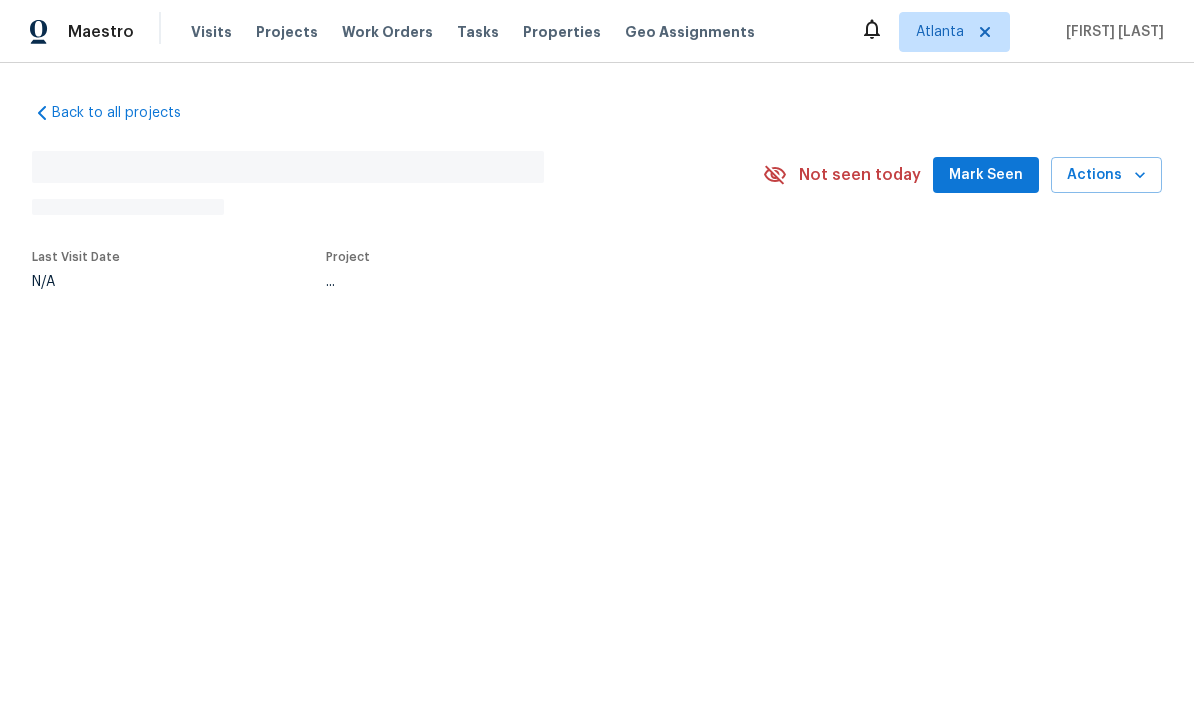 scroll, scrollTop: 0, scrollLeft: 0, axis: both 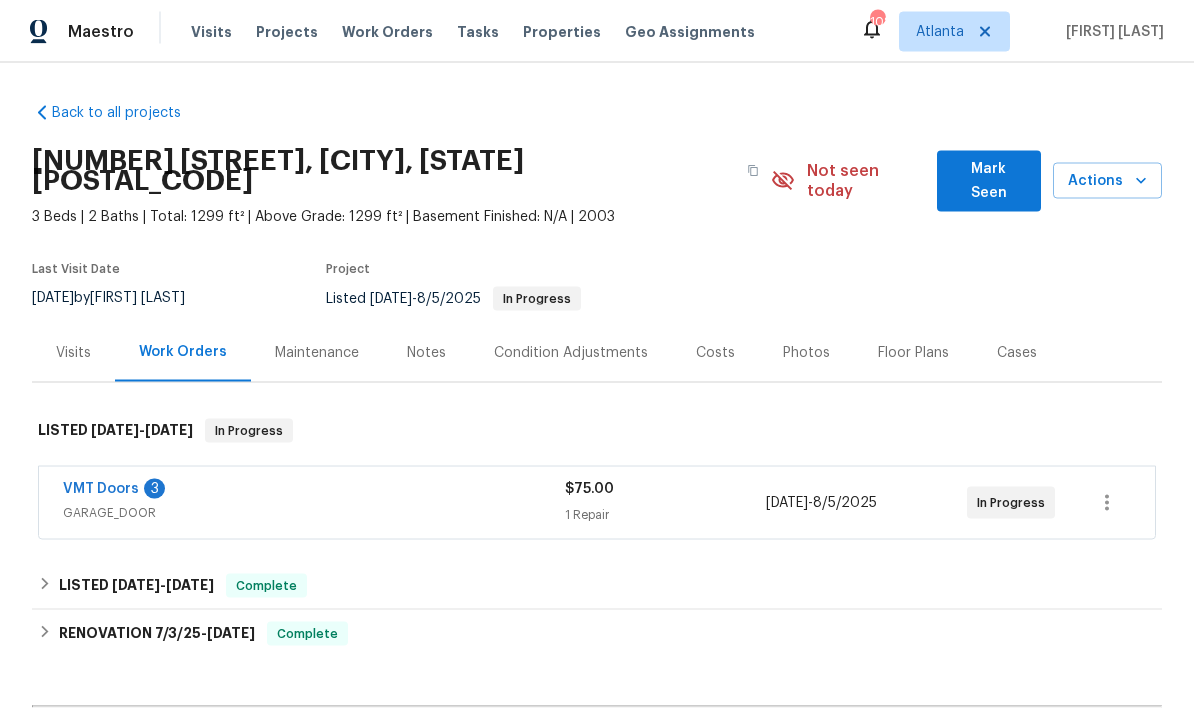click on "VMT Doors" at bounding box center [101, 489] 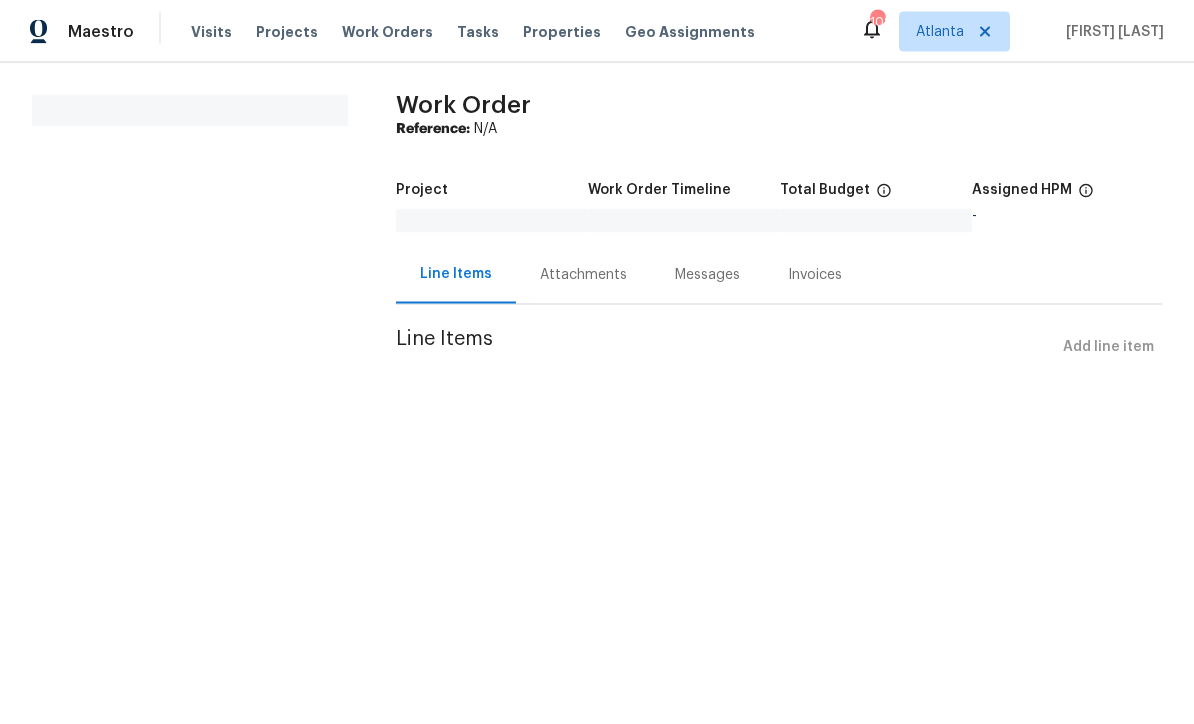 scroll, scrollTop: 0, scrollLeft: 0, axis: both 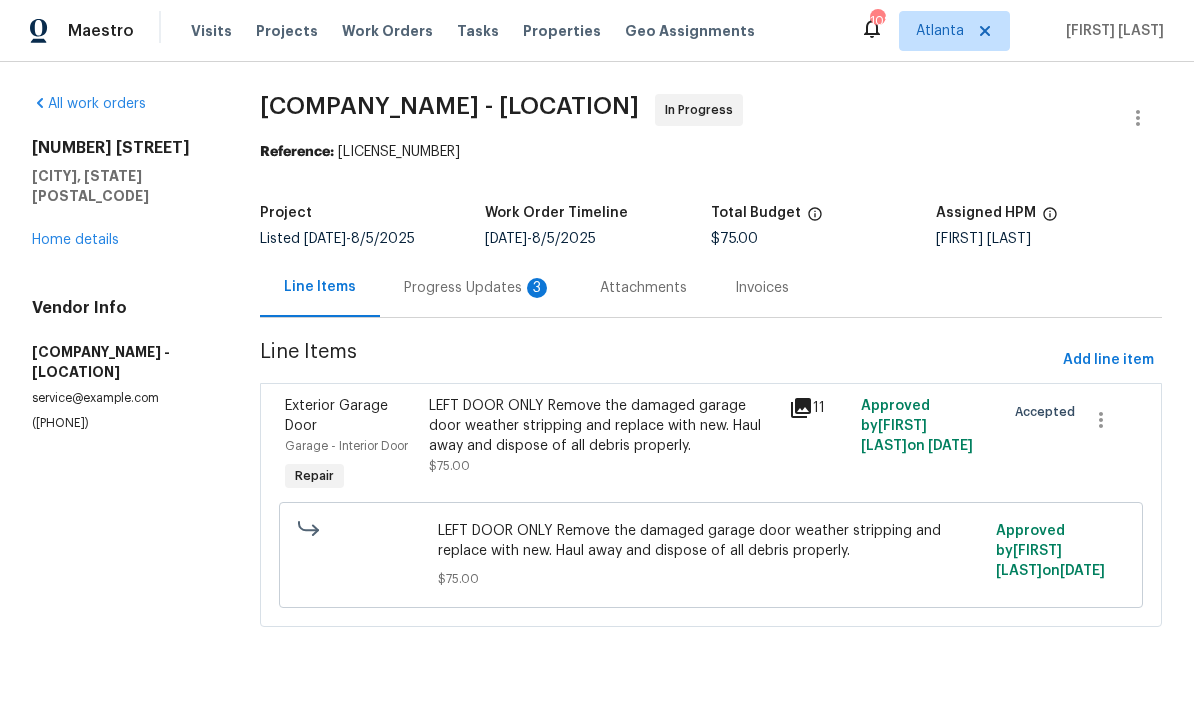 click on "Progress Updates 3" at bounding box center (478, 289) 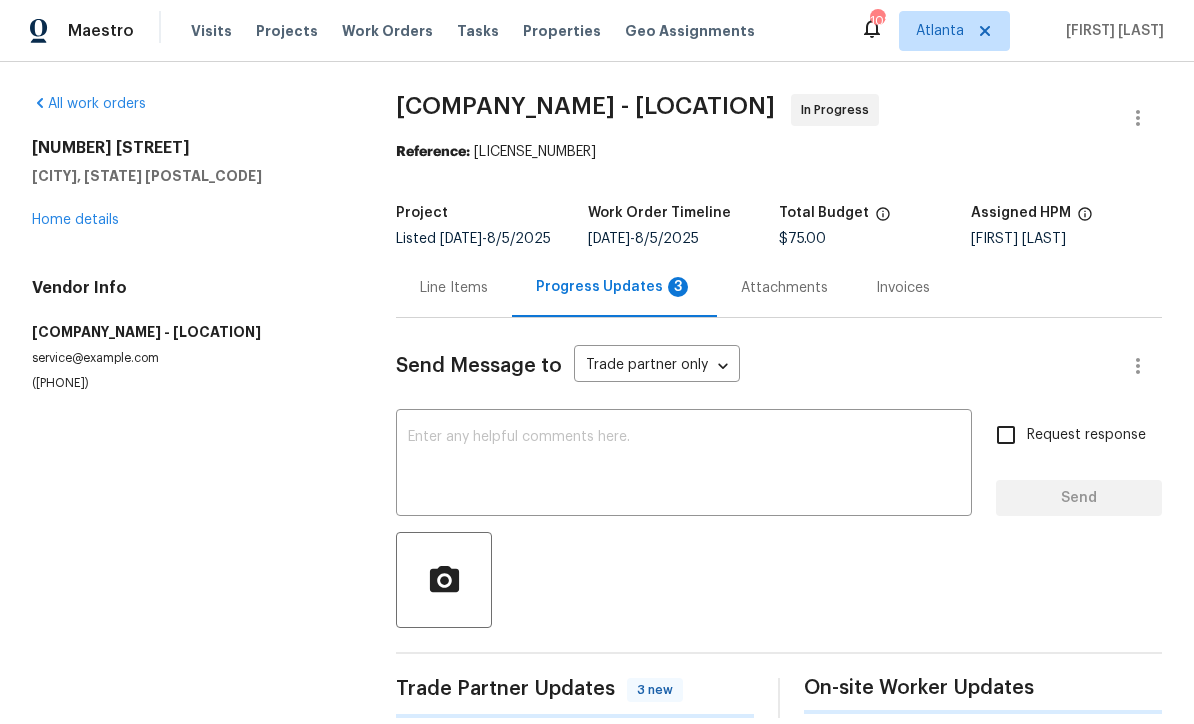 scroll, scrollTop: 1, scrollLeft: 0, axis: vertical 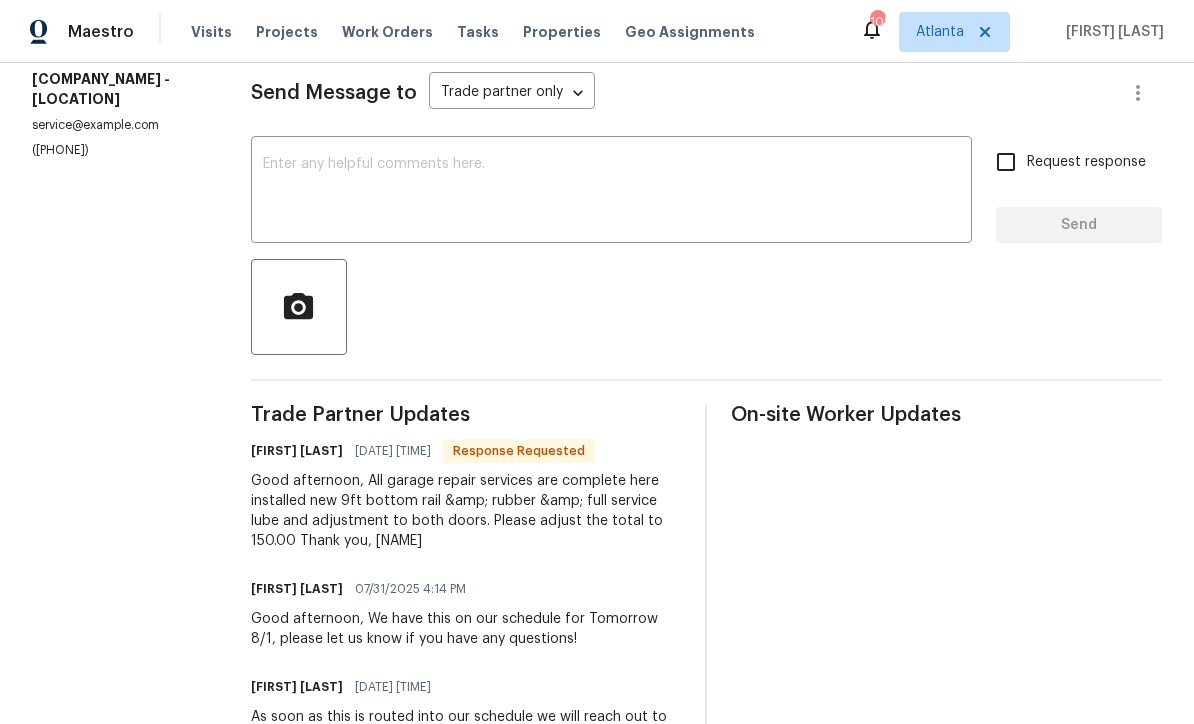 click at bounding box center (611, 192) 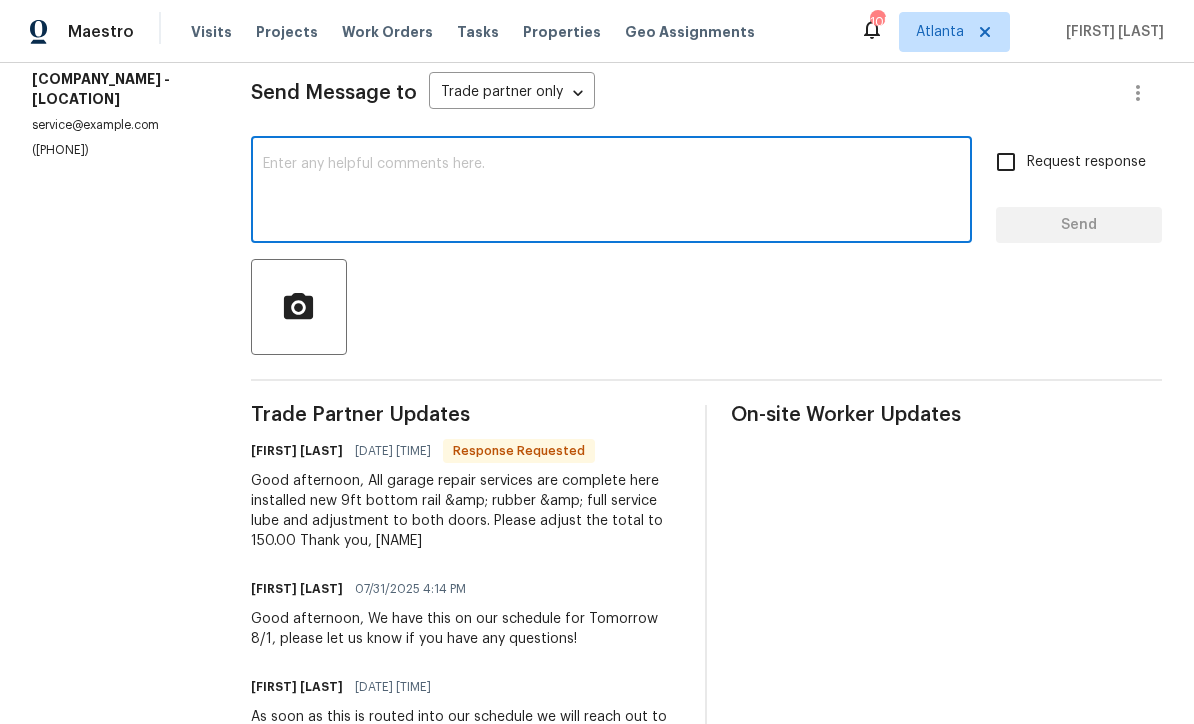 scroll, scrollTop: 0, scrollLeft: 0, axis: both 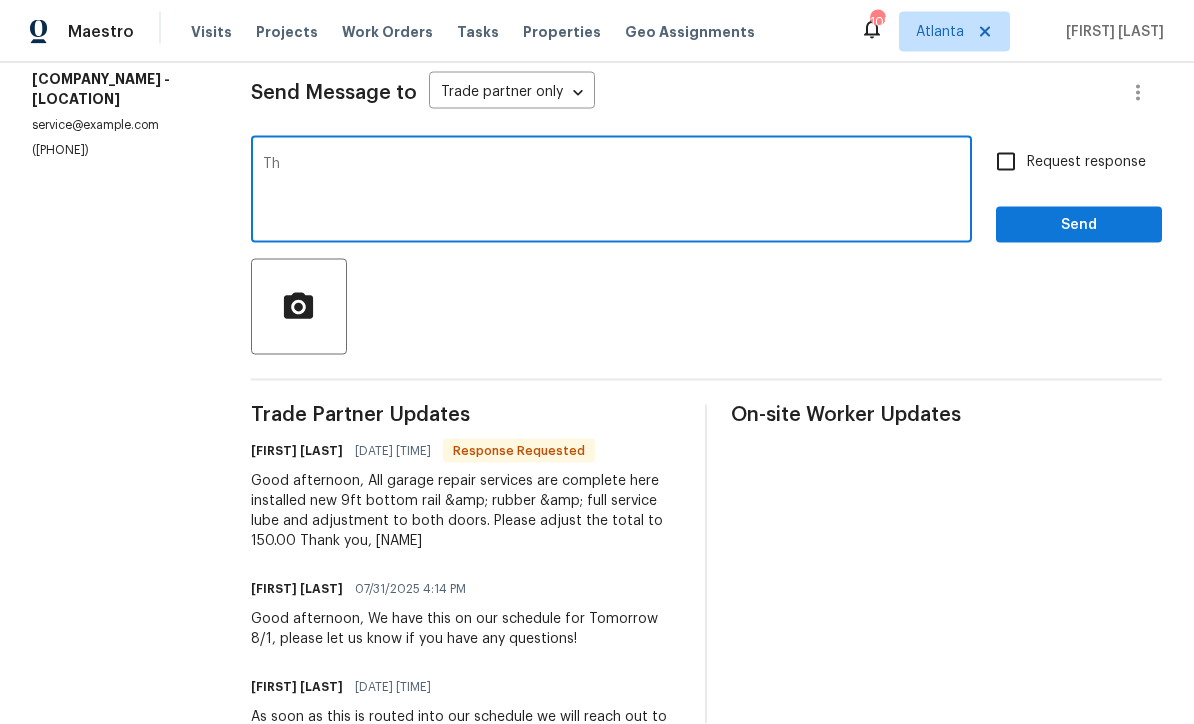 type on "T" 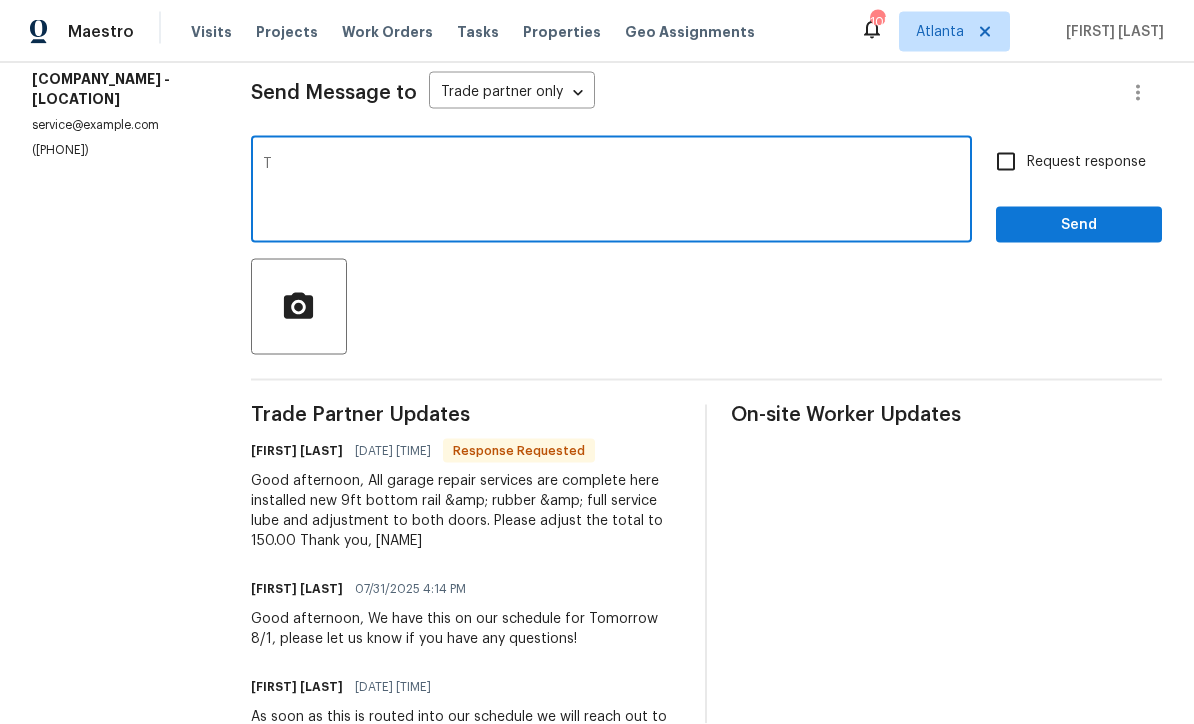 type 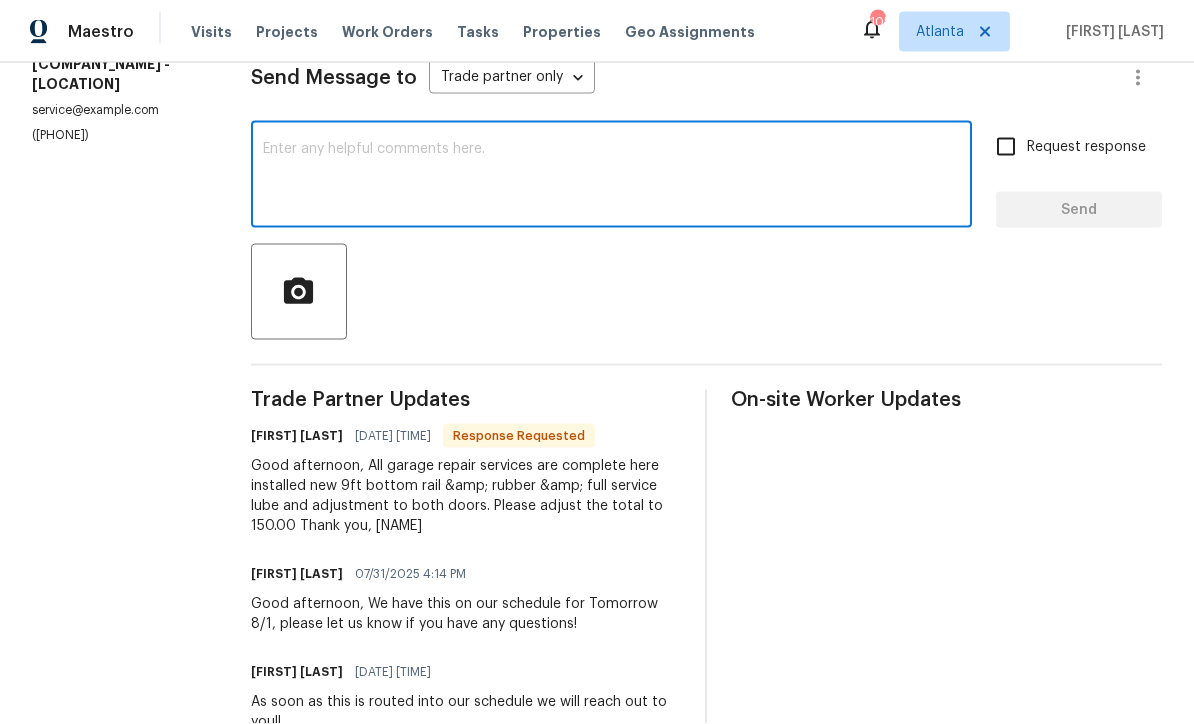 scroll, scrollTop: 288, scrollLeft: 0, axis: vertical 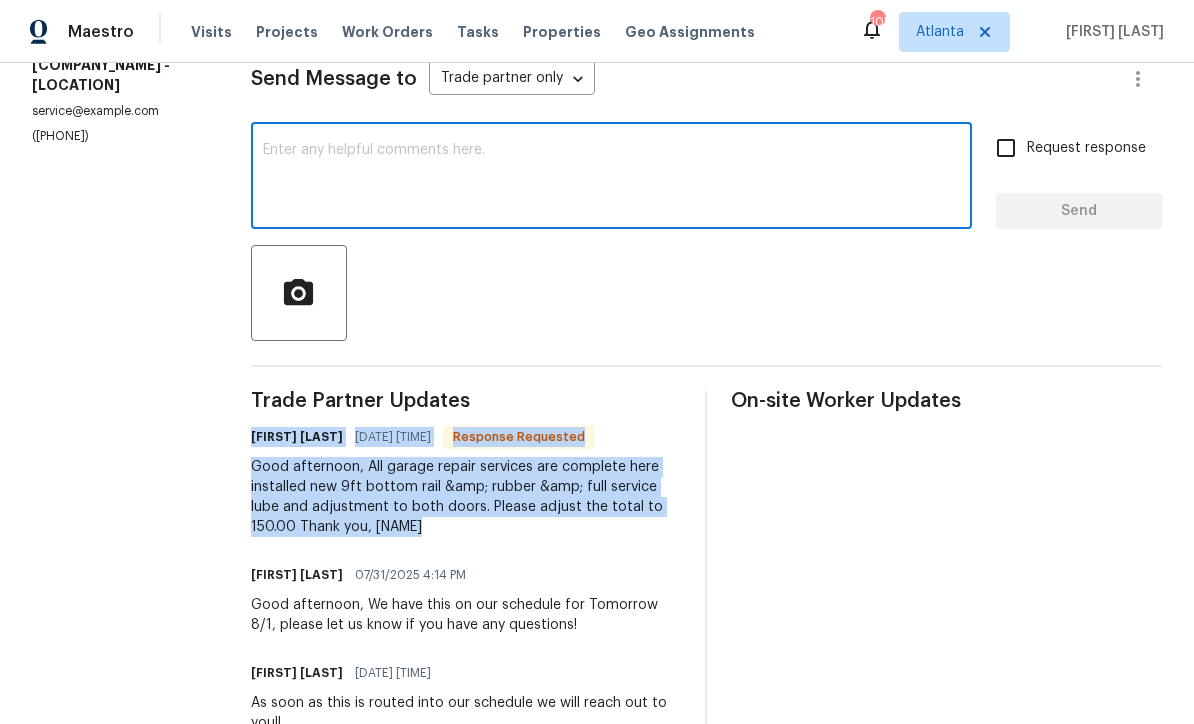 copy on "Preston Thomas 08/01/2025 11:55 AM Response Requested Good afternoon,
All garage repair services are complete here installed new 9ft bottom rail &amp; rubber &amp; full service lube and adjustment to both doors.
Please adjust the total to 150.00
Thank you,
Darthy" 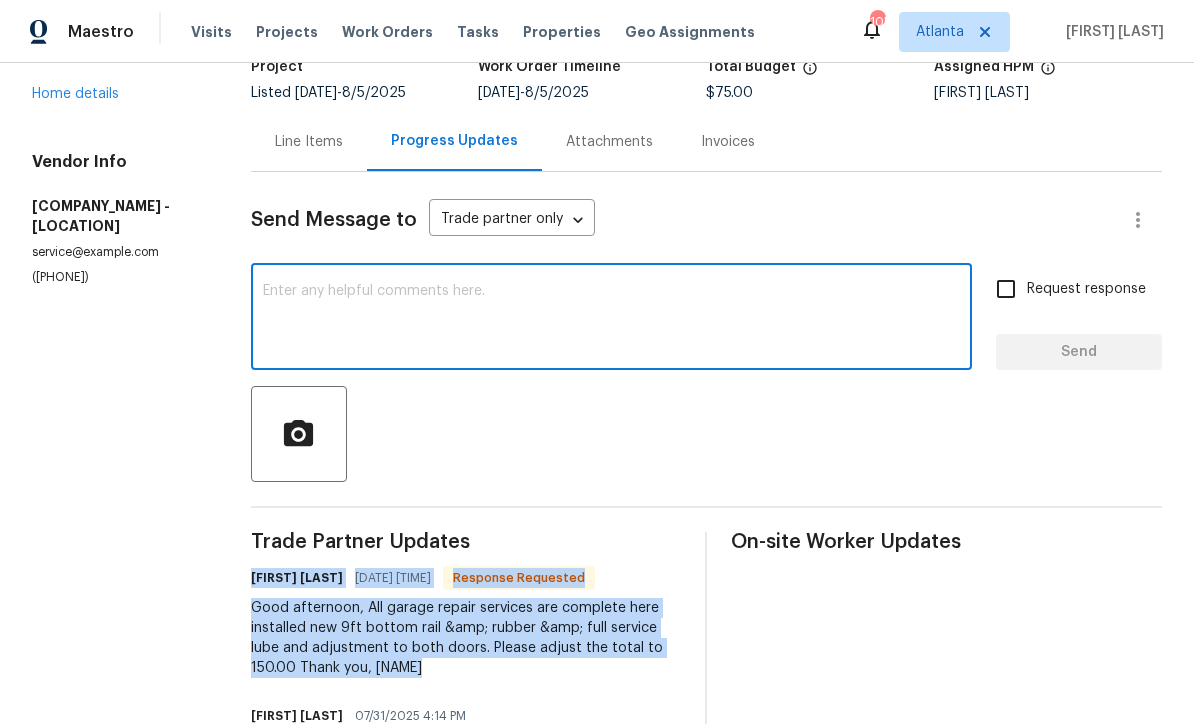 scroll, scrollTop: 105, scrollLeft: 0, axis: vertical 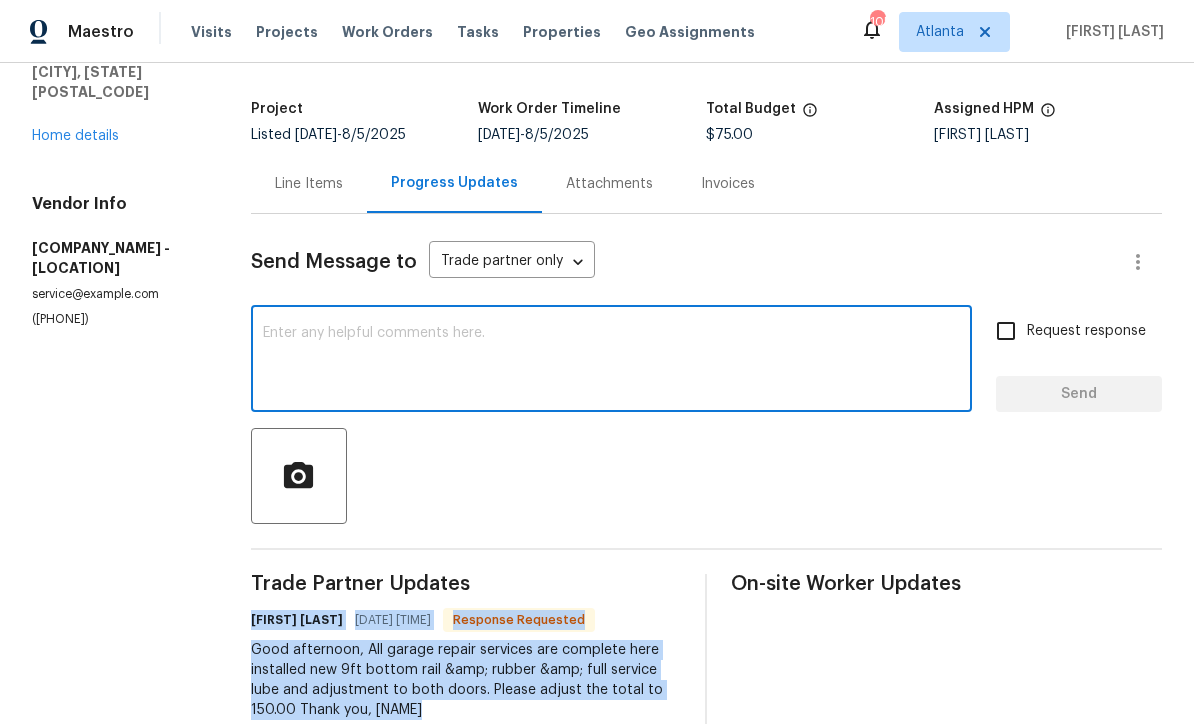 click on "Line Items" at bounding box center [309, 184] 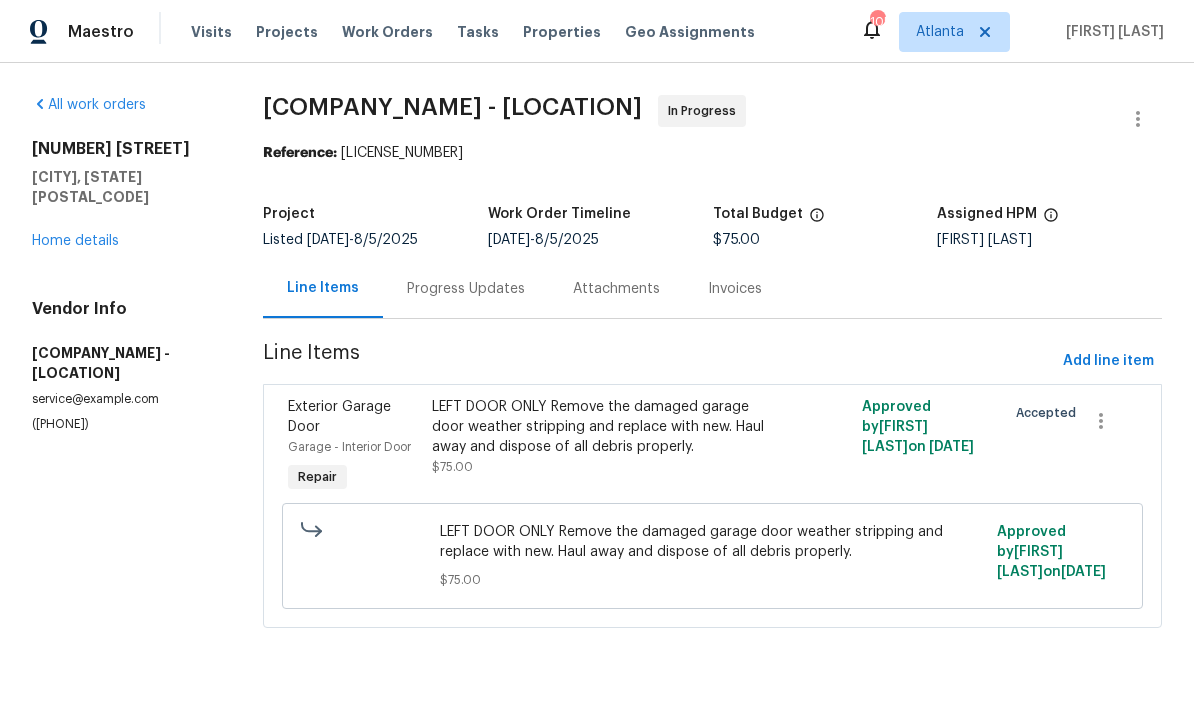 scroll, scrollTop: 0, scrollLeft: 0, axis: both 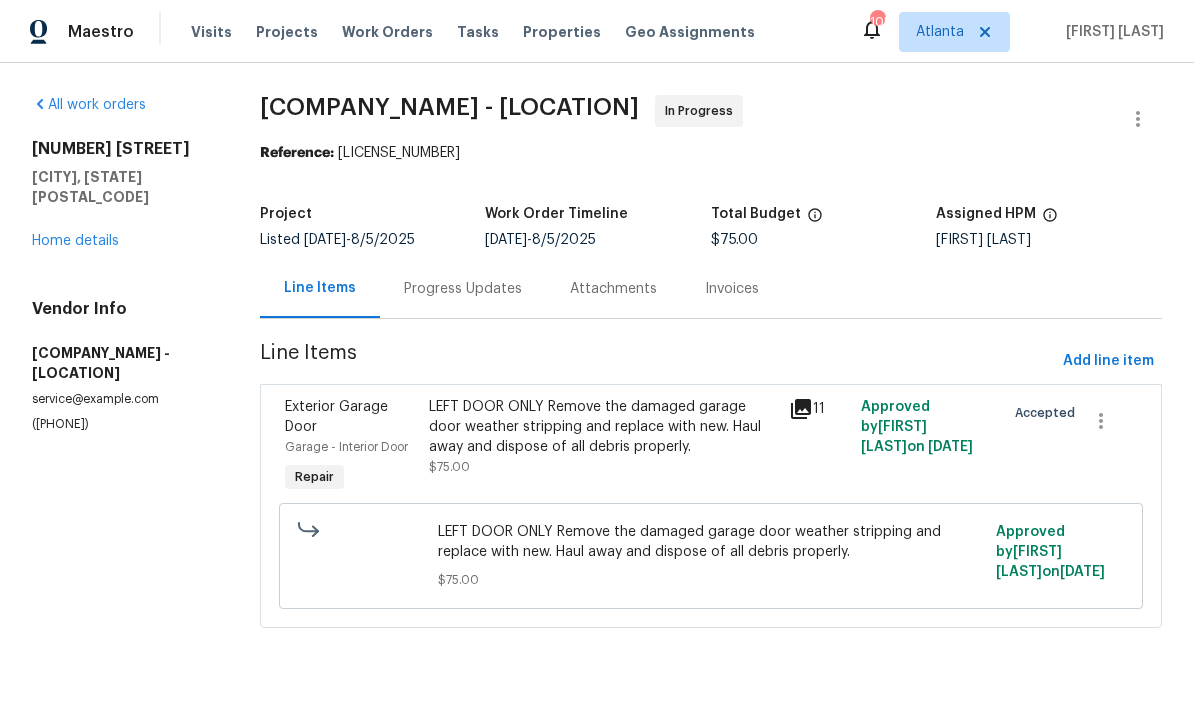 click on "LEFT DOOR ONLY
Remove the damaged garage door weather stripping and replace with new. Haul away and dispose of all debris properly." at bounding box center (603, 427) 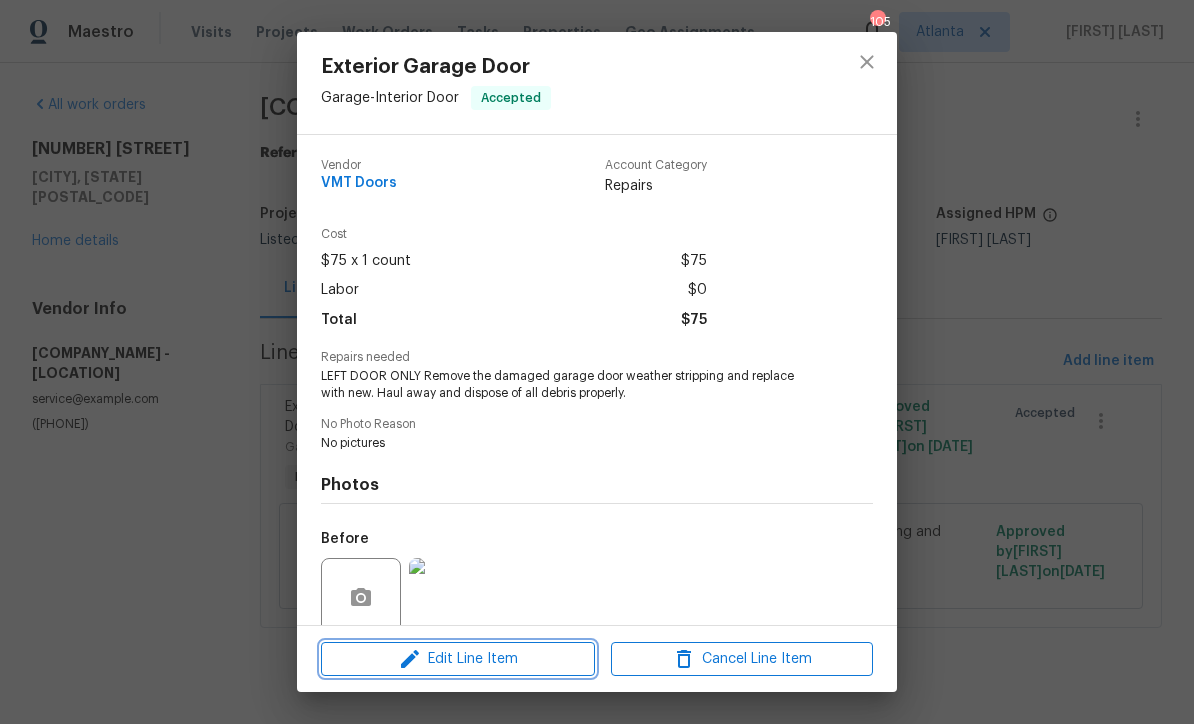 click on "Edit Line Item" at bounding box center [458, 659] 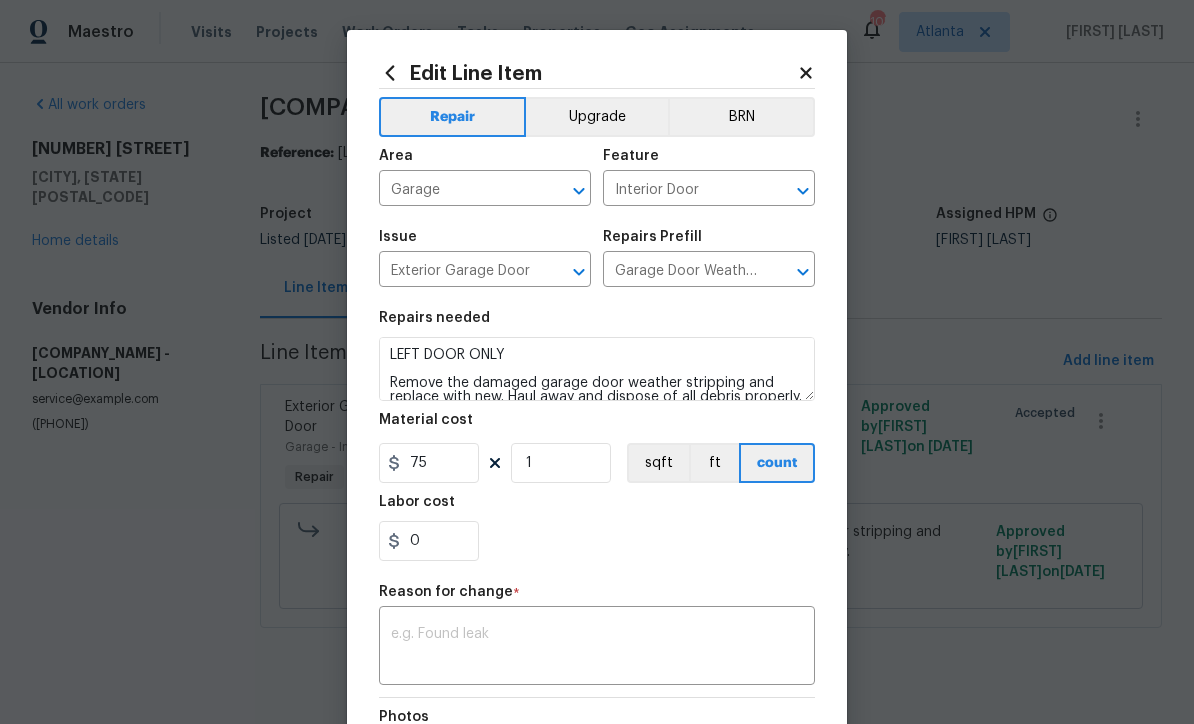 click at bounding box center [597, 648] 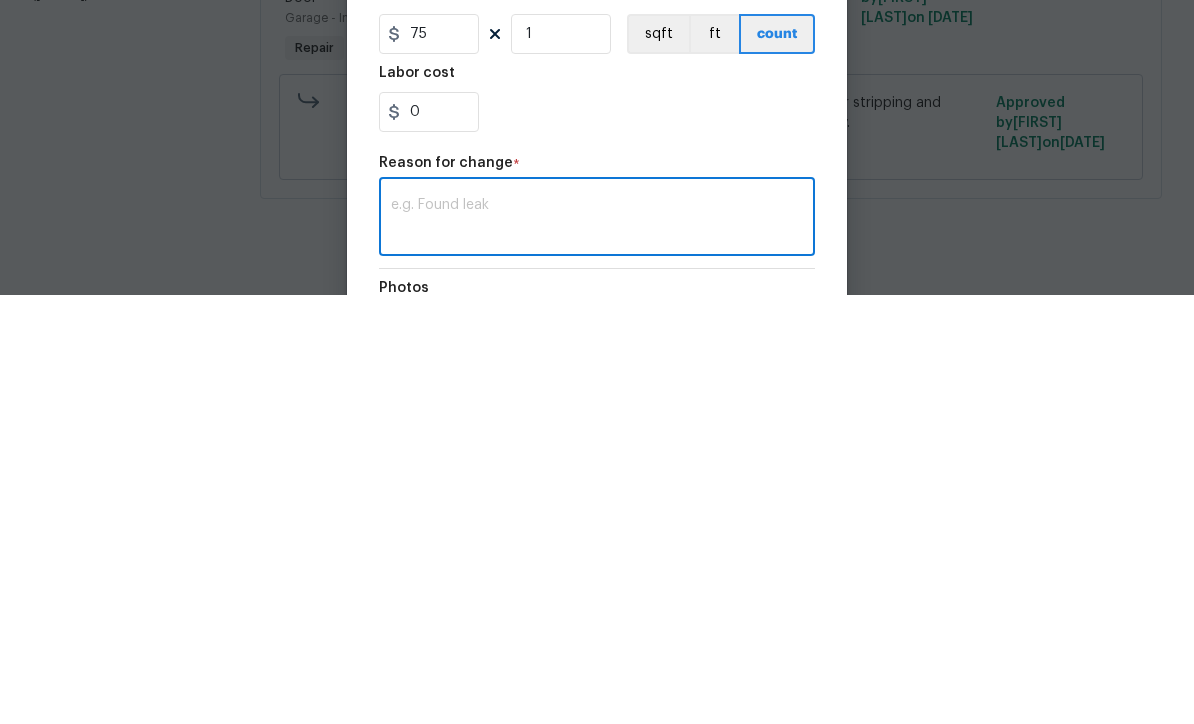 scroll, scrollTop: 1, scrollLeft: 0, axis: vertical 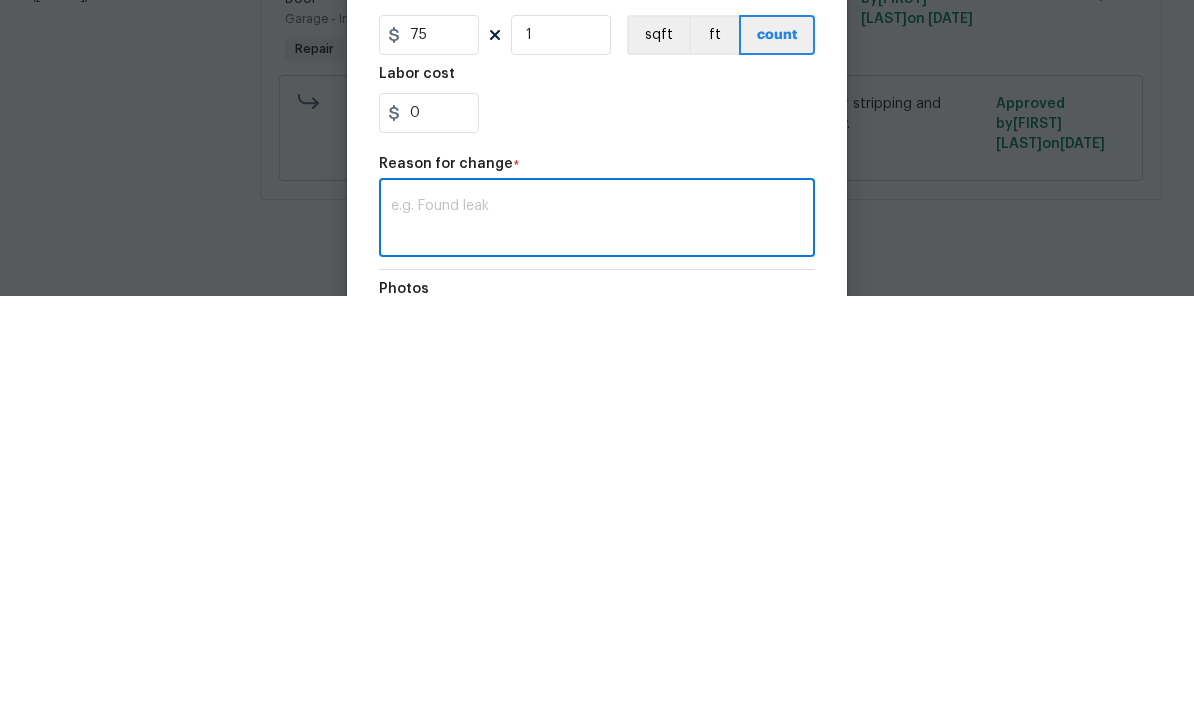 click at bounding box center [597, 648] 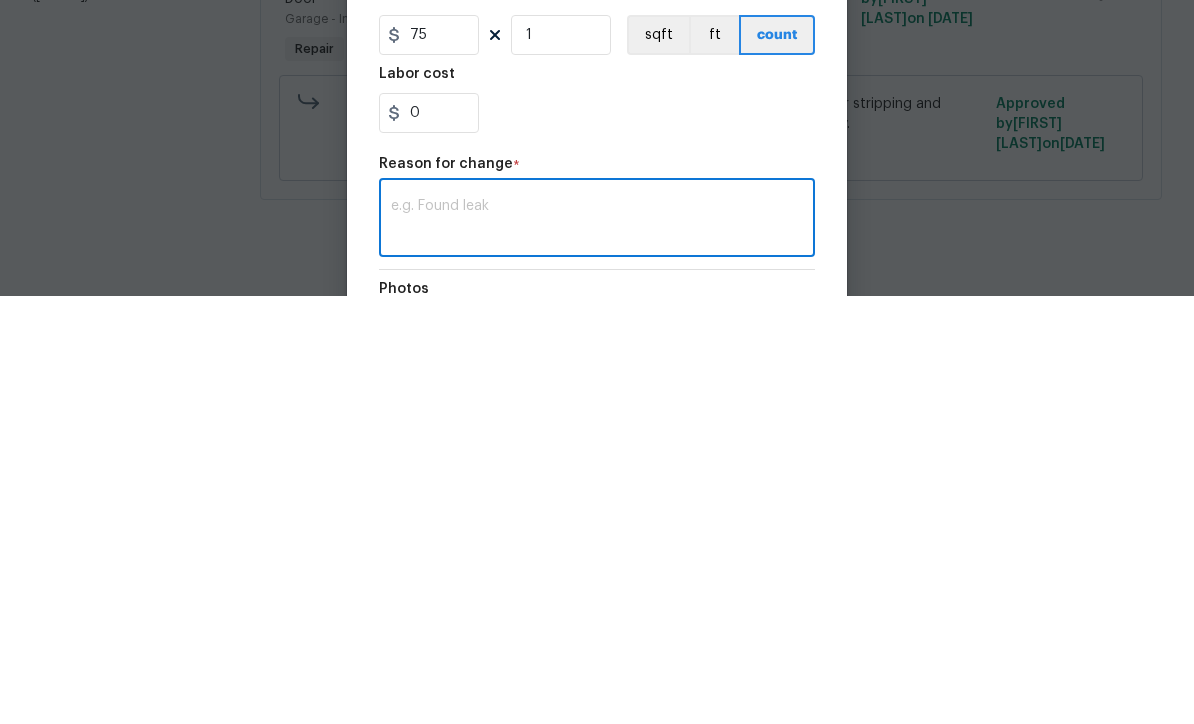 paste on "Preston Thomas
08/01/2025 11:55 AM
Response Requested
Good afternoon, All garage repair services are complete here installed new 9ft bottom rail &amp; rubber &amp; full service lube and adjustment to both doors. Please adjust the total to 150.00 Thank you, Darthy" 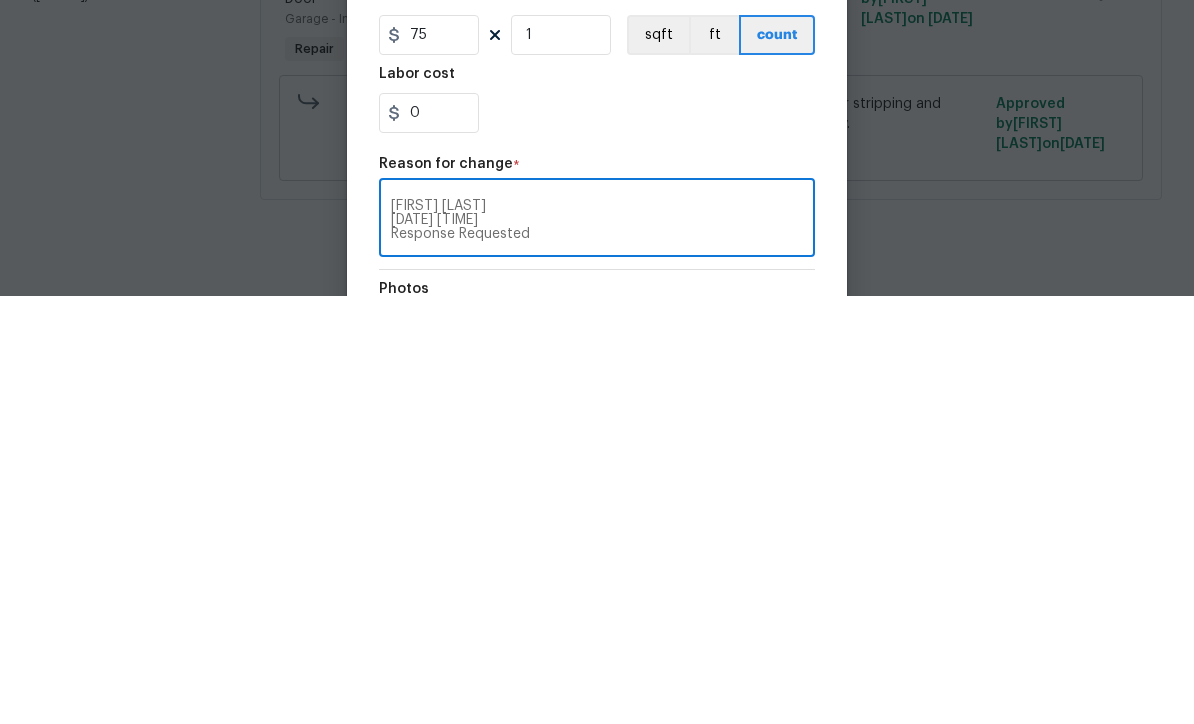 scroll, scrollTop: 0, scrollLeft: 0, axis: both 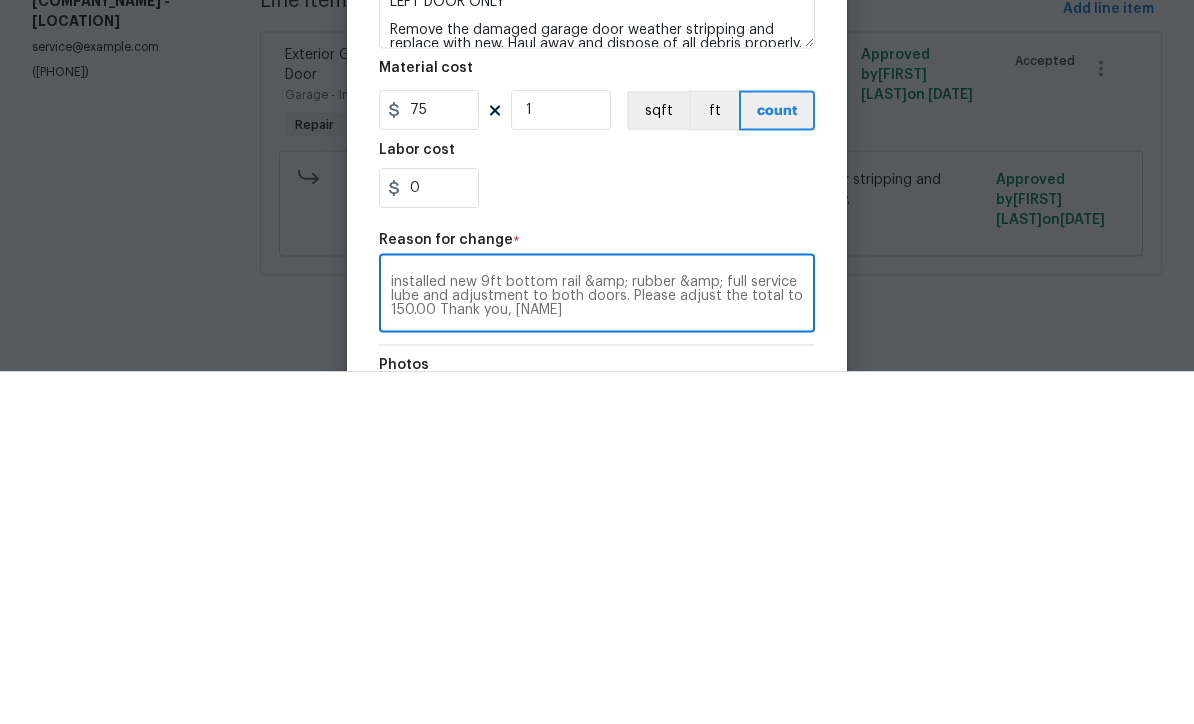 type on "Preston Thomas
08/01/2025 11:55 AM
Response Requested
Good afternoon, All garage repair services are complete here installed new 9ft bottom rail &amp; rubber &amp; full service lube and adjustment to both doors. Please adjust the total to 150.00 Thank you, Darthy" 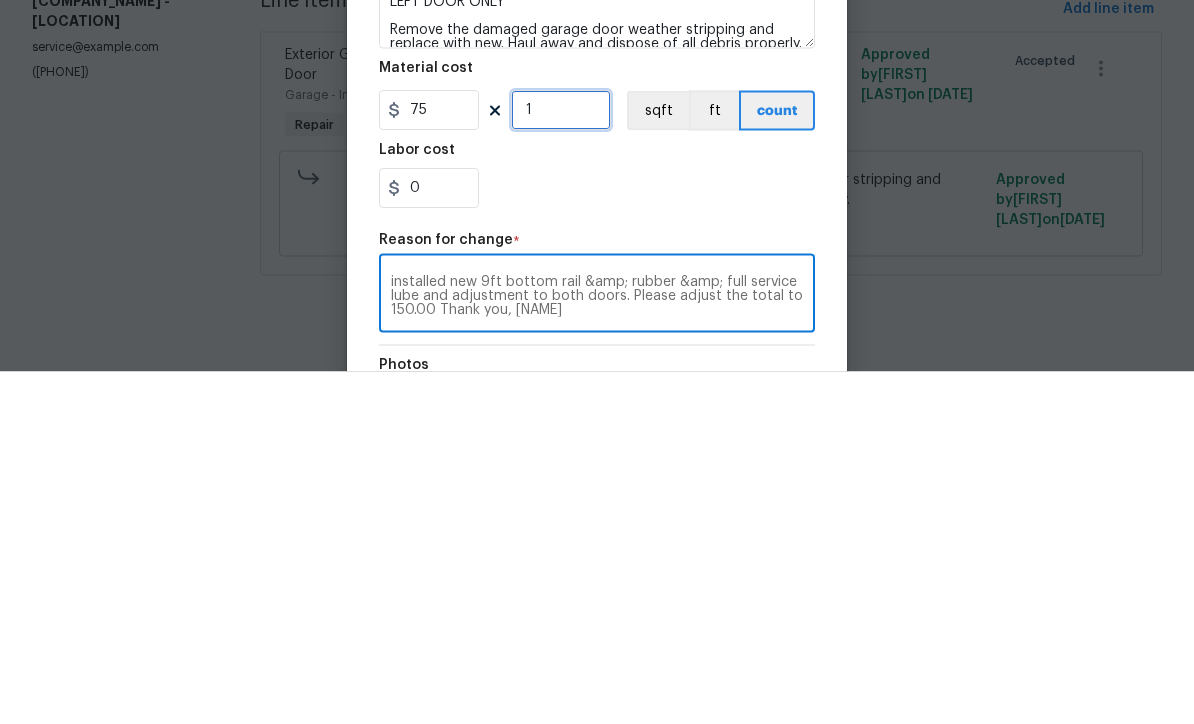 click on "1" at bounding box center (561, 463) 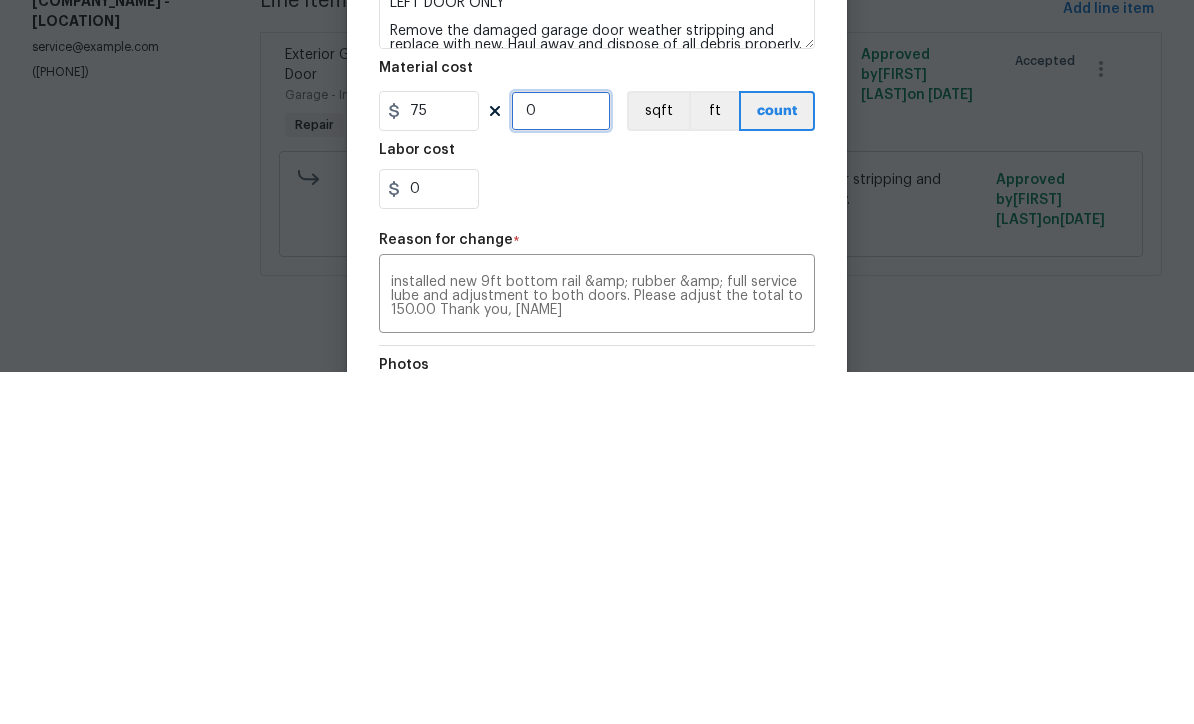 type on "2" 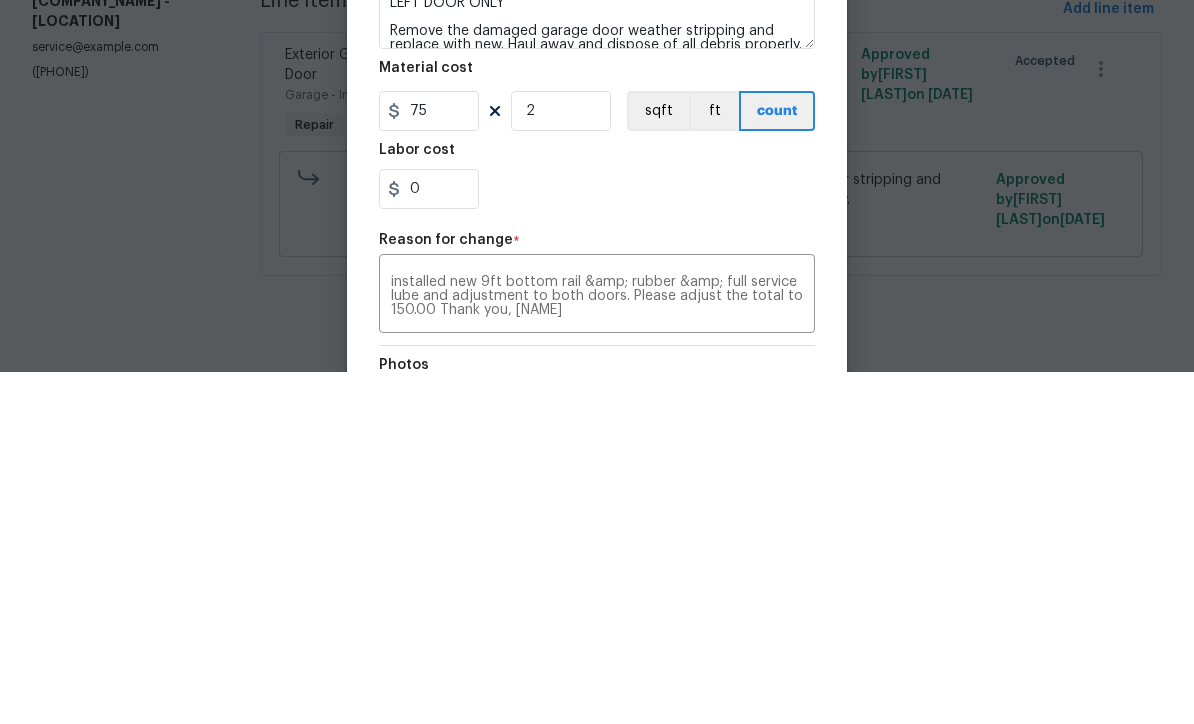 click on "0" at bounding box center [597, 541] 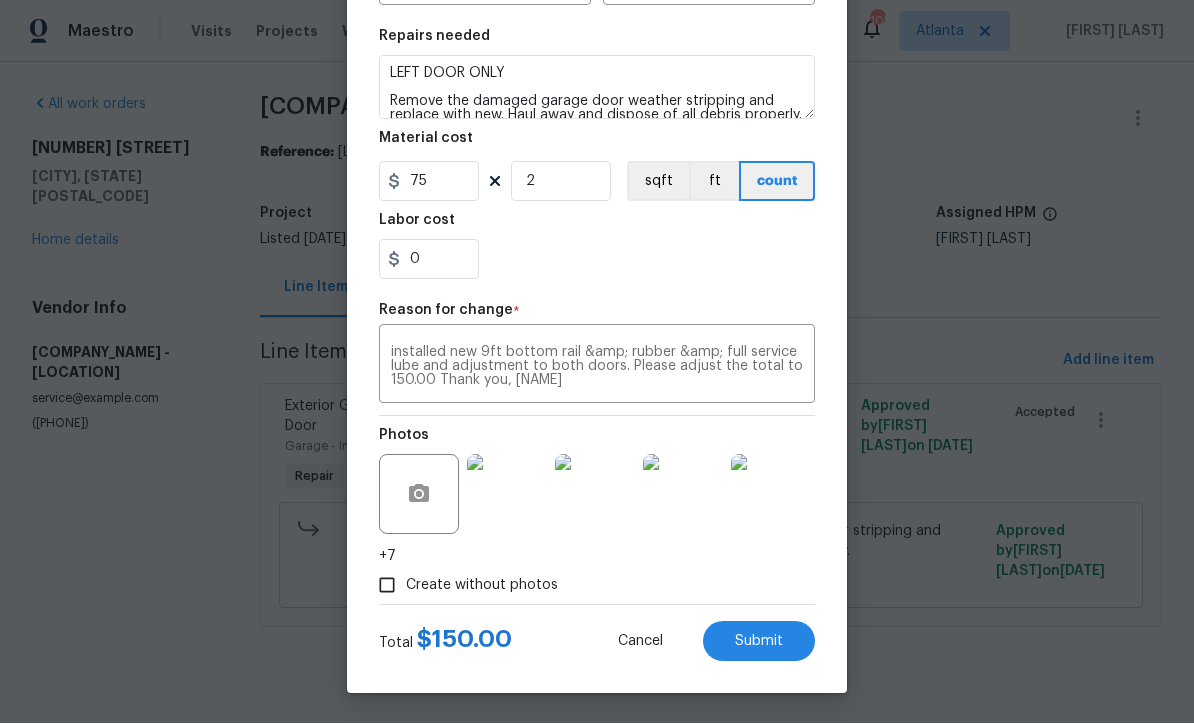 scroll, scrollTop: 285, scrollLeft: 0, axis: vertical 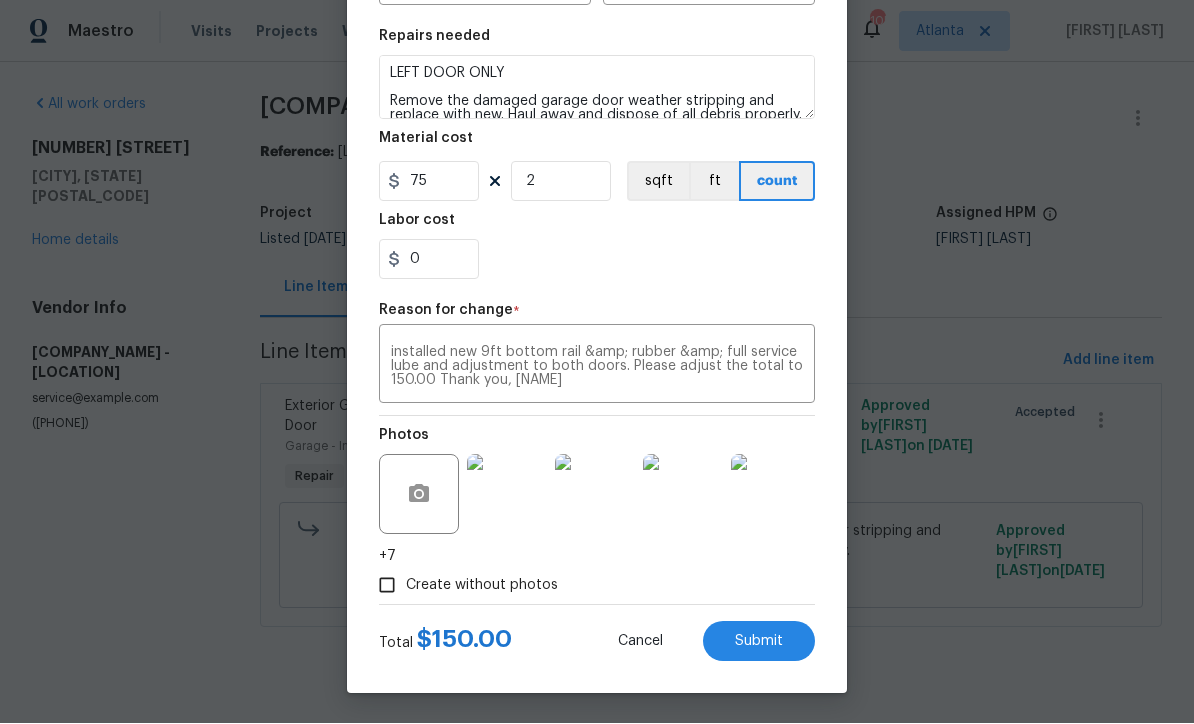click on "Submit" at bounding box center (759, 642) 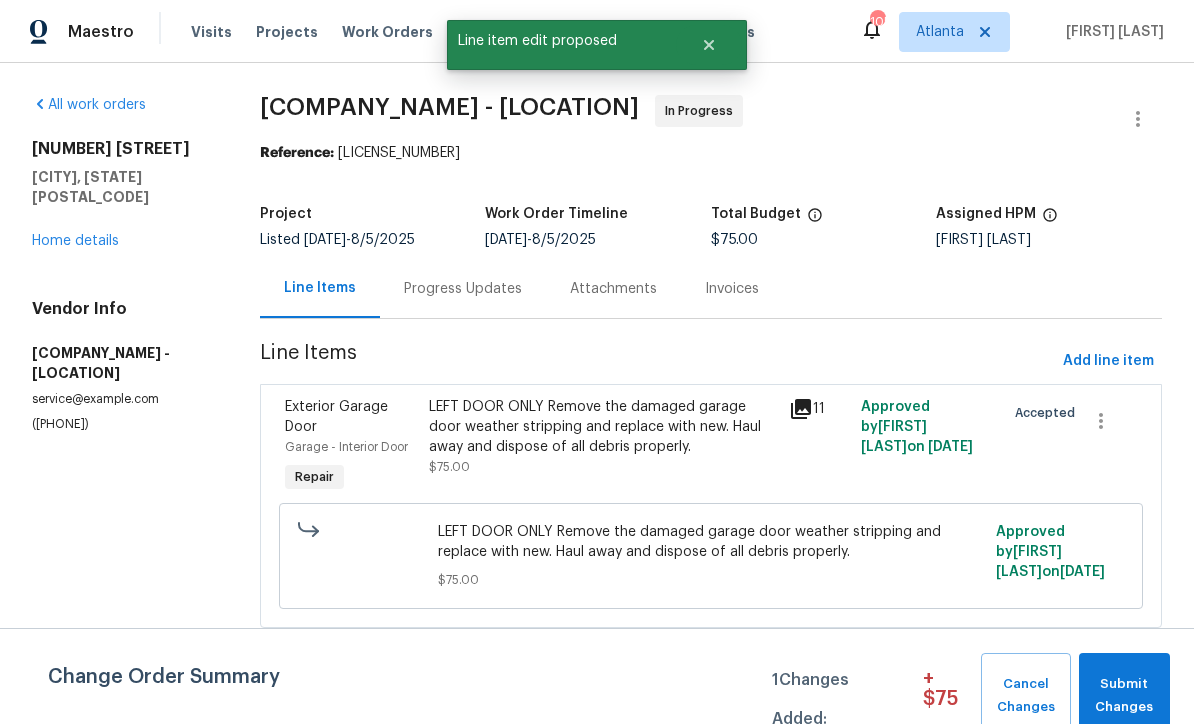scroll, scrollTop: 0, scrollLeft: 0, axis: both 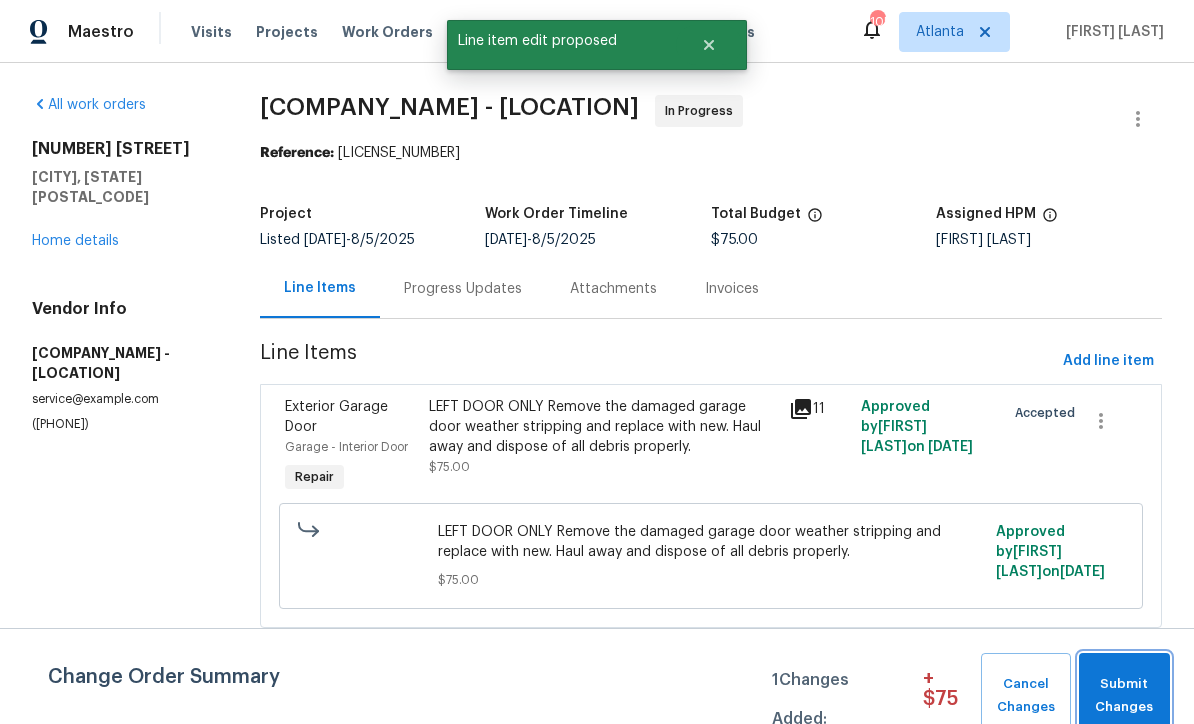 click on "Submit Changes" at bounding box center [1124, 696] 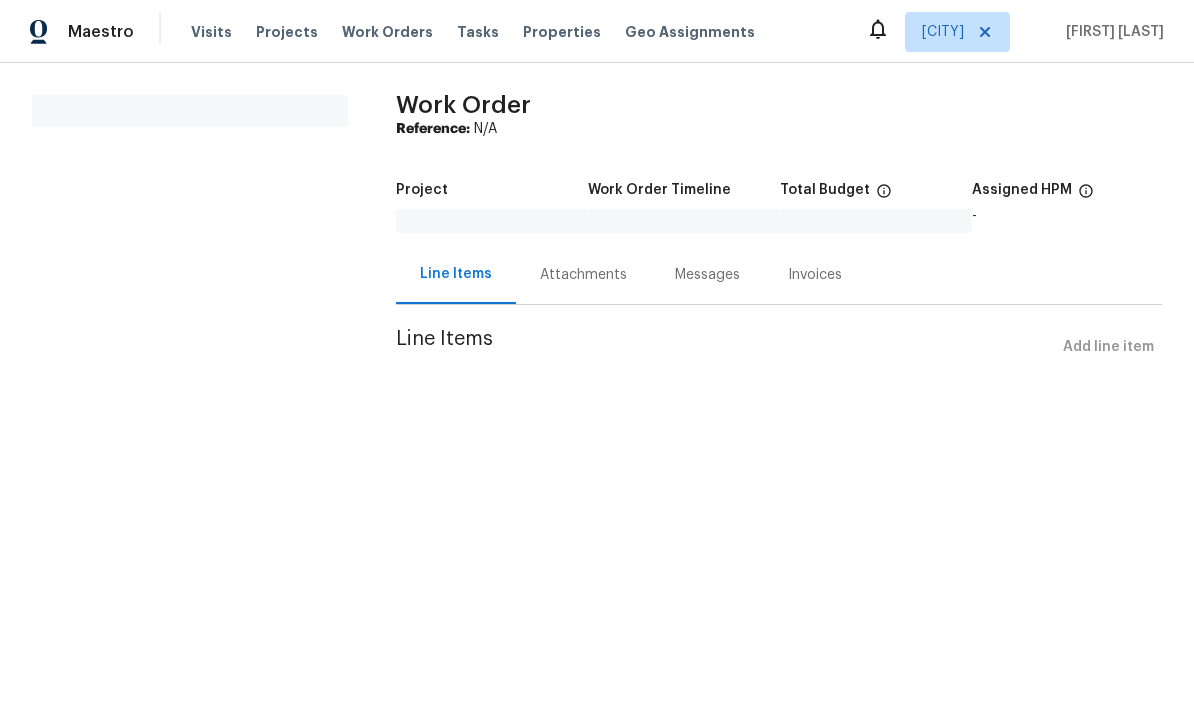 scroll, scrollTop: 0, scrollLeft: 0, axis: both 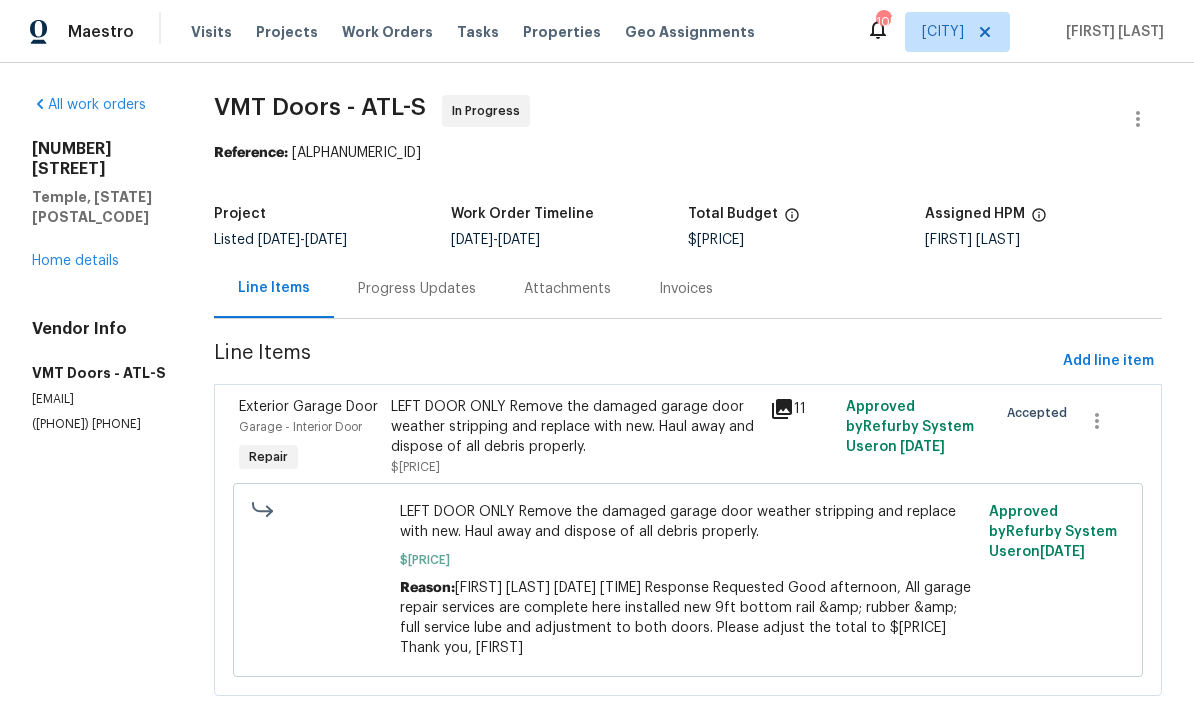 click on "Progress Updates" at bounding box center (417, 289) 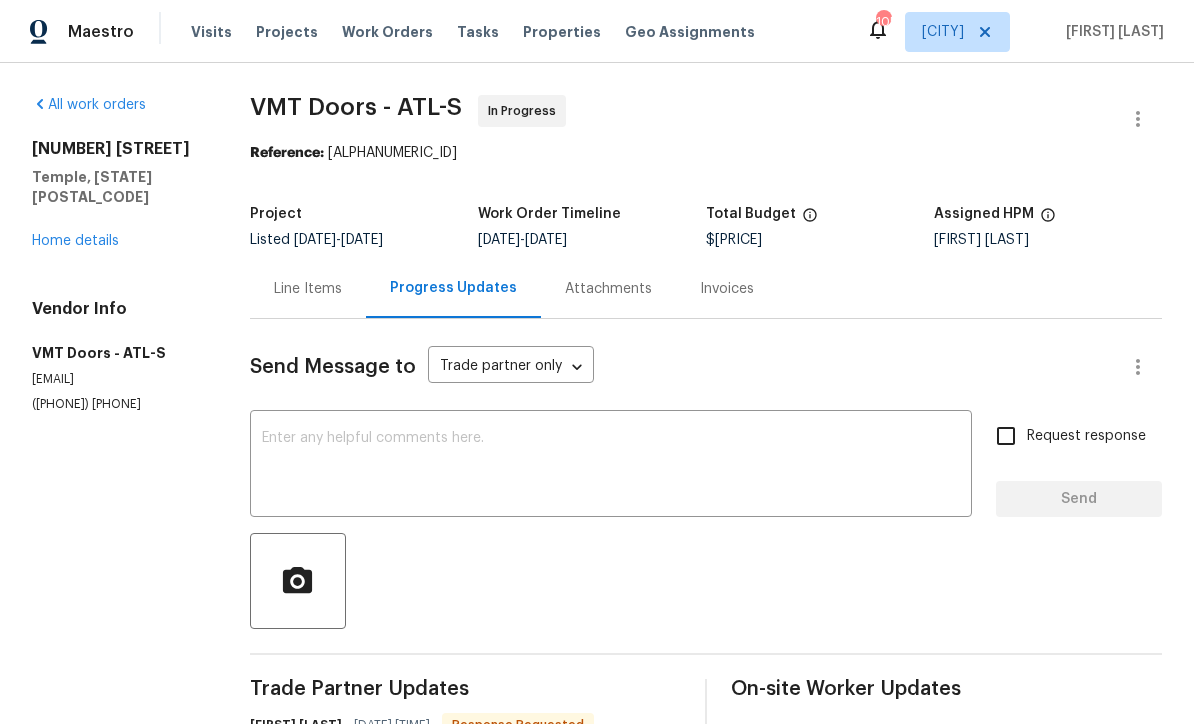 click on "x ​" at bounding box center [611, 466] 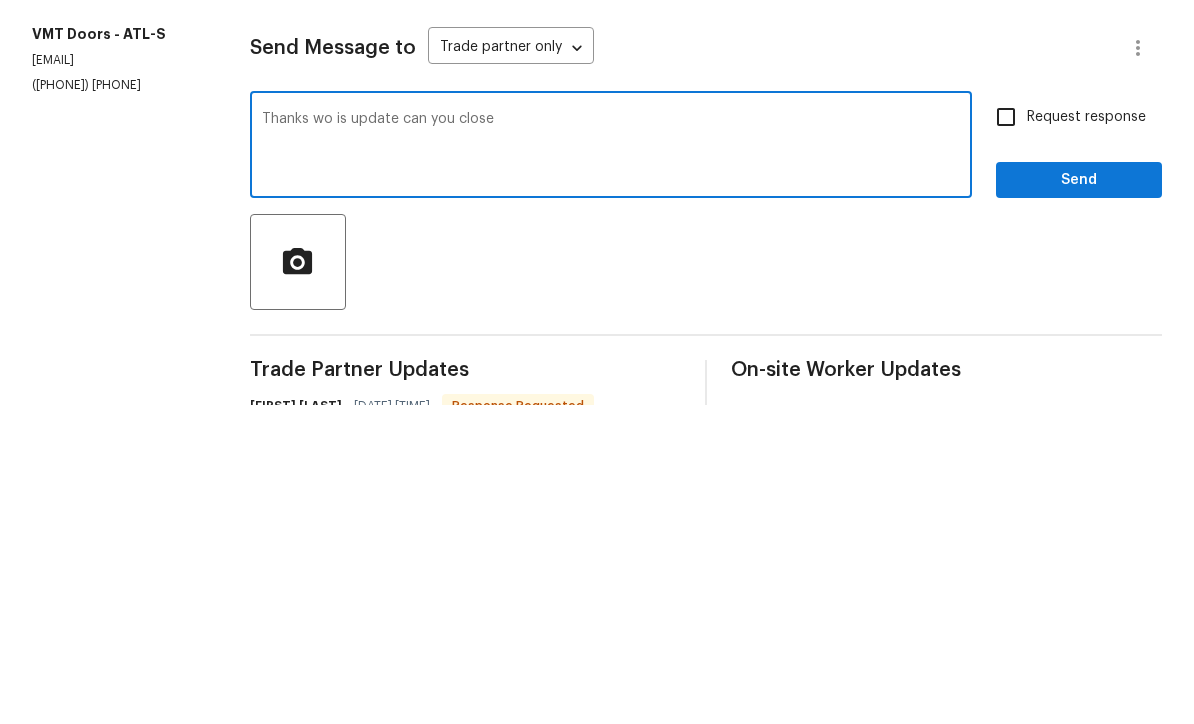 type on "Thanks wo is update can you close" 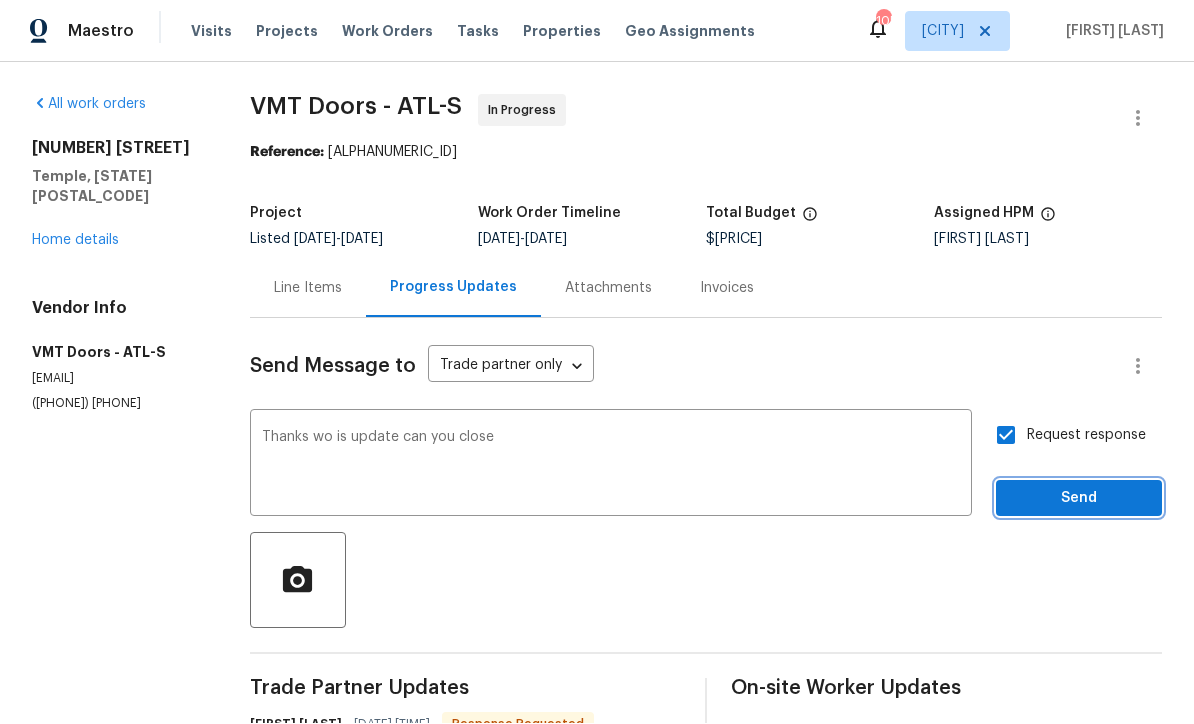 click on "Send" at bounding box center [1079, 499] 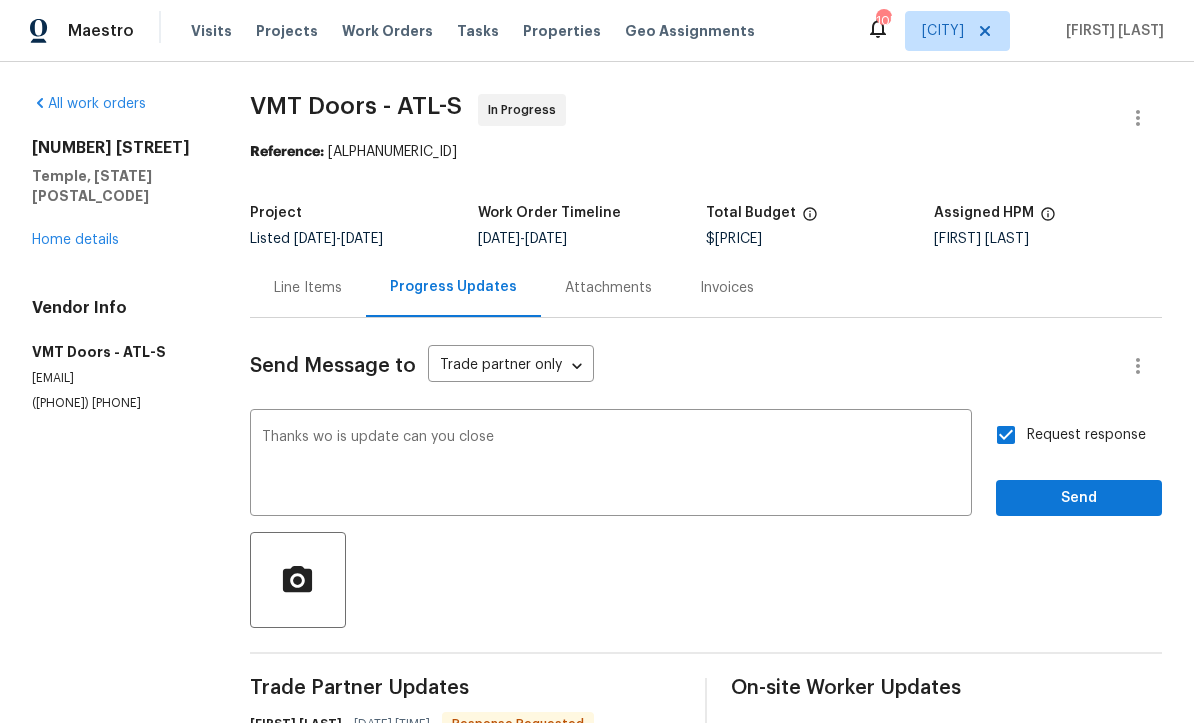 scroll, scrollTop: 24, scrollLeft: 0, axis: vertical 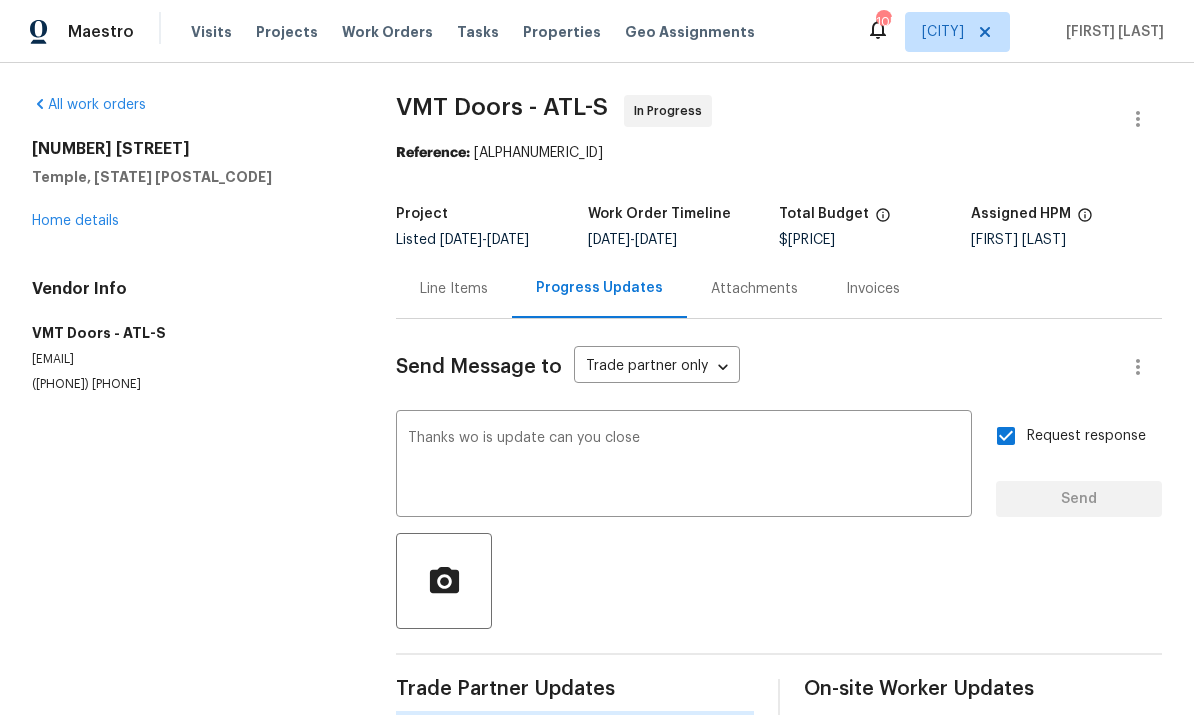 type 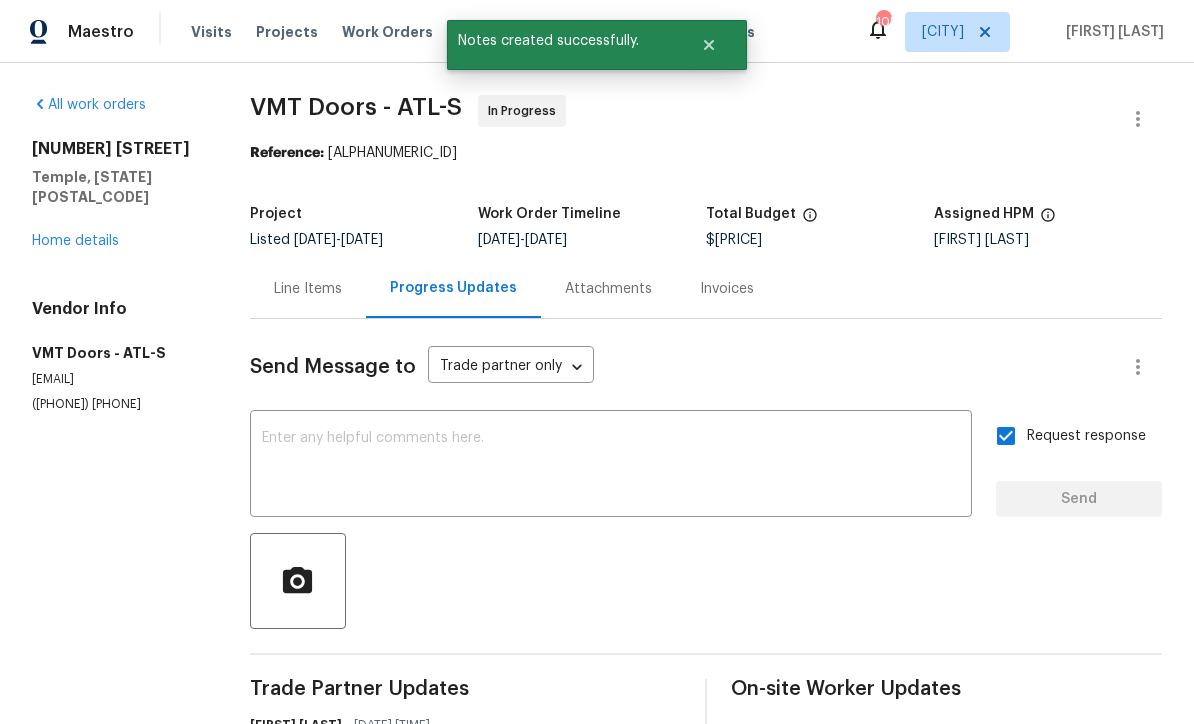 click on "Line Items" at bounding box center (308, 289) 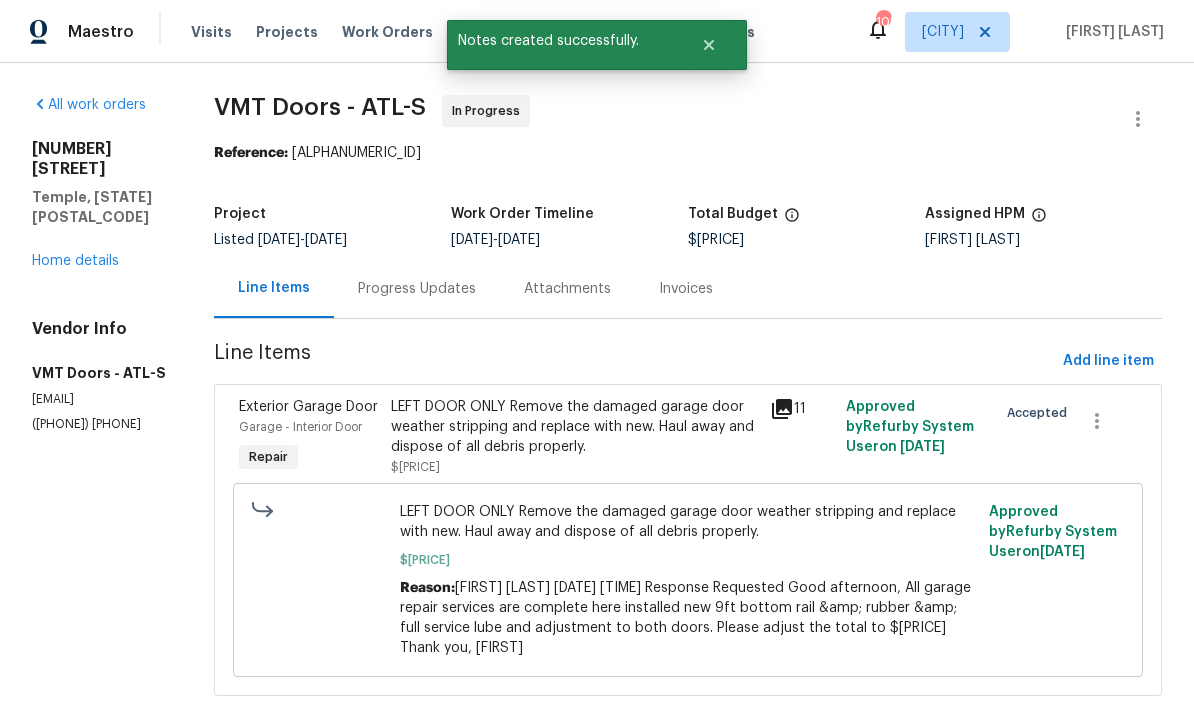 click on "LEFT DOOR ONLY
Remove the damaged garage door weather stripping and replace with new. Haul away and dispose of all debris properly." at bounding box center (574, 427) 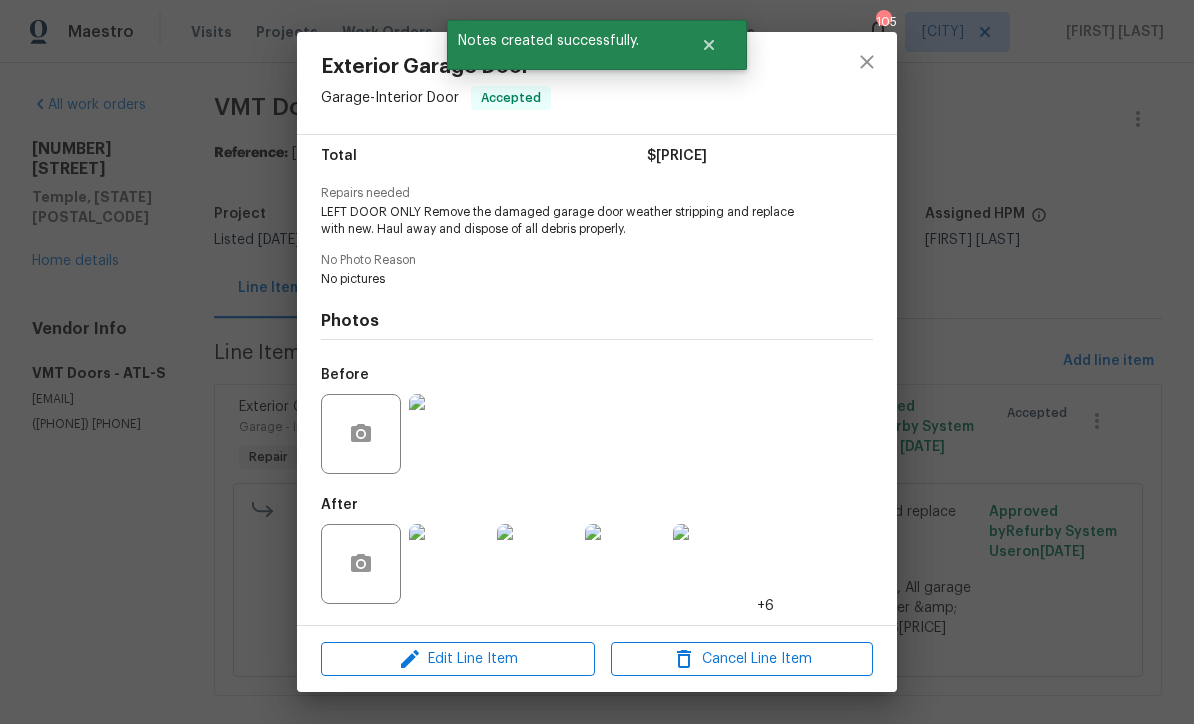 scroll, scrollTop: 168, scrollLeft: 0, axis: vertical 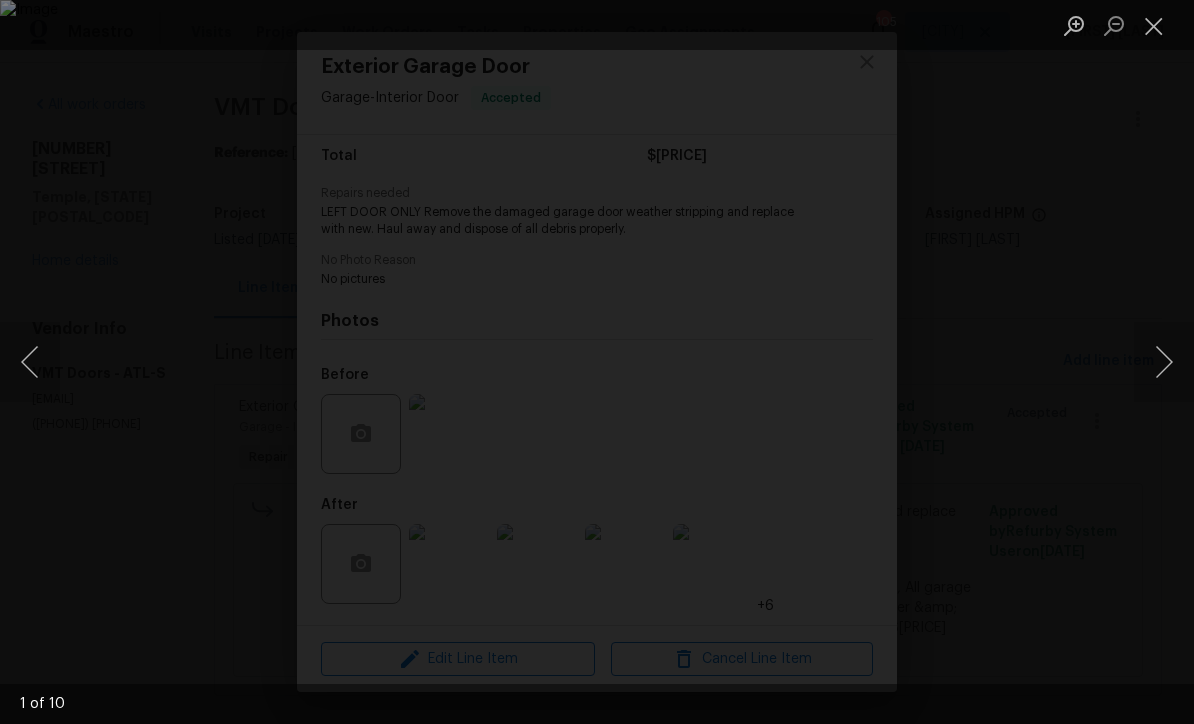 click at bounding box center (1164, 362) 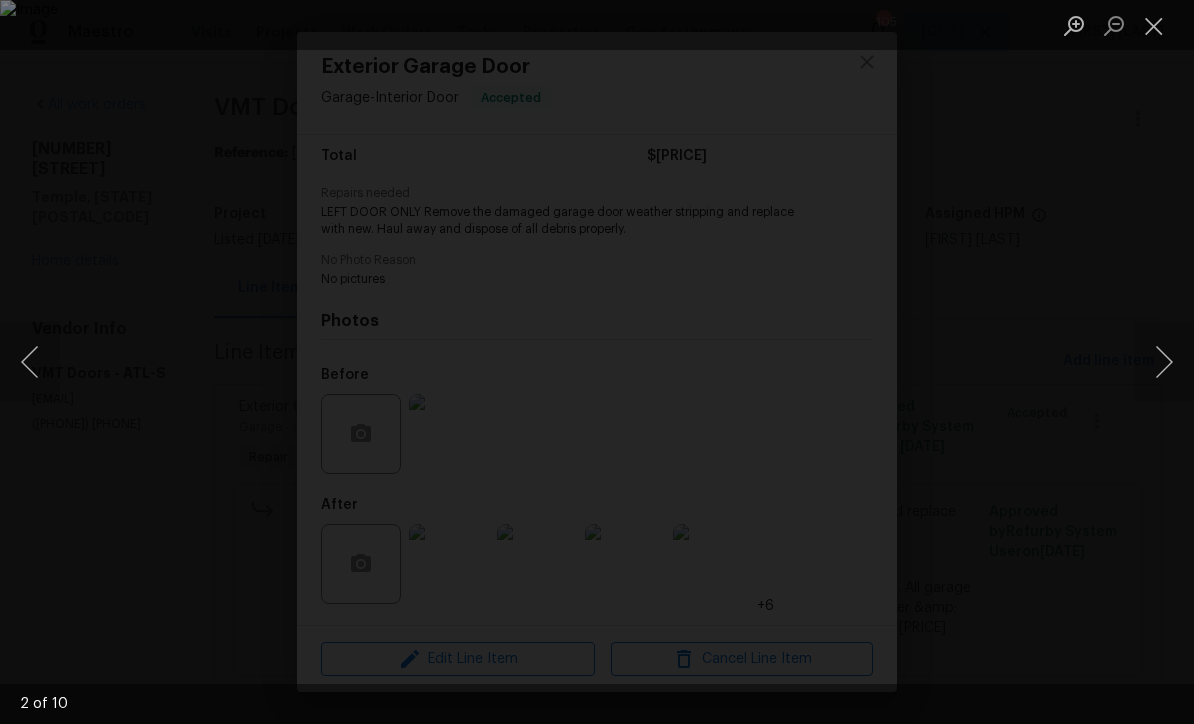 click at bounding box center (1164, 362) 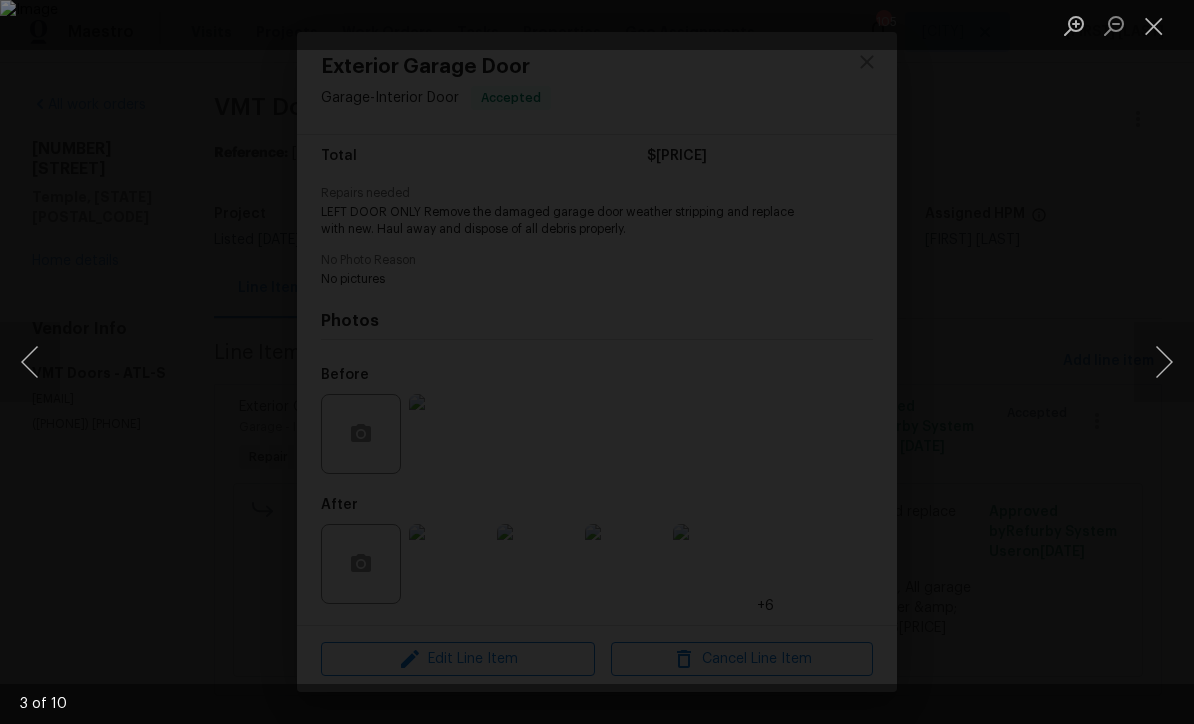 click at bounding box center (1164, 362) 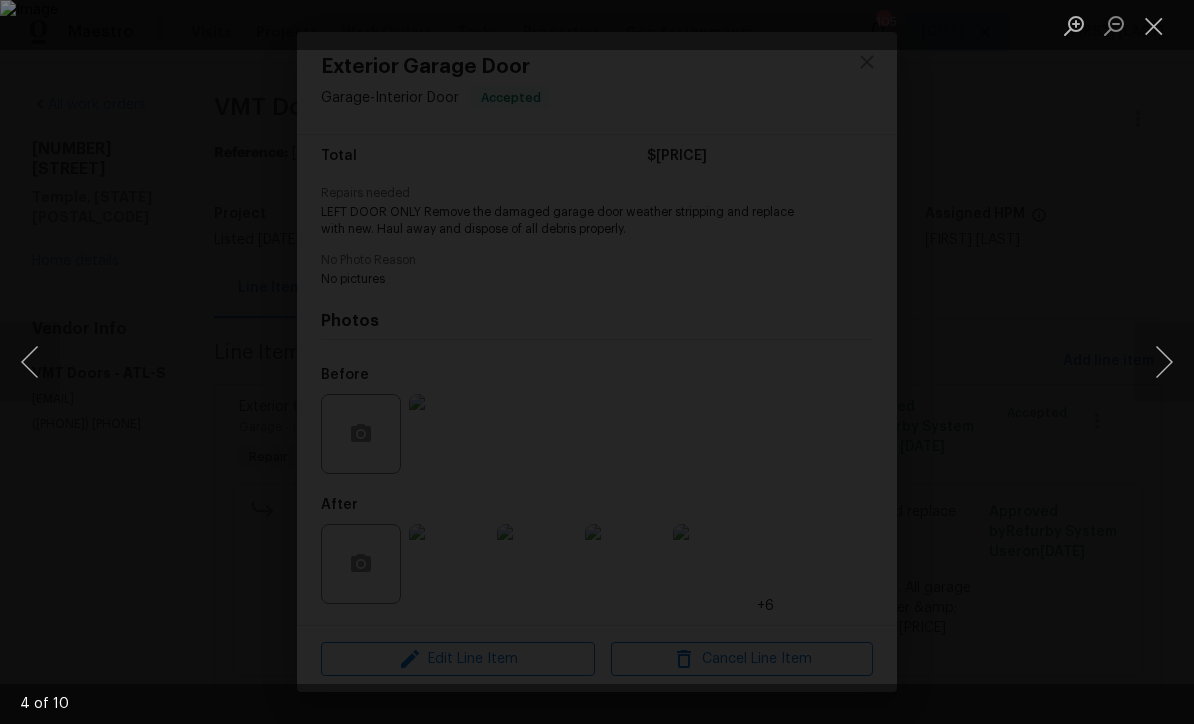 click at bounding box center (1164, 362) 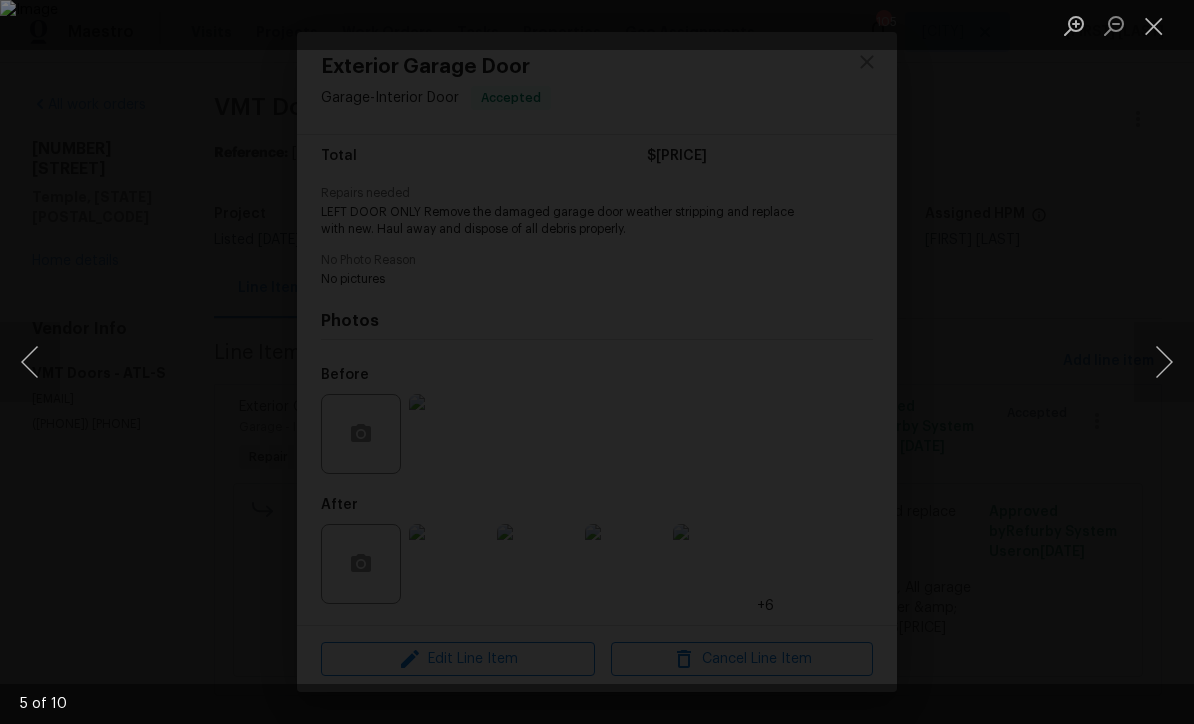 click at bounding box center (1164, 362) 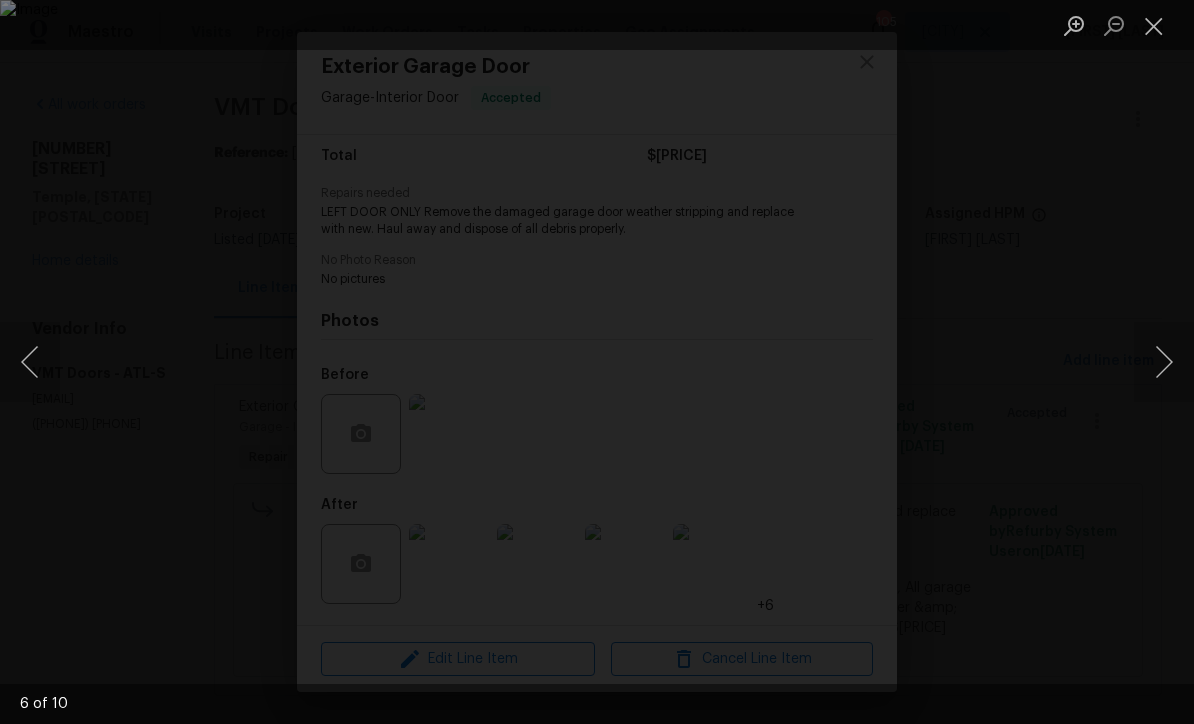 click at bounding box center (1164, 362) 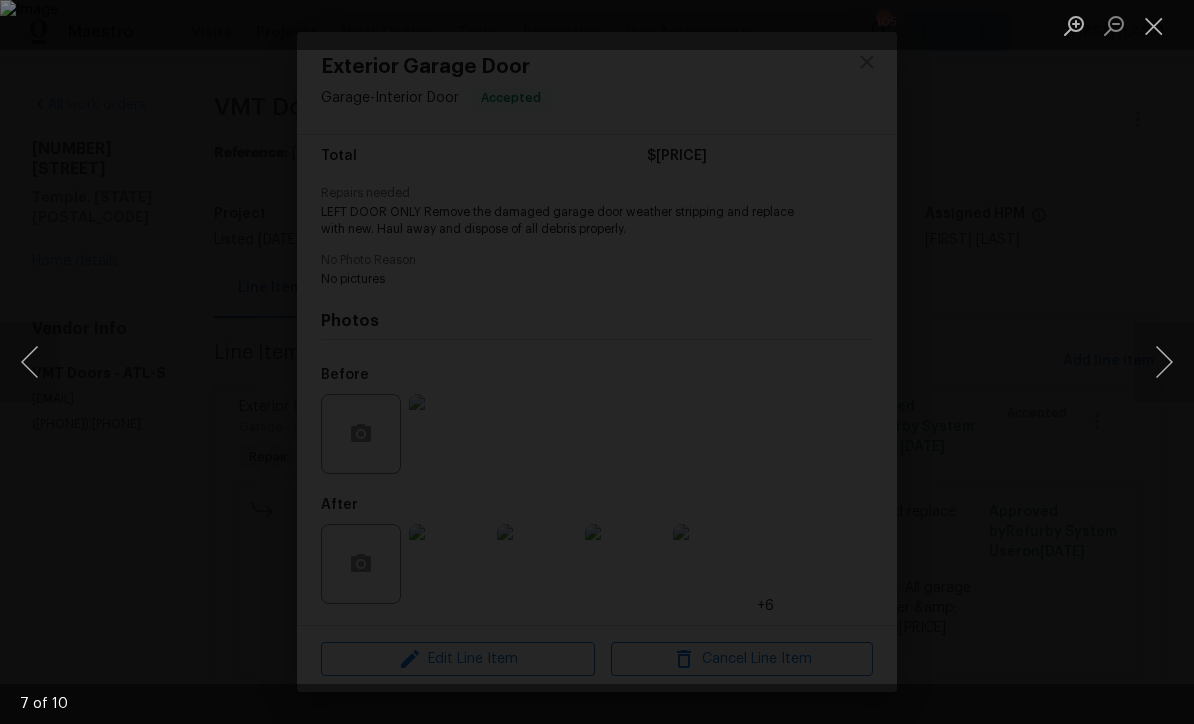 click at bounding box center [1164, 362] 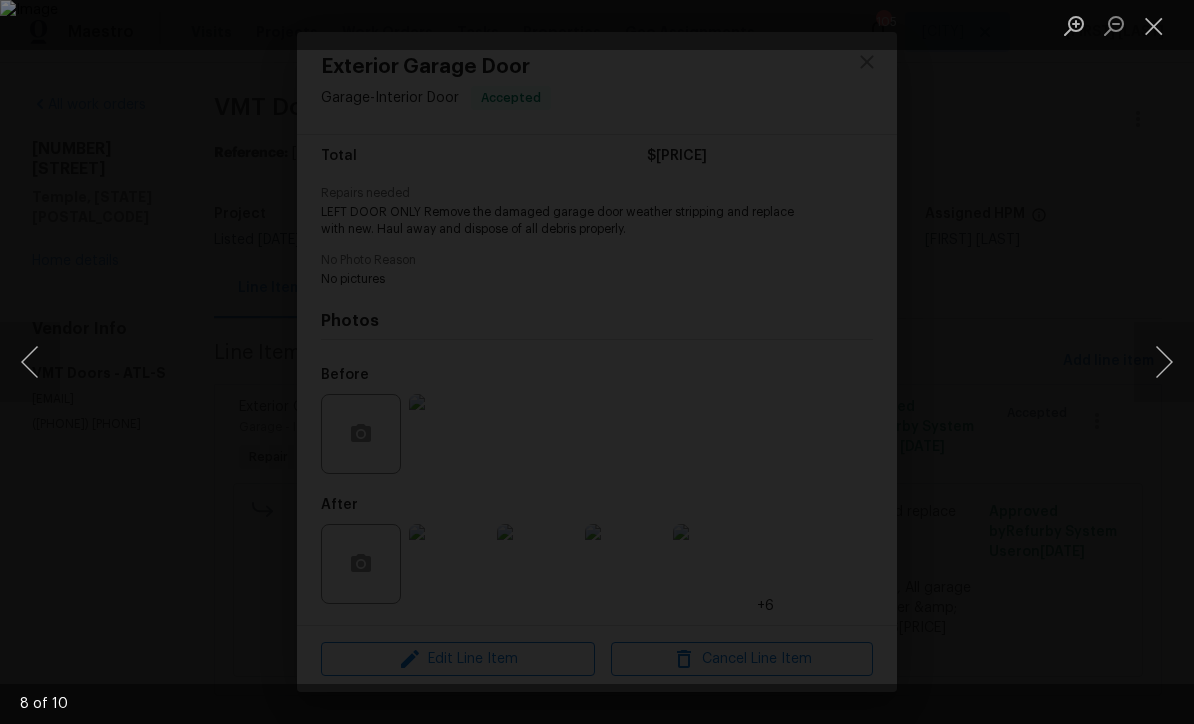 click at bounding box center [1164, 362] 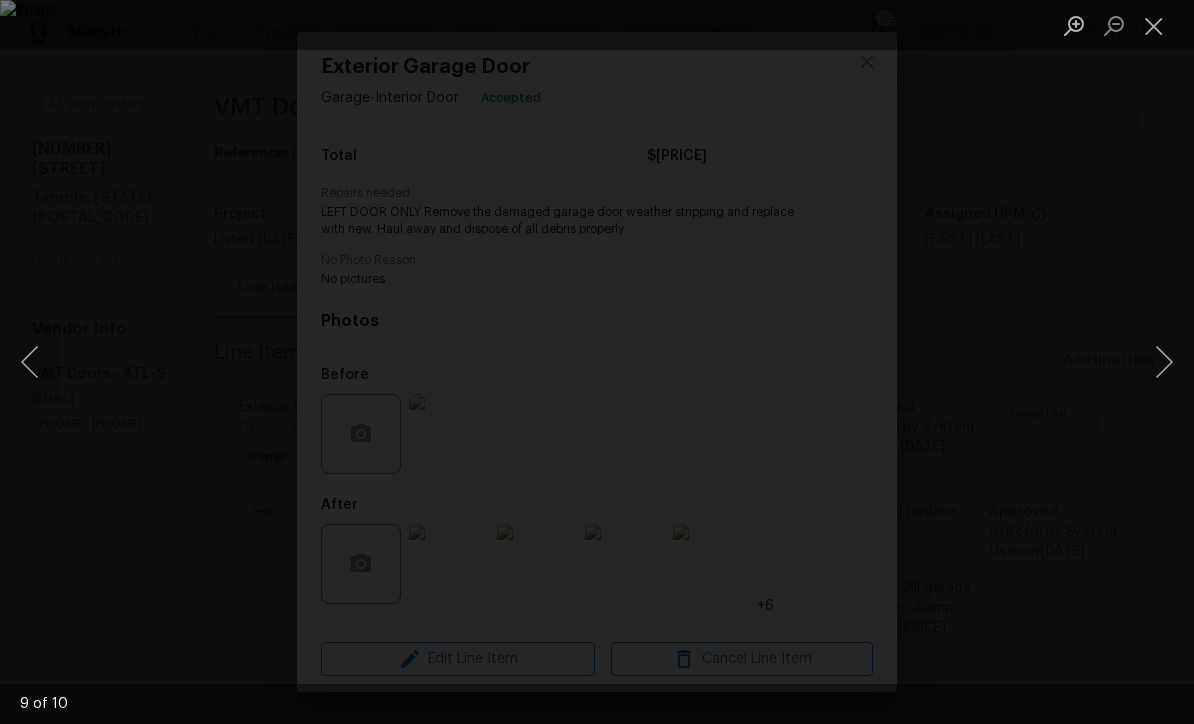 click at bounding box center (1154, 25) 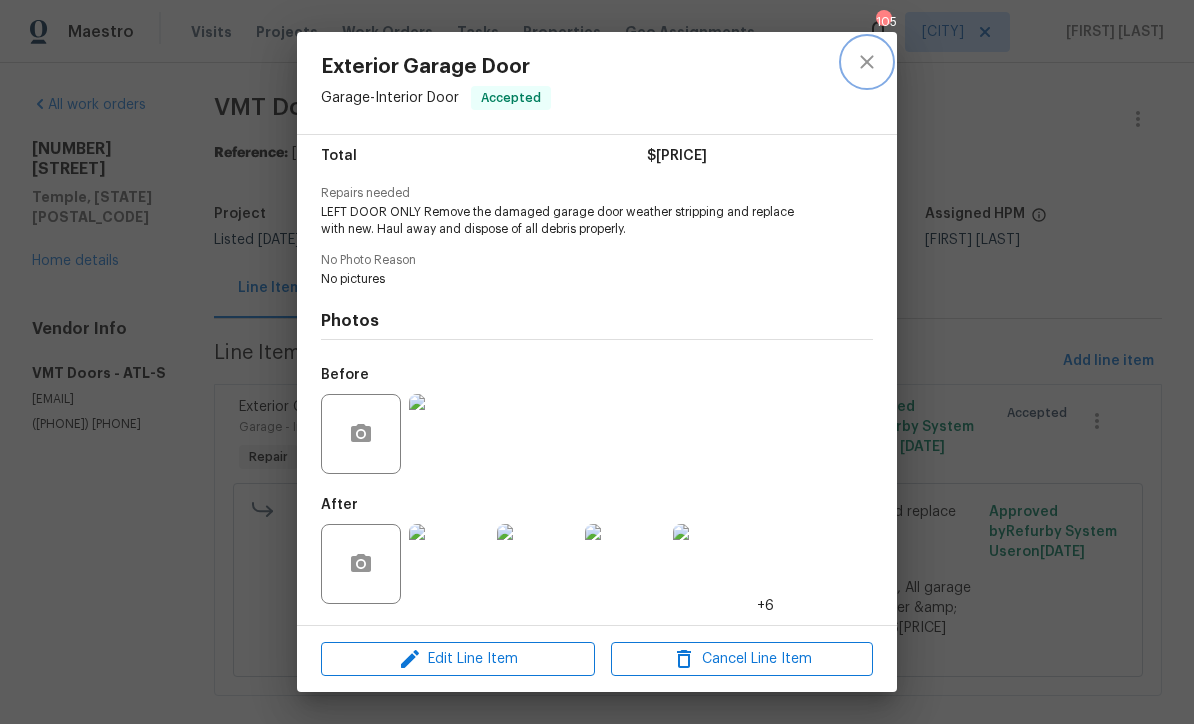 click 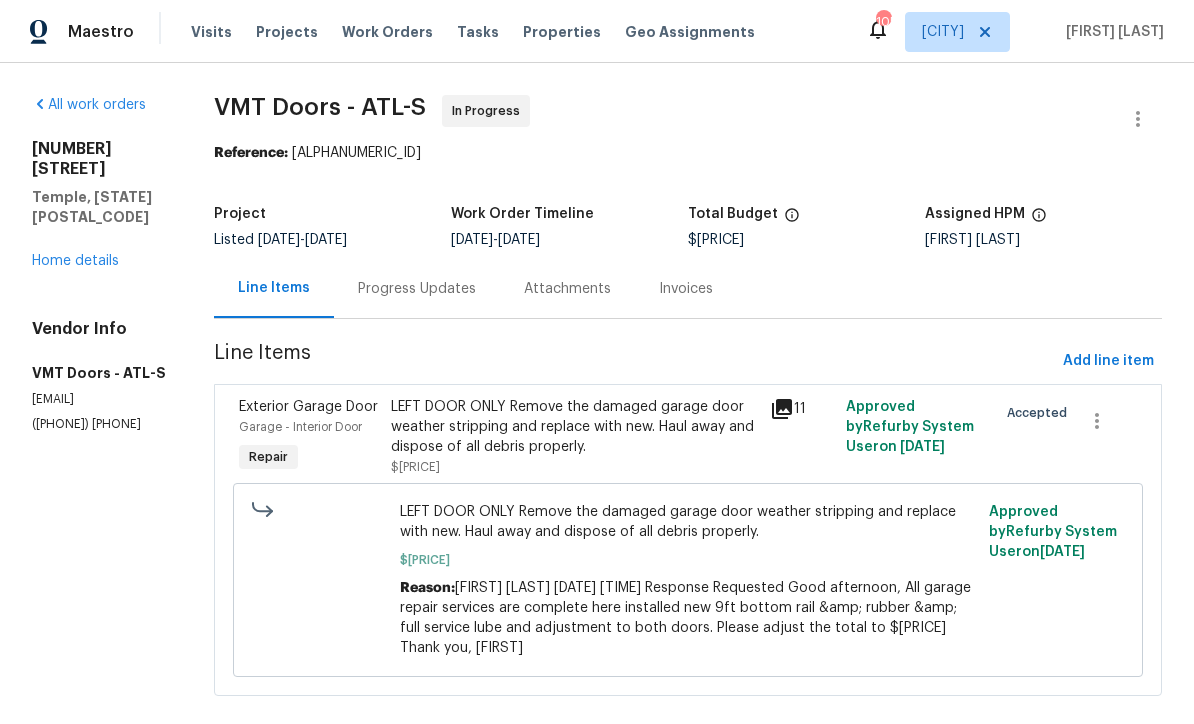 scroll, scrollTop: 0, scrollLeft: 0, axis: both 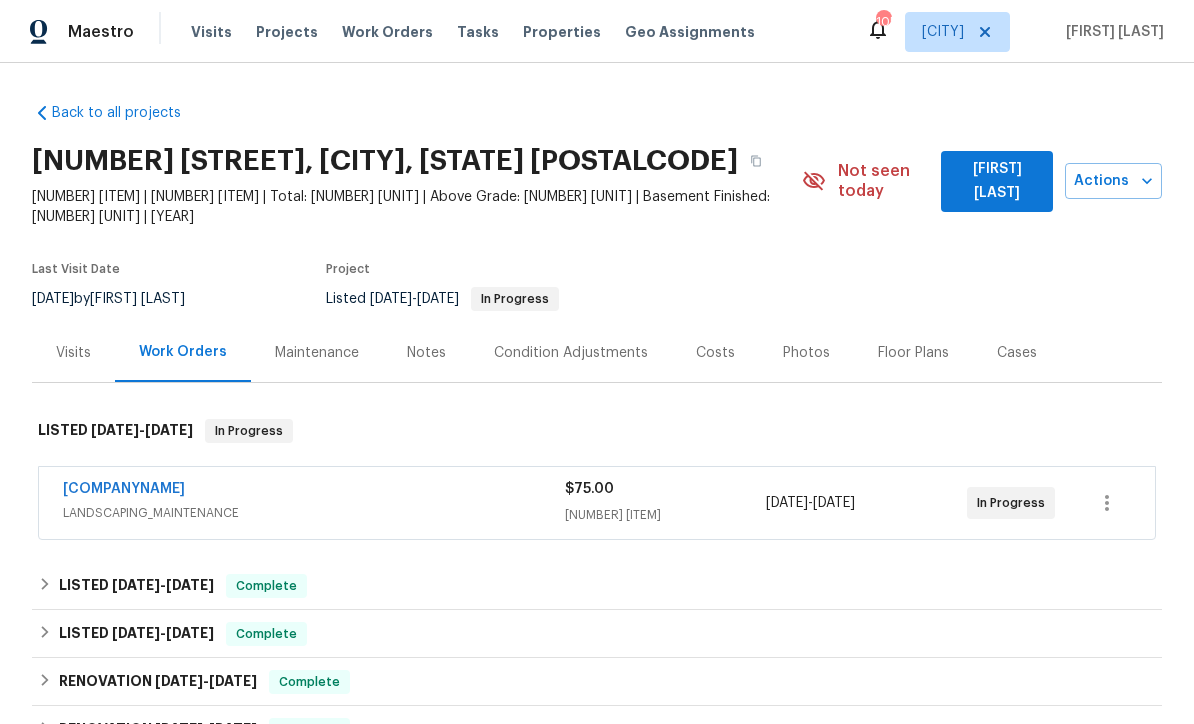 click on "[COMPANYNAME]" at bounding box center [124, 489] 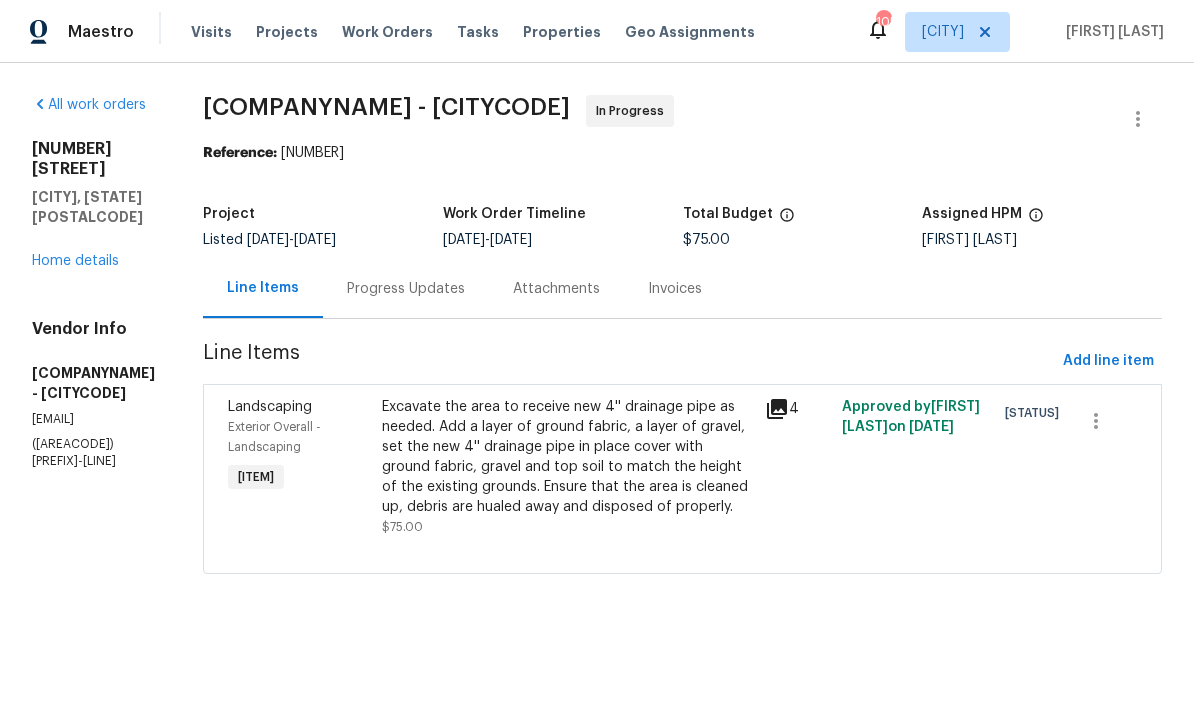 click on "Progress Updates" at bounding box center [406, 288] 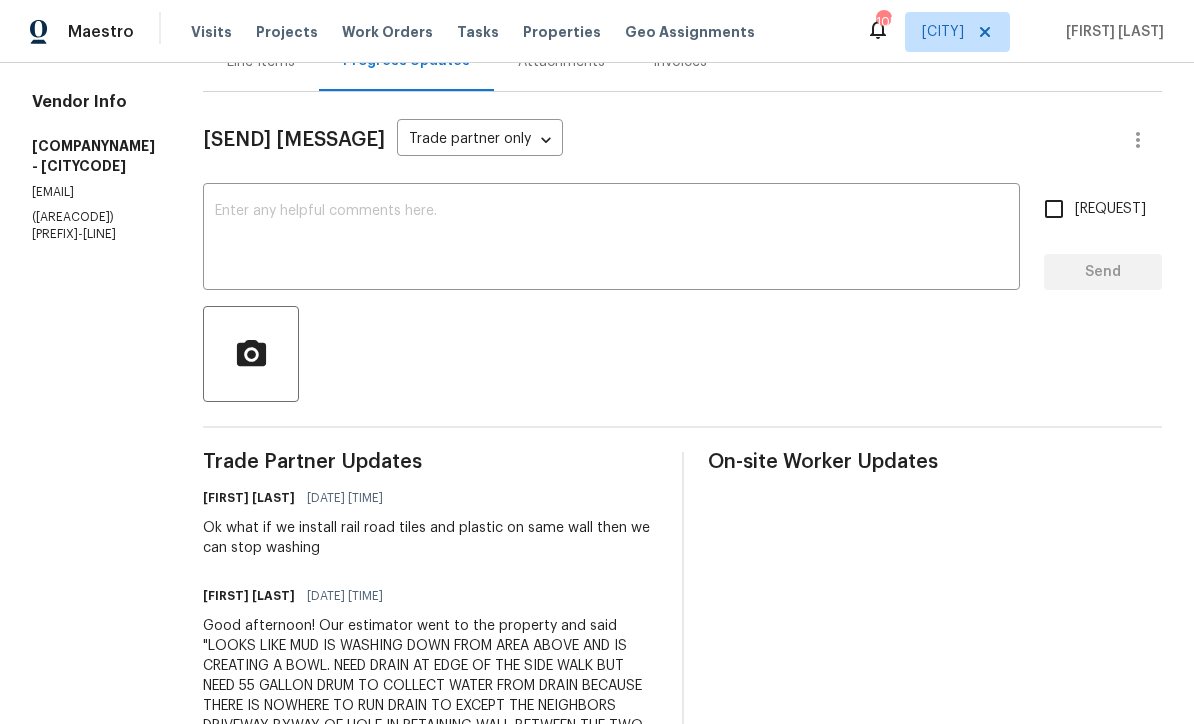 scroll, scrollTop: 227, scrollLeft: 0, axis: vertical 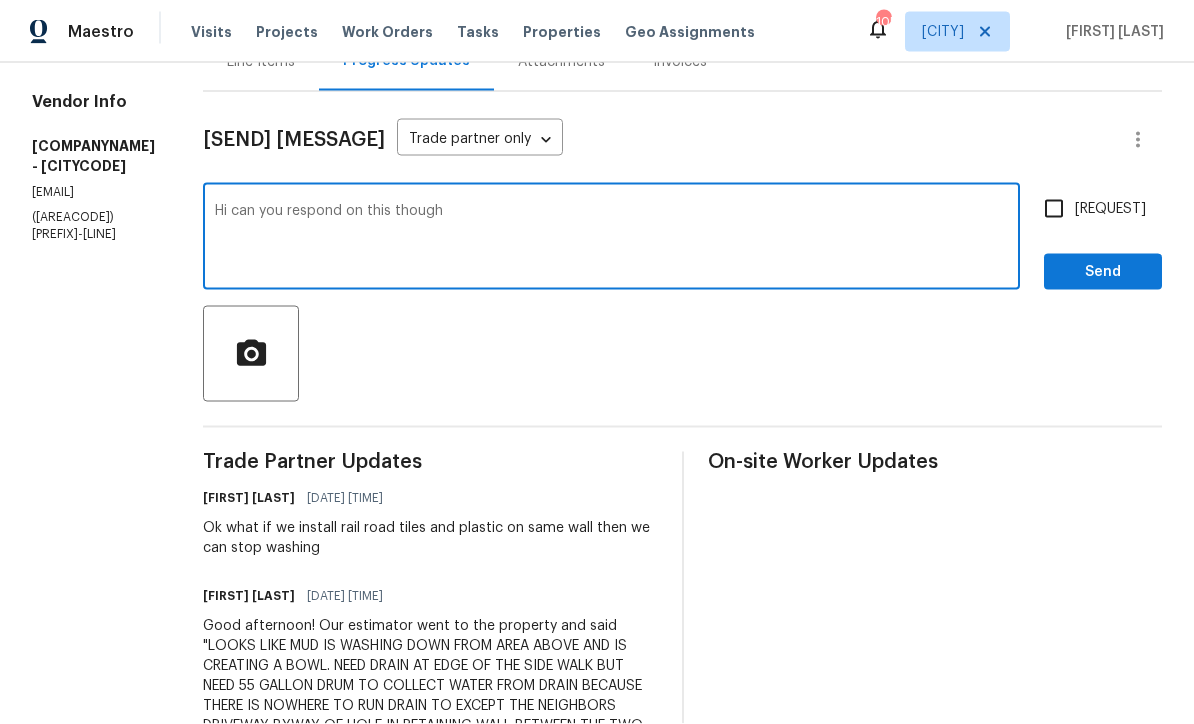 type on "Hi can you respond on this though" 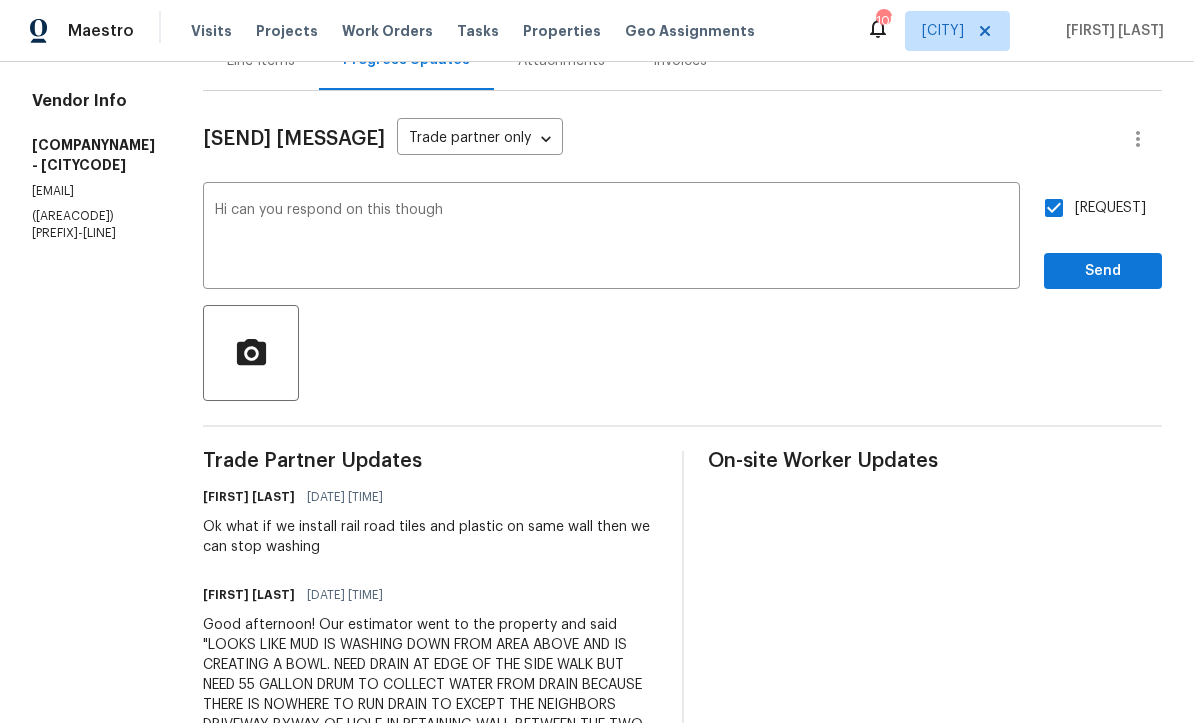 scroll, scrollTop: 1, scrollLeft: 0, axis: vertical 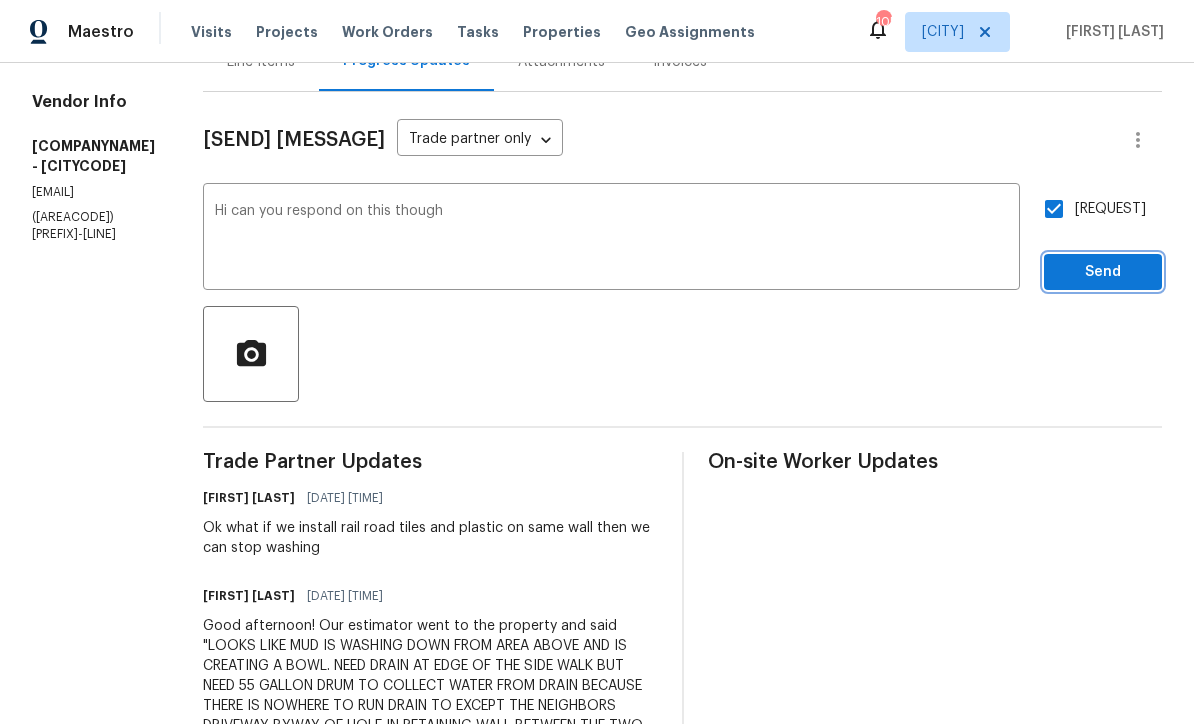 click on "Send" at bounding box center (1103, 272) 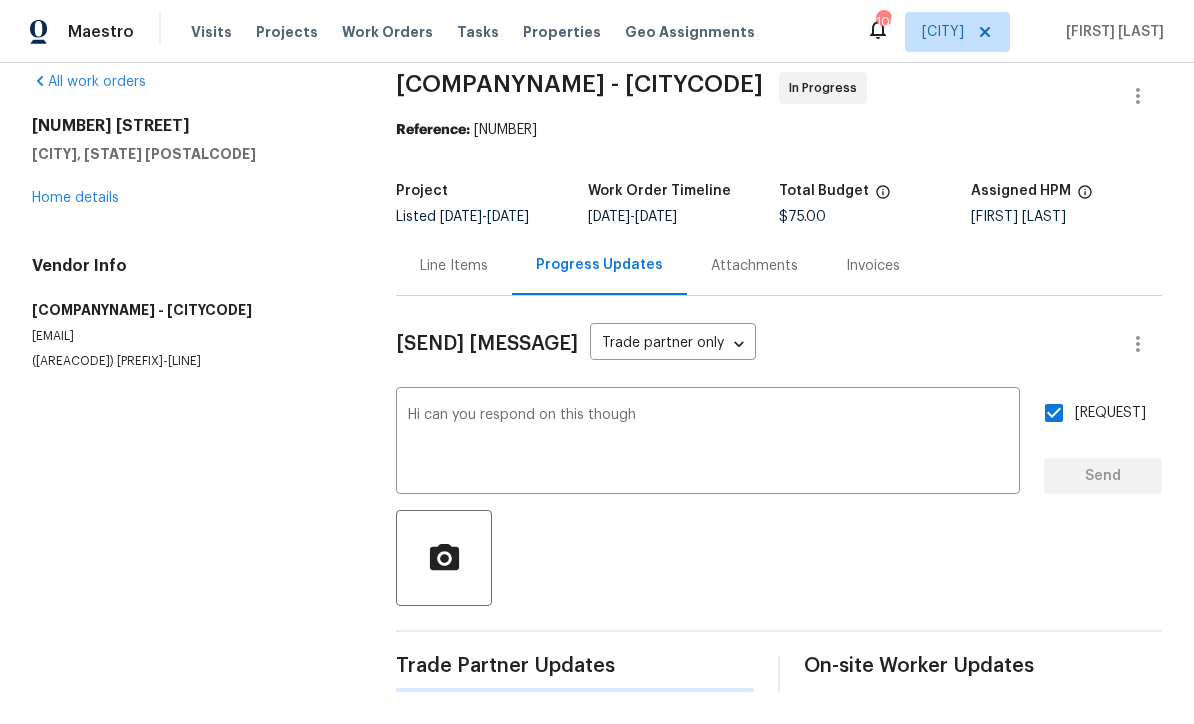 scroll, scrollTop: 0, scrollLeft: 0, axis: both 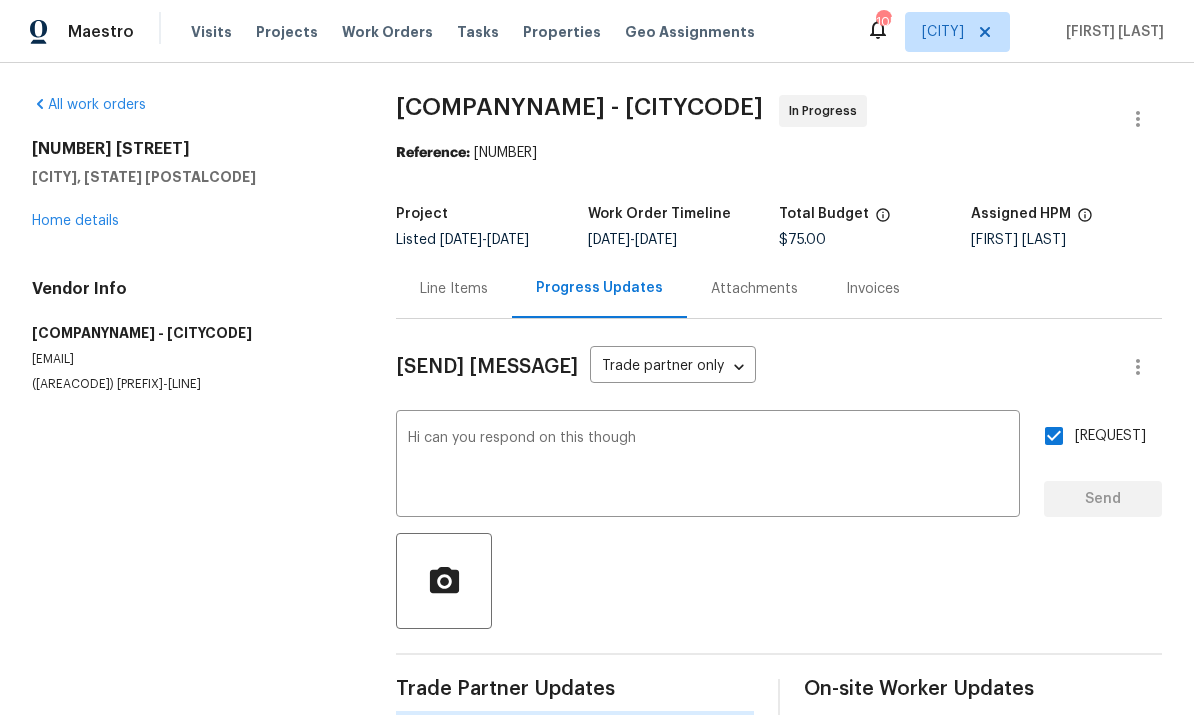 type 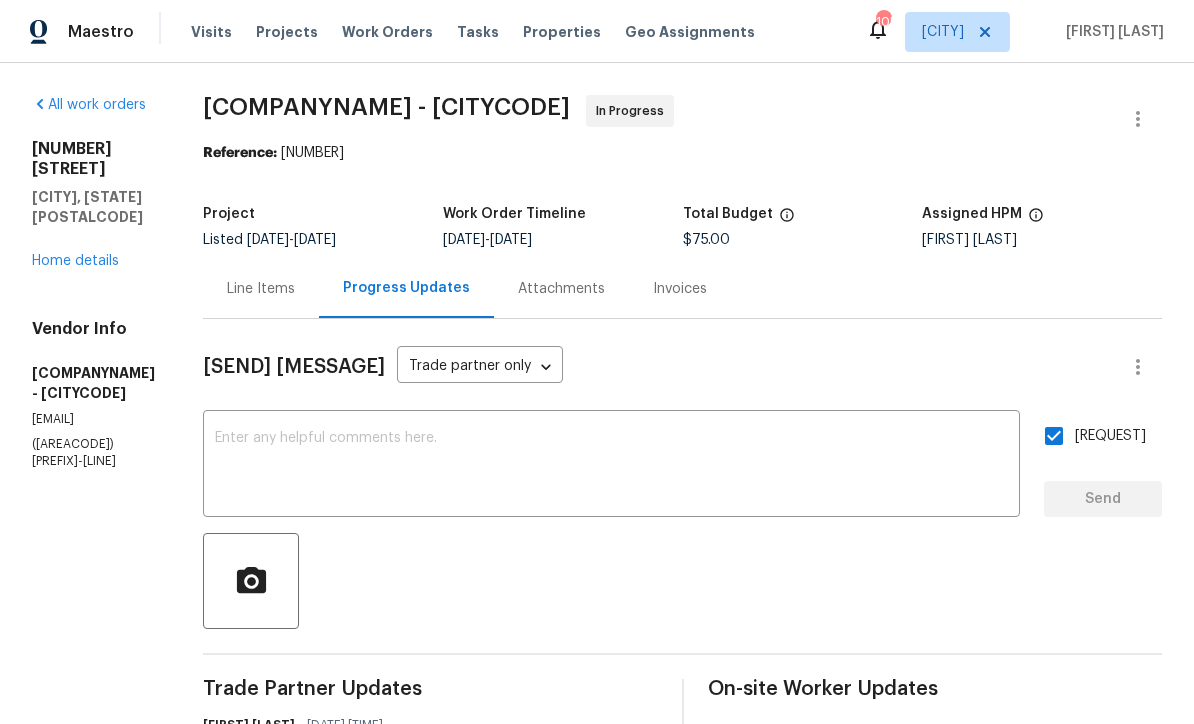 scroll, scrollTop: 0, scrollLeft: 0, axis: both 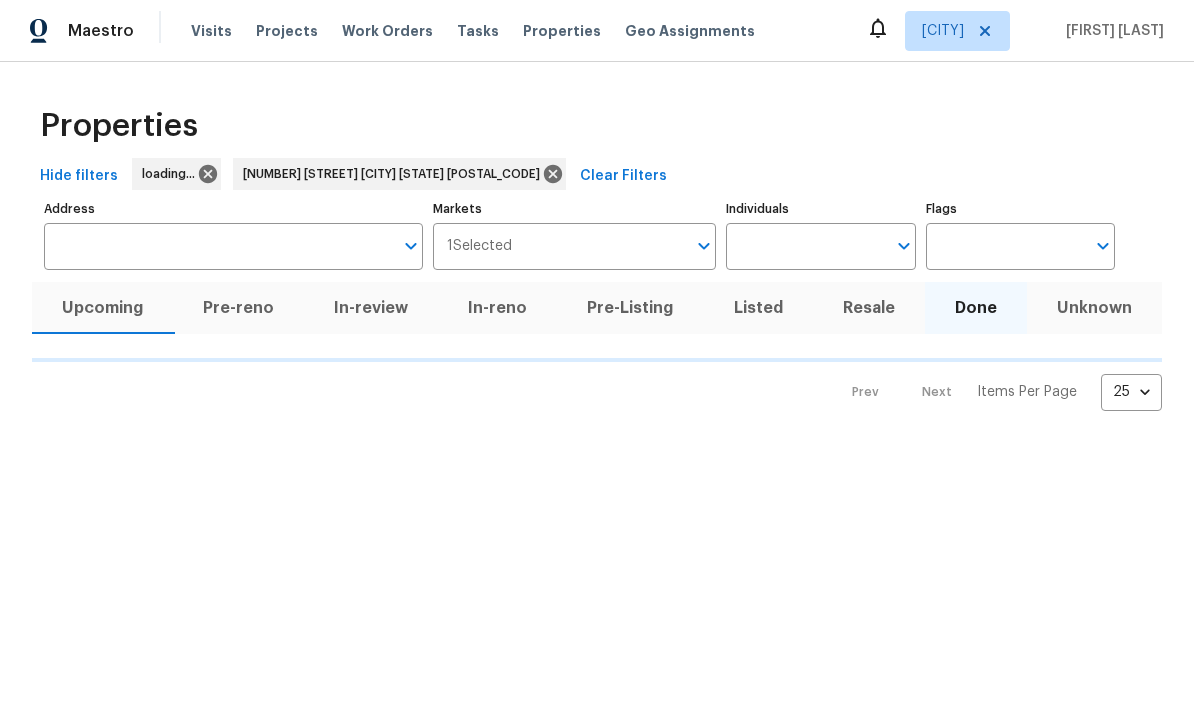 type on "60 Legend Creek Holw Douglasville GA 30134" 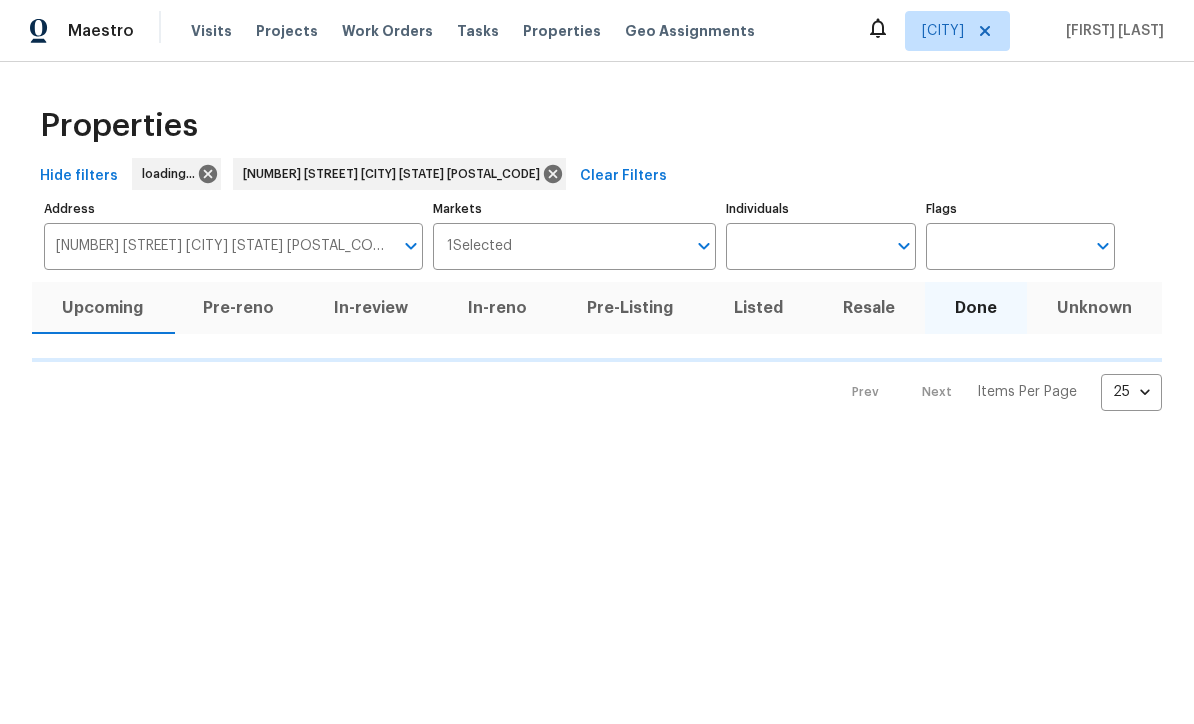 scroll, scrollTop: 0, scrollLeft: 0, axis: both 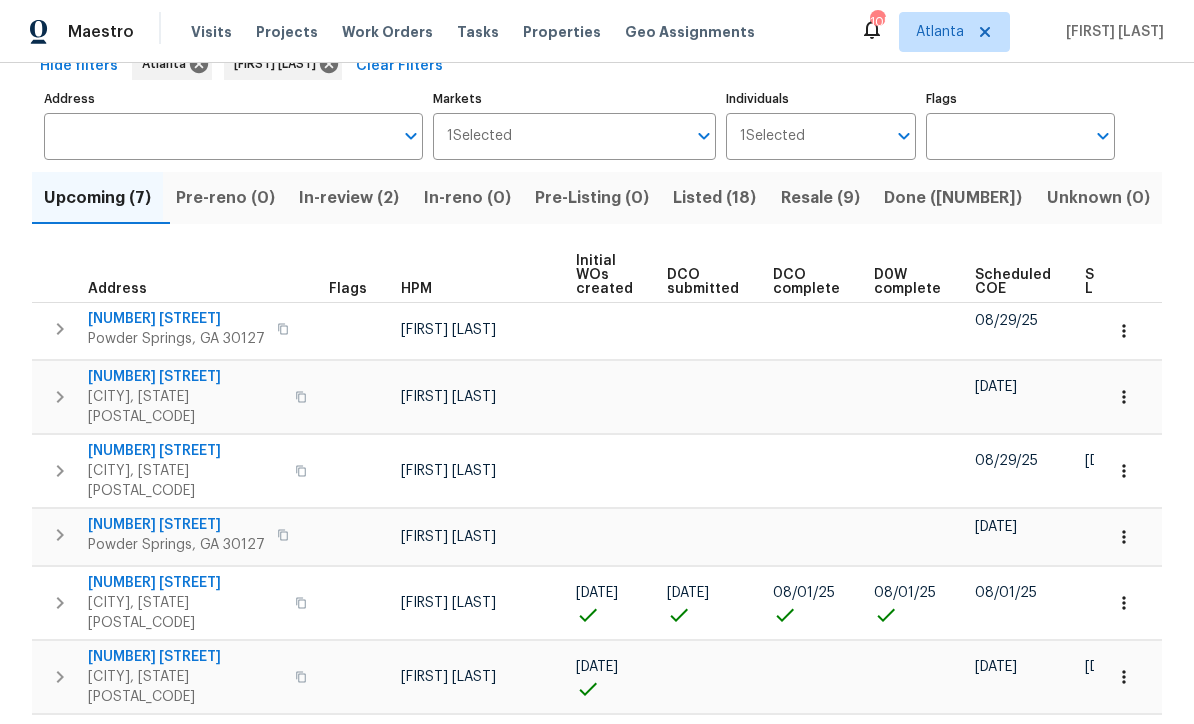 click on "[NUMBER] [STREET]" at bounding box center (185, 583) 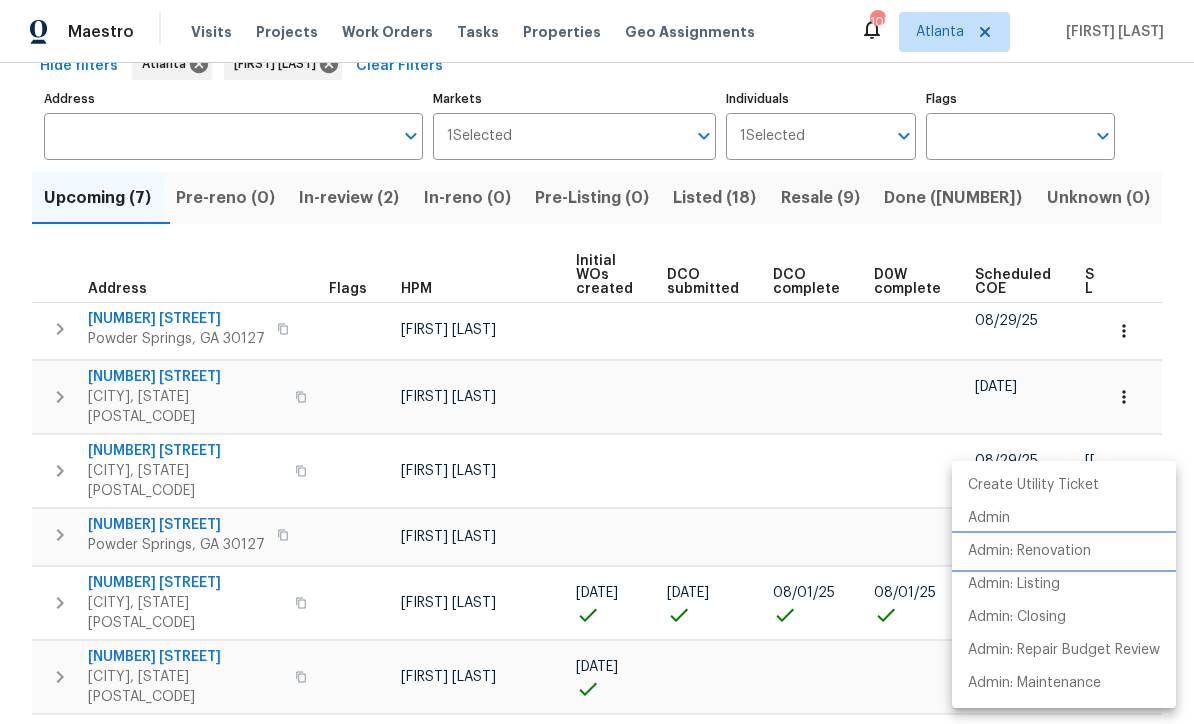 click on "Admin: Renovation" at bounding box center [1029, 551] 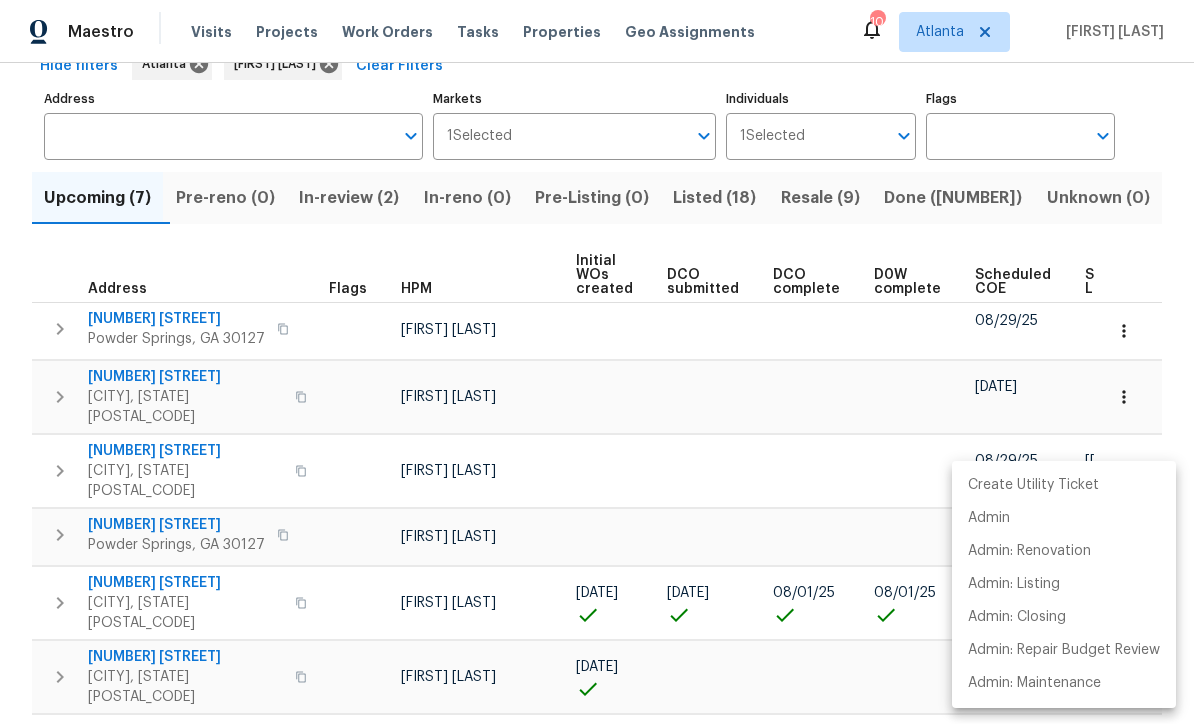 click at bounding box center (597, 362) 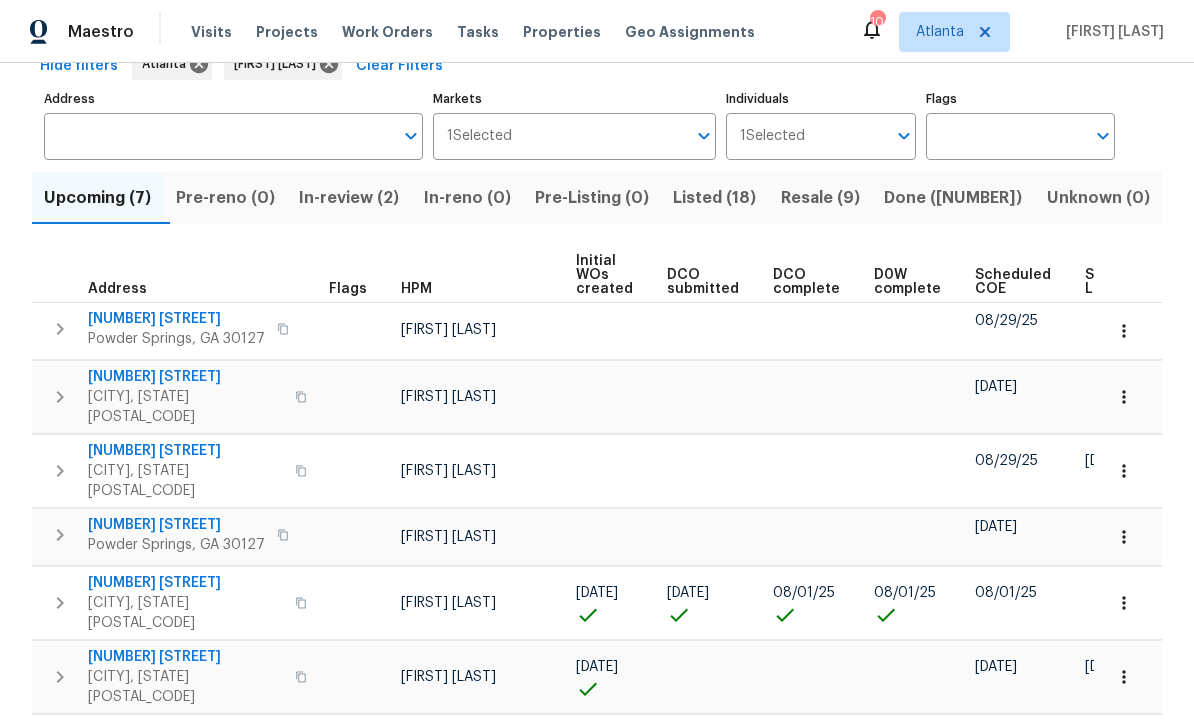 click on "[CITY], [STATE] [POSTAL_CODE] [FIRST] [LAST] [DATE] [DATE] [NUMBER] [STREET] [CITY], [STATE] [POSTAL_CODE] [FIRST] [LAST] [DATE] [DATE] [NUMBER] [STREET] [CITY], [STATE] [POSTAL_CODE] [FIRST] [LAST] [DATE] [DATE] [DATE] [DATE] [NUMBER] [STREET] [CITY], [STATE] [POSTAL_CODE] [FIRST] [LAST] [DATE] [DATE] [DATE] [DATE] [DATE] [DATE] [NUMBER] [STREET] [CITY], [STATE] [POSTAL_CODE] [FIRST] [LAST] [DATE] [DATE] [DATE] [DATE] [NUMBER] [STREET] [CITY], [STATE] [POSTAL_CODE] [FIRST] [LAST] [DATE] [DATE] [DATE]" at bounding box center [597, 461] 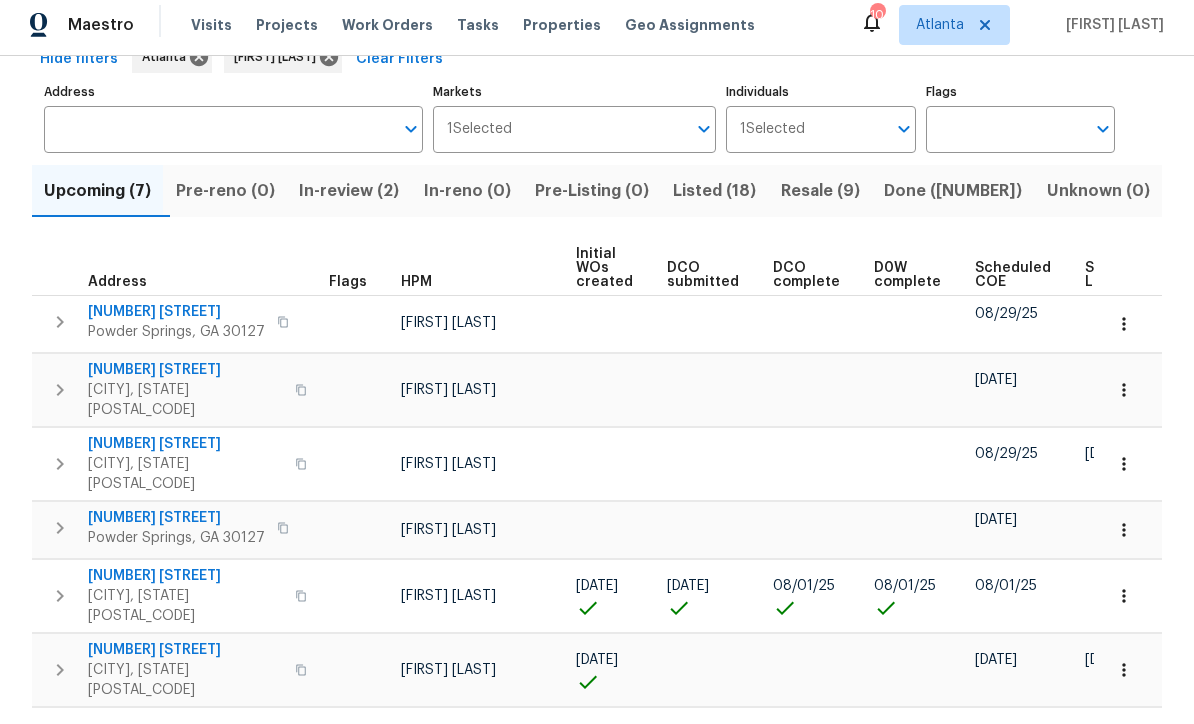 scroll, scrollTop: 0, scrollLeft: 0, axis: both 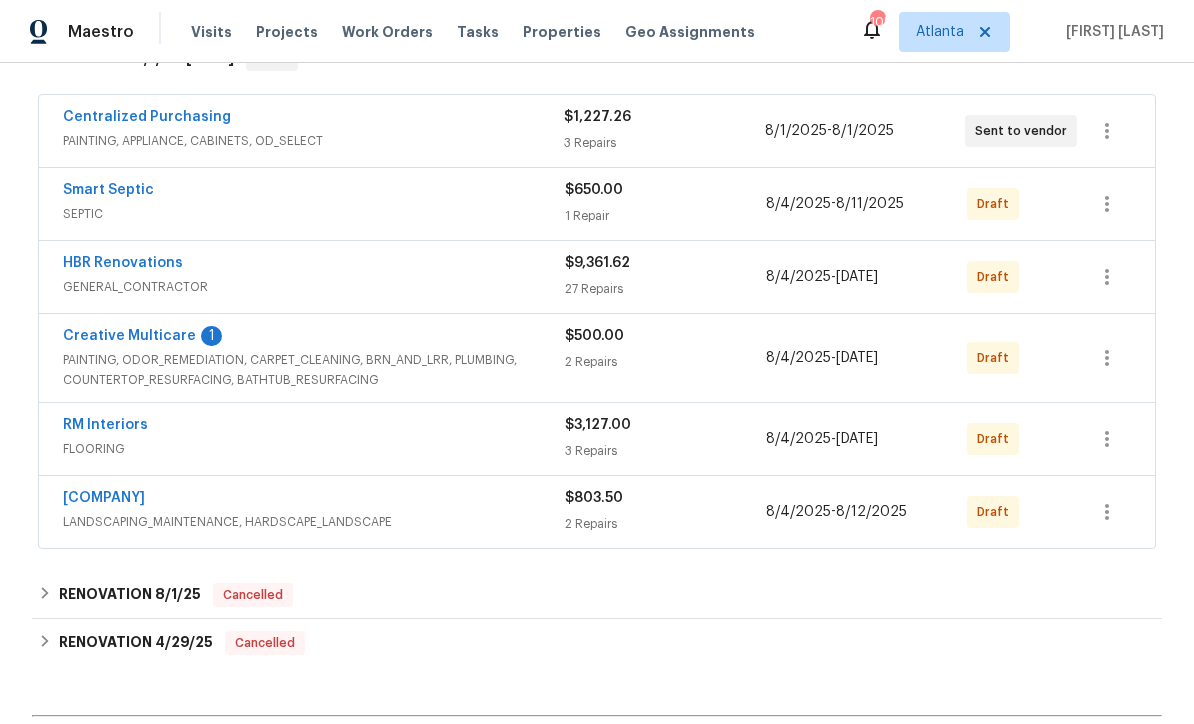click on "Creative Multicare" at bounding box center [129, 336] 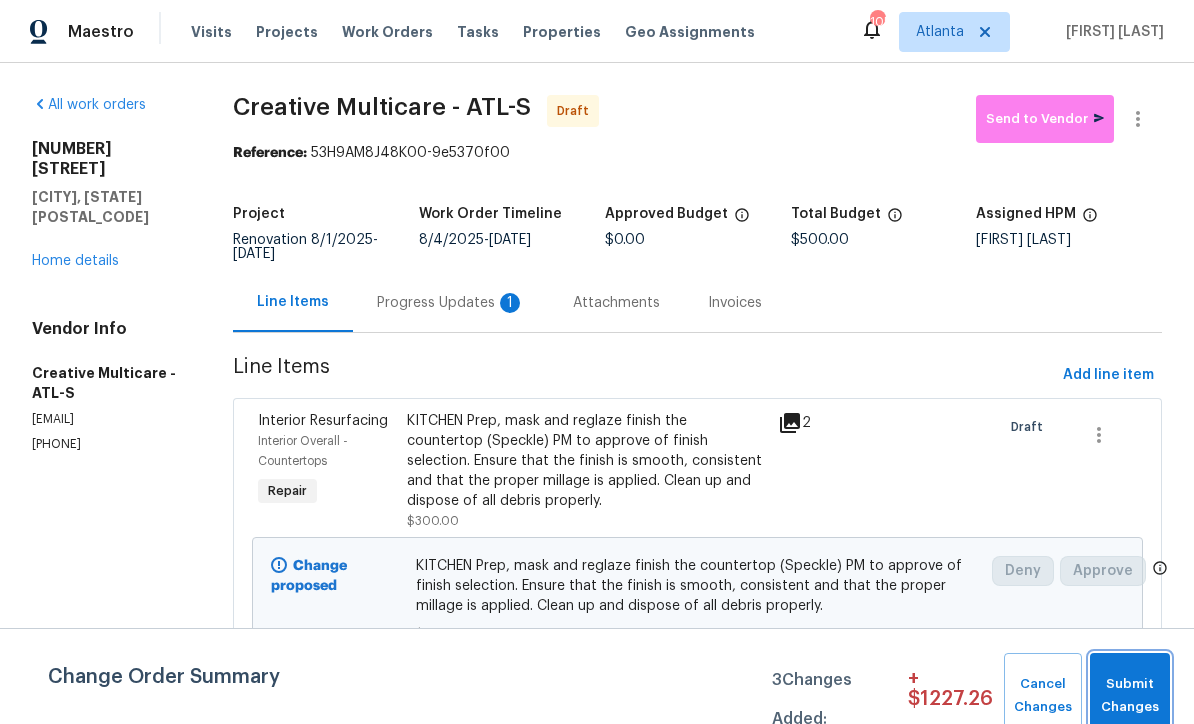 click on "Submit Changes" at bounding box center [1130, 696] 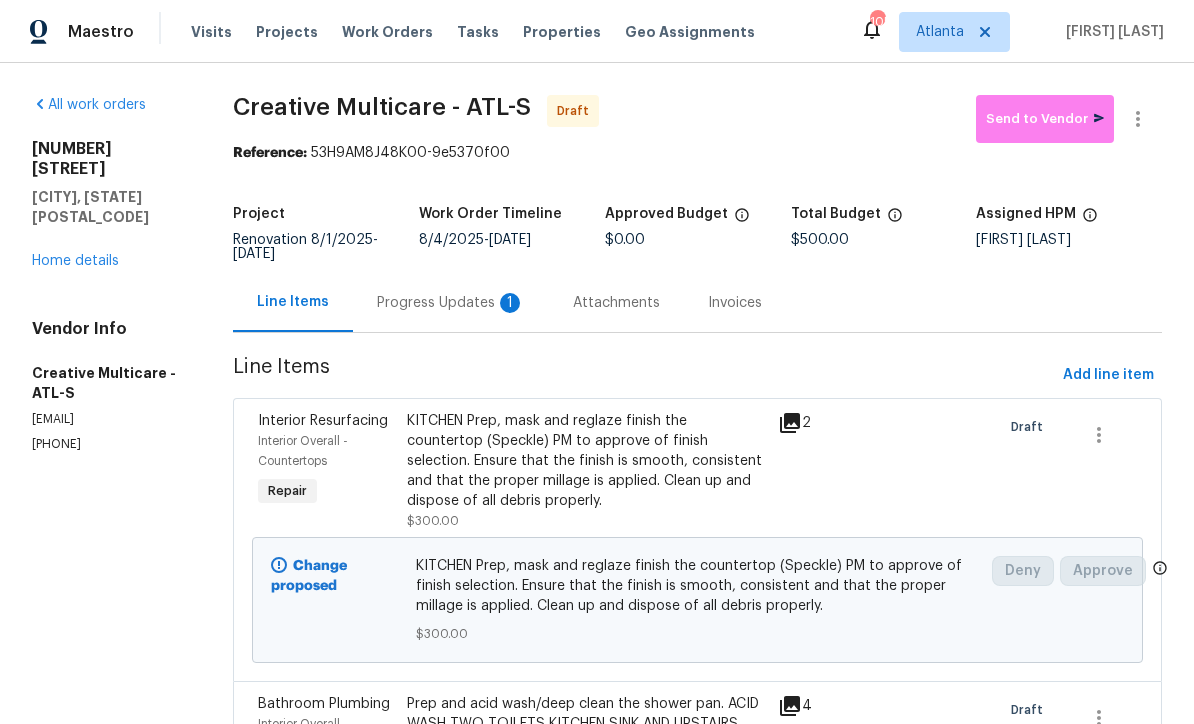 click on "Progress Updates 1" at bounding box center [451, 303] 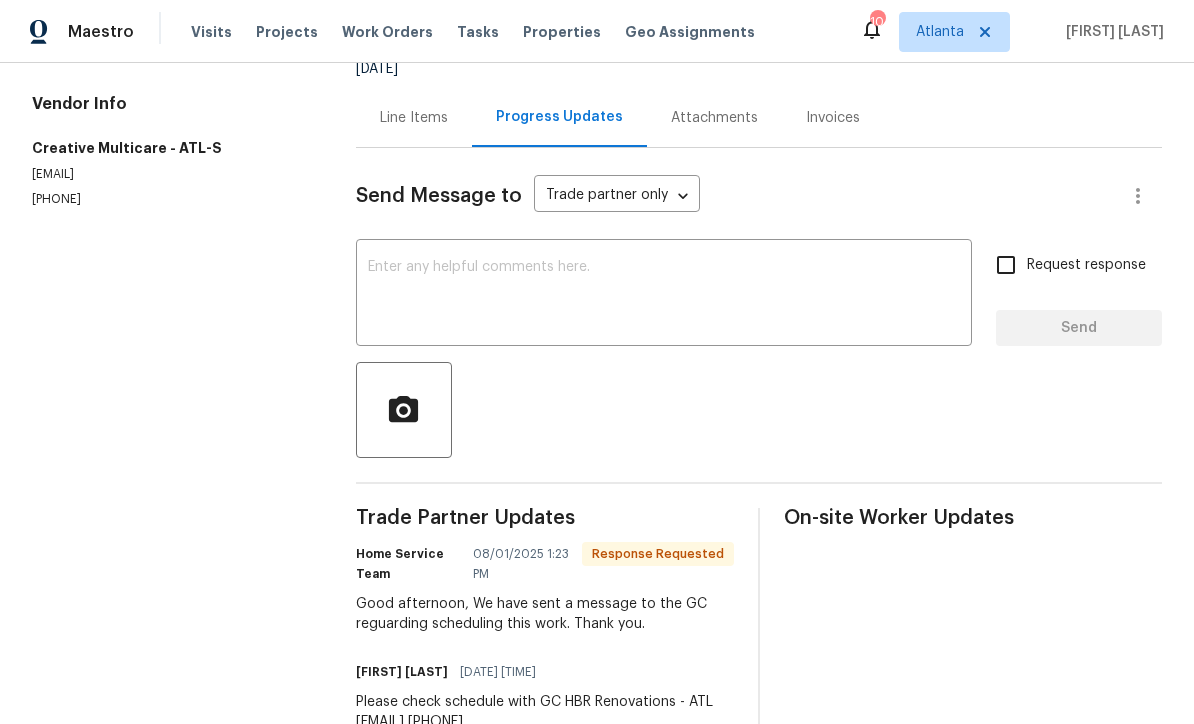 scroll, scrollTop: 184, scrollLeft: 0, axis: vertical 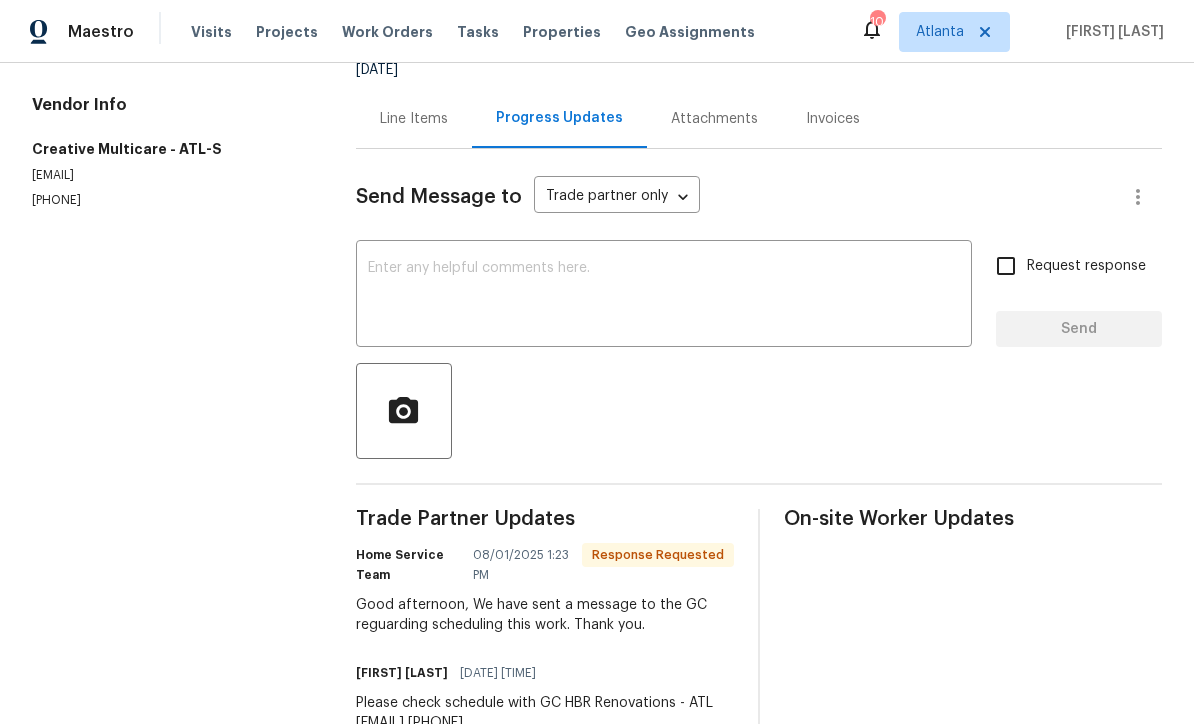 click at bounding box center (664, 296) 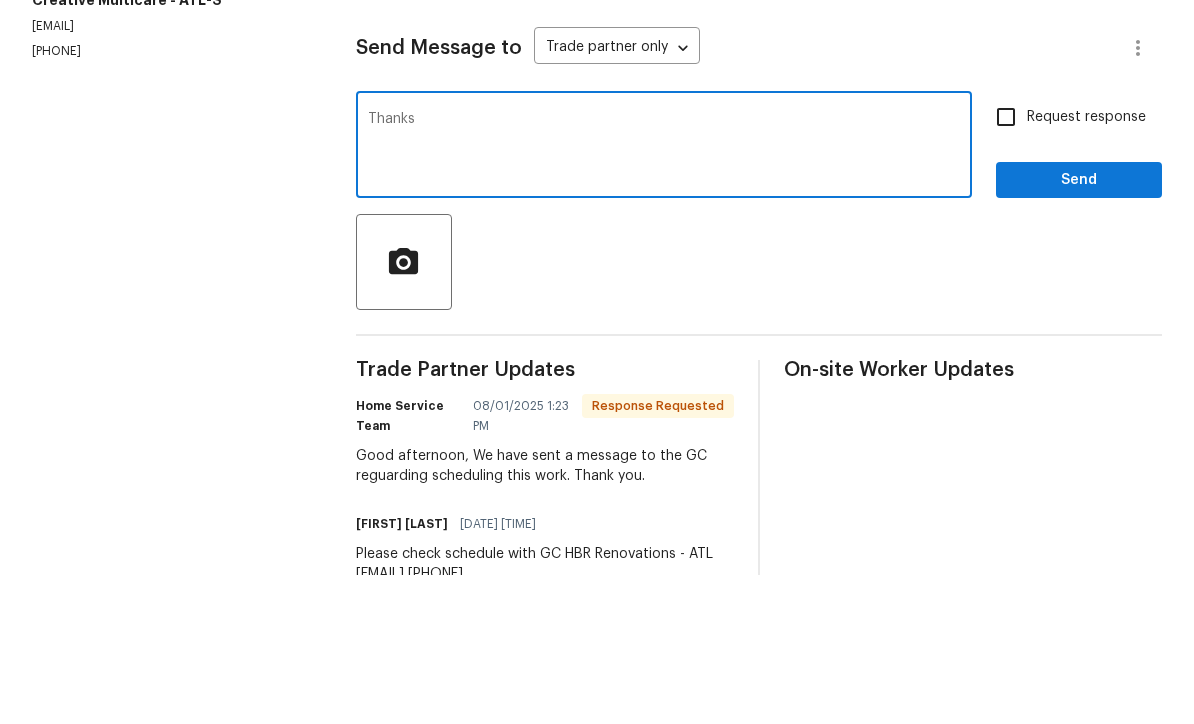 type on "Thanks" 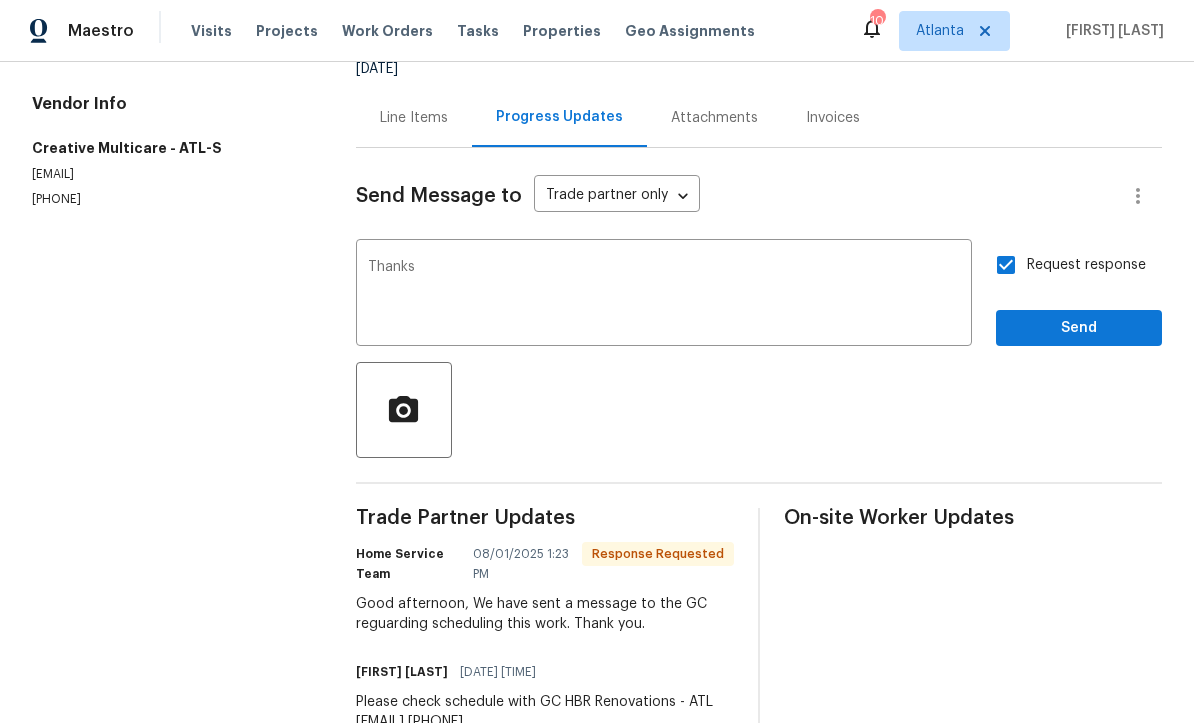 click on "Request response" at bounding box center [1006, 266] 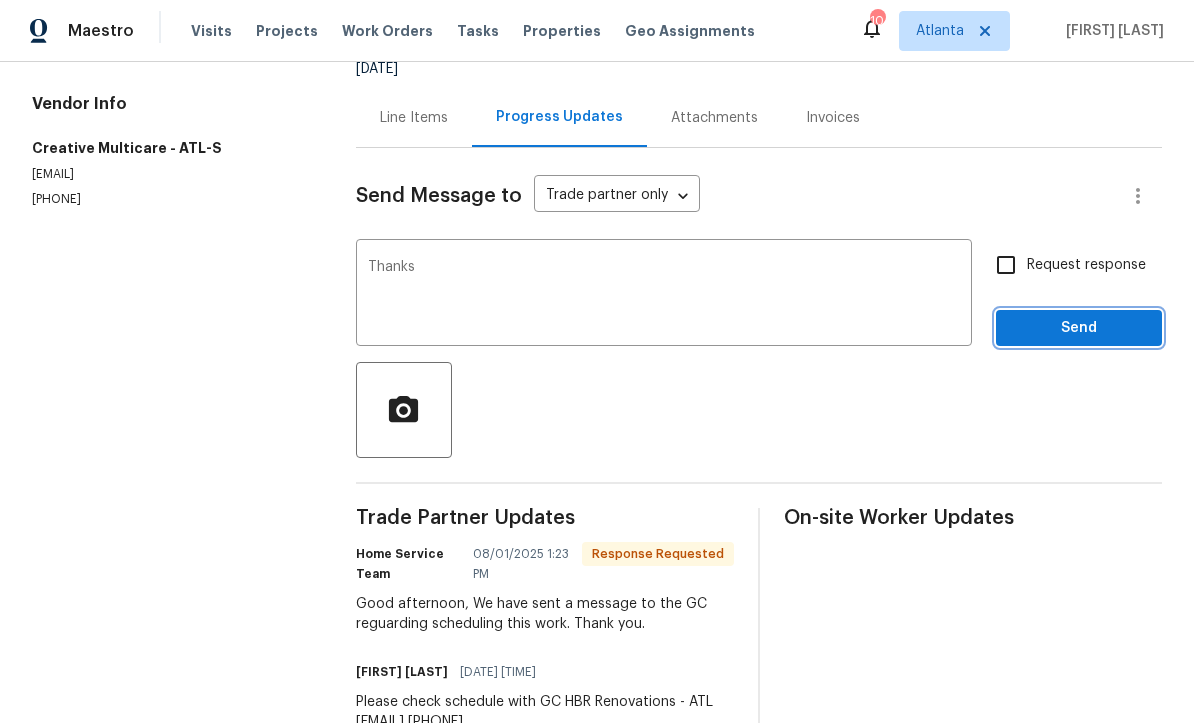 click on "Send" at bounding box center (1079, 329) 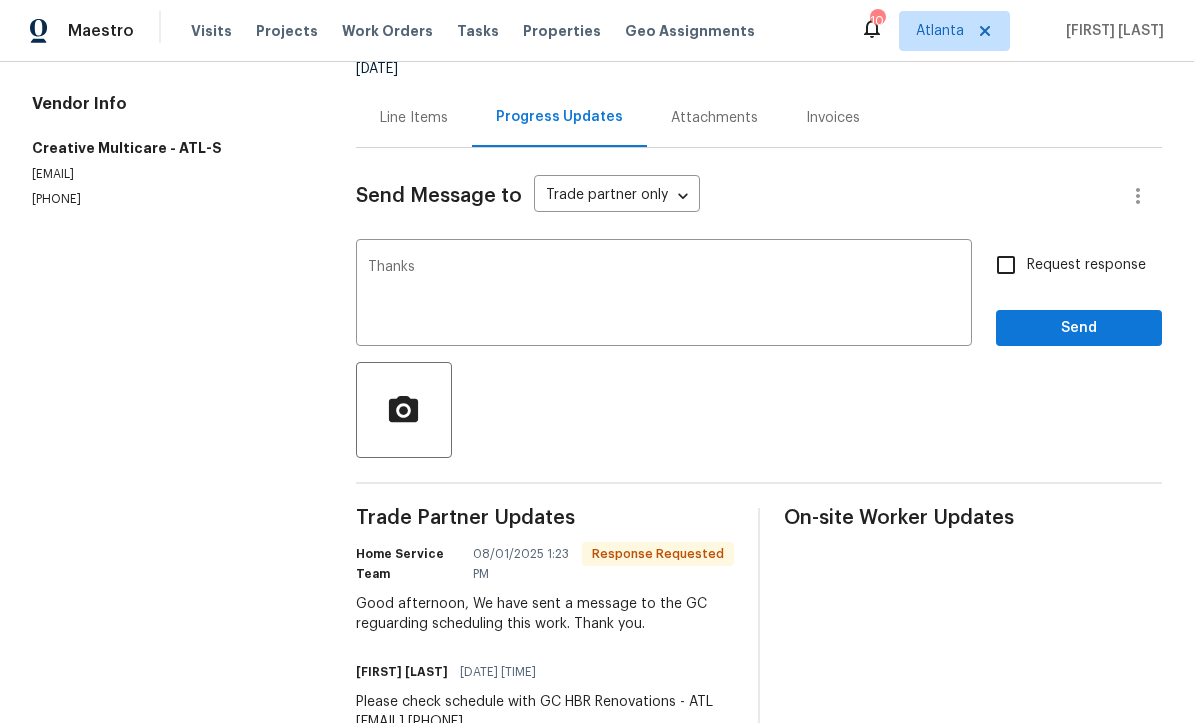 scroll, scrollTop: 38, scrollLeft: 0, axis: vertical 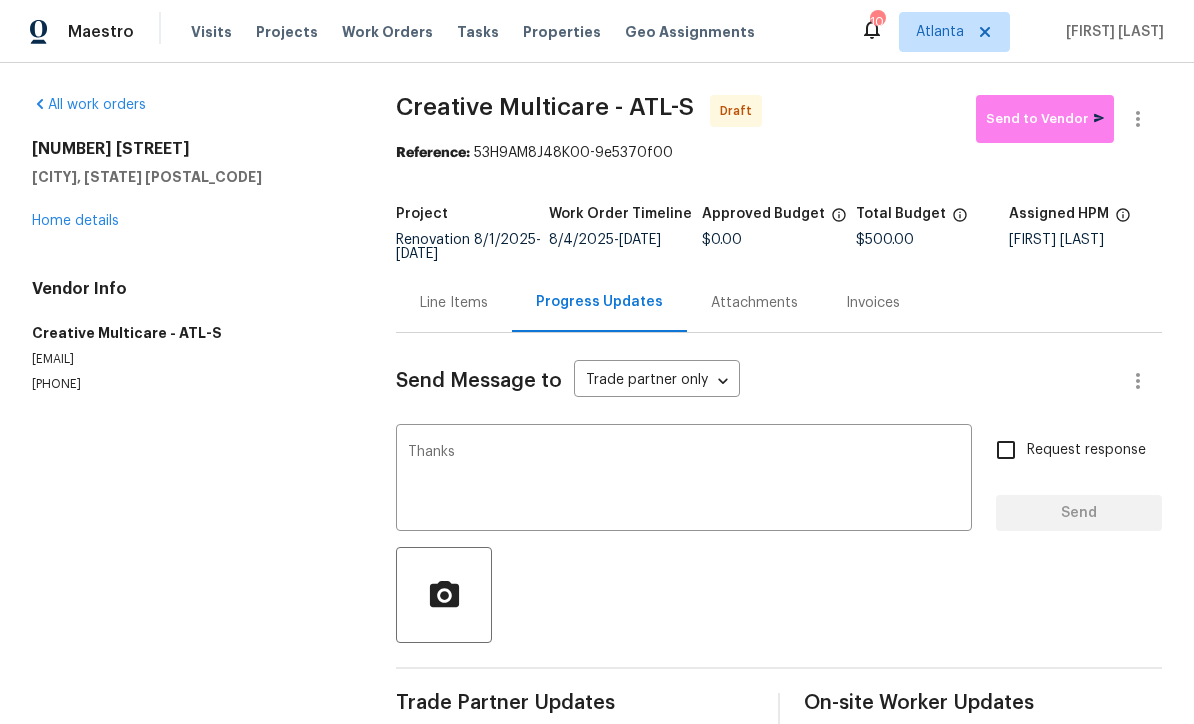 type 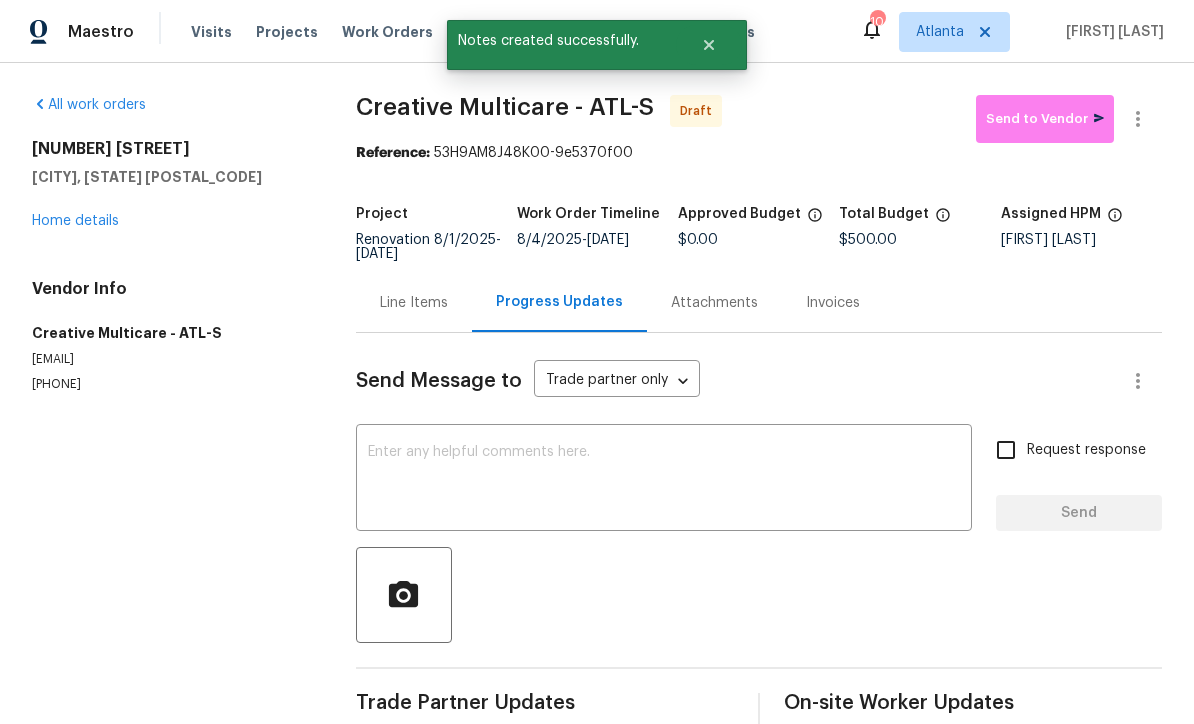 scroll, scrollTop: 0, scrollLeft: 0, axis: both 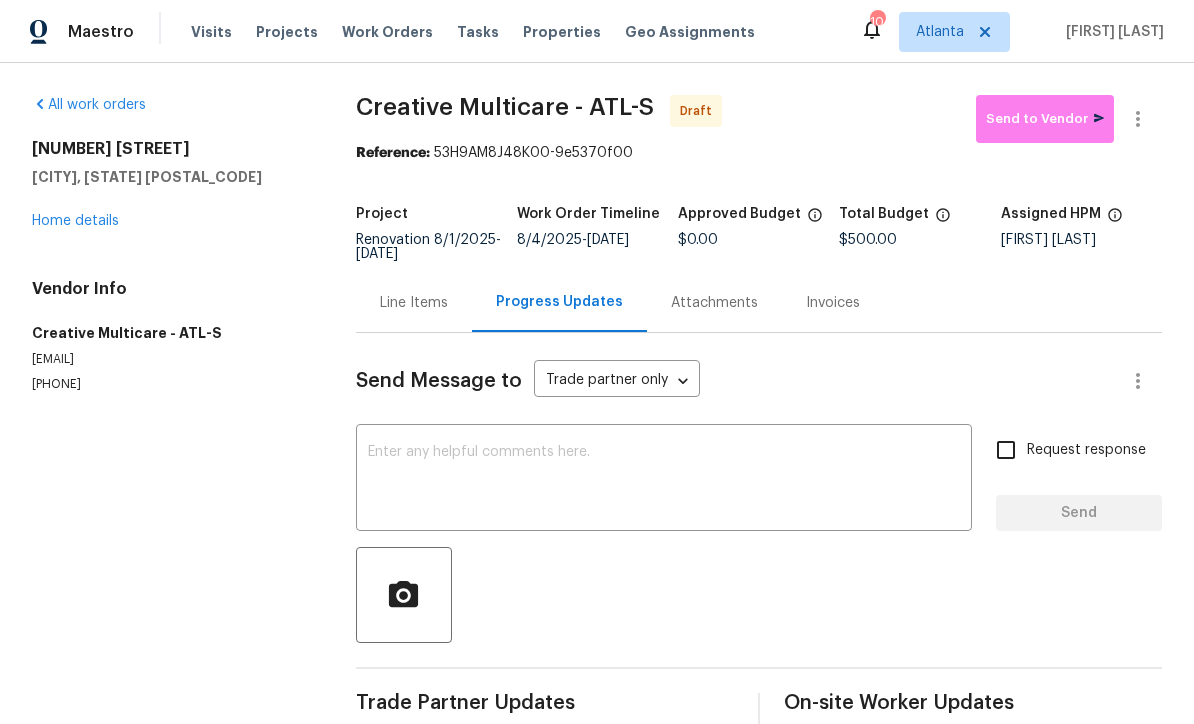 click on "Home details" at bounding box center [75, 221] 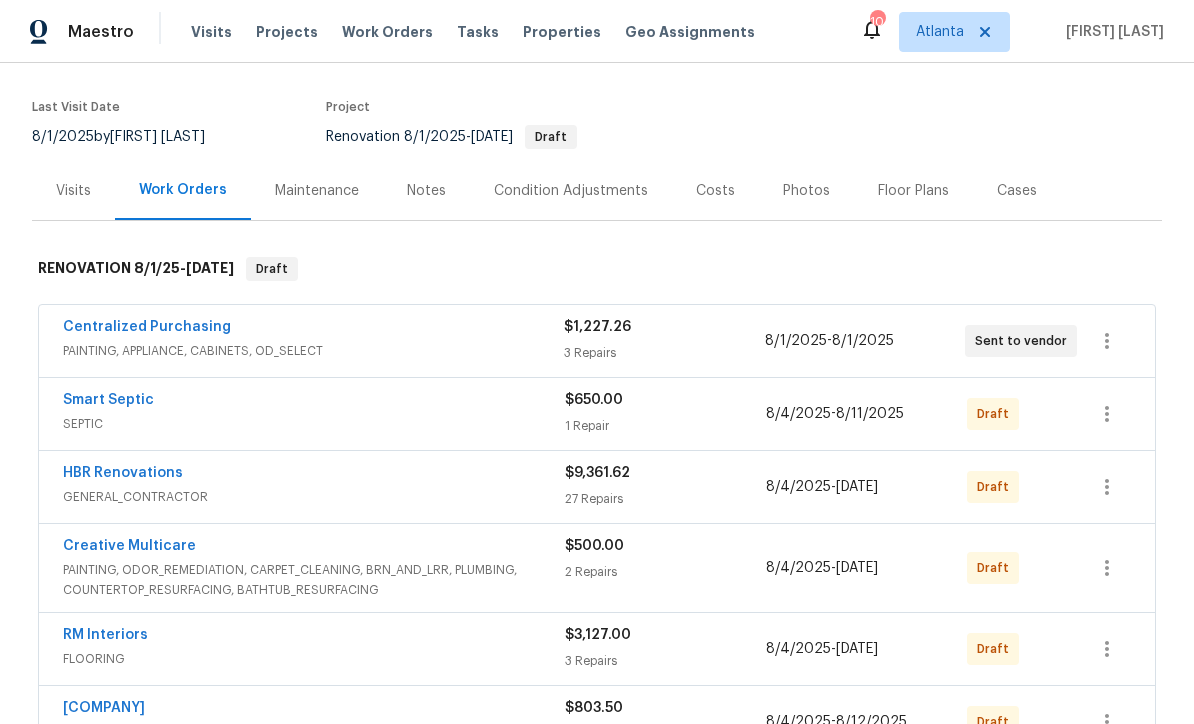 scroll, scrollTop: 136, scrollLeft: 0, axis: vertical 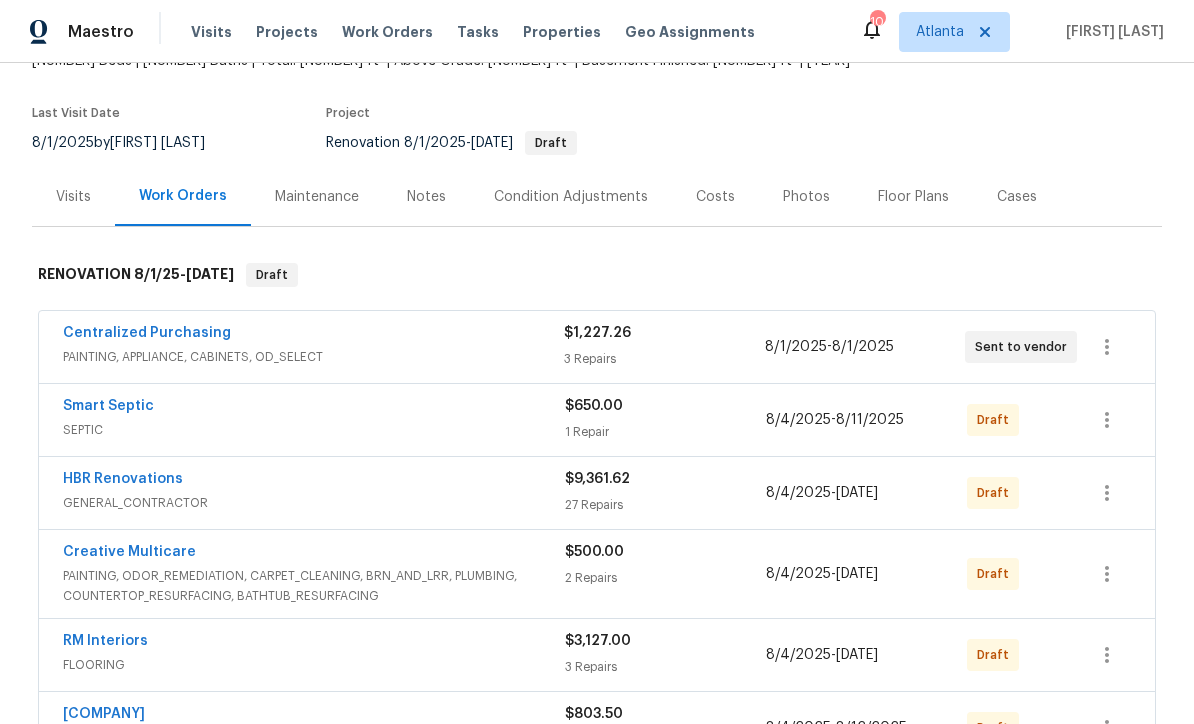 click on "Costs" at bounding box center [715, 197] 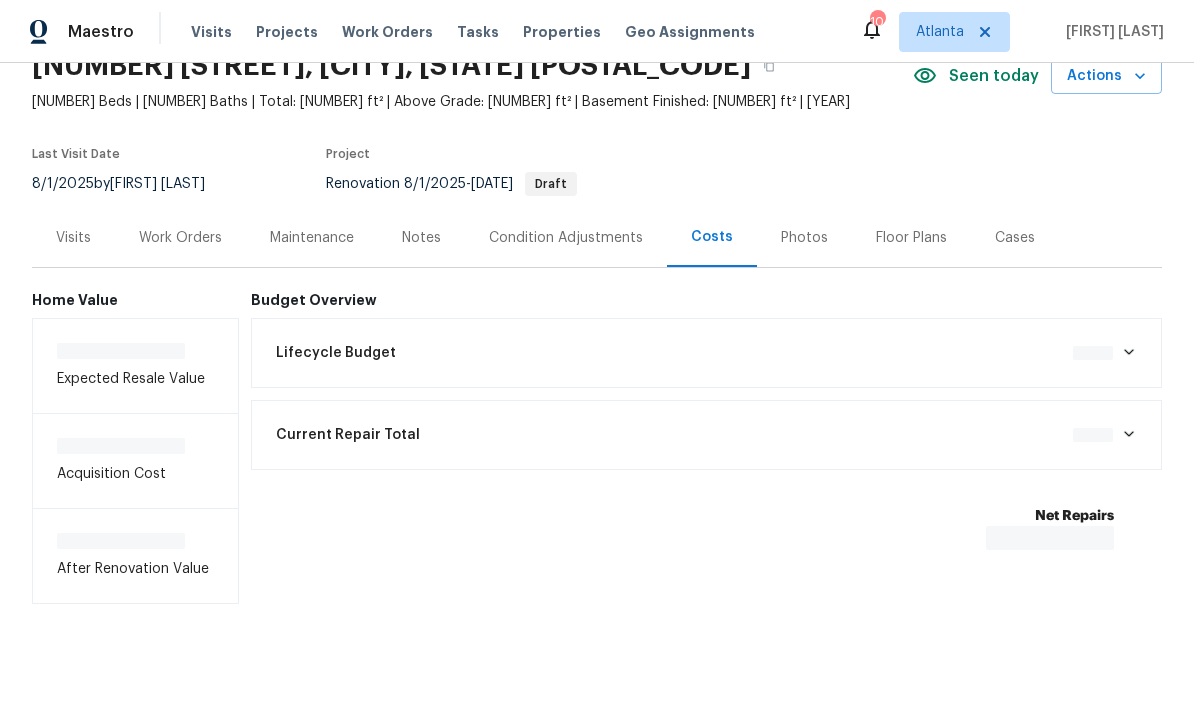 scroll, scrollTop: 29, scrollLeft: 0, axis: vertical 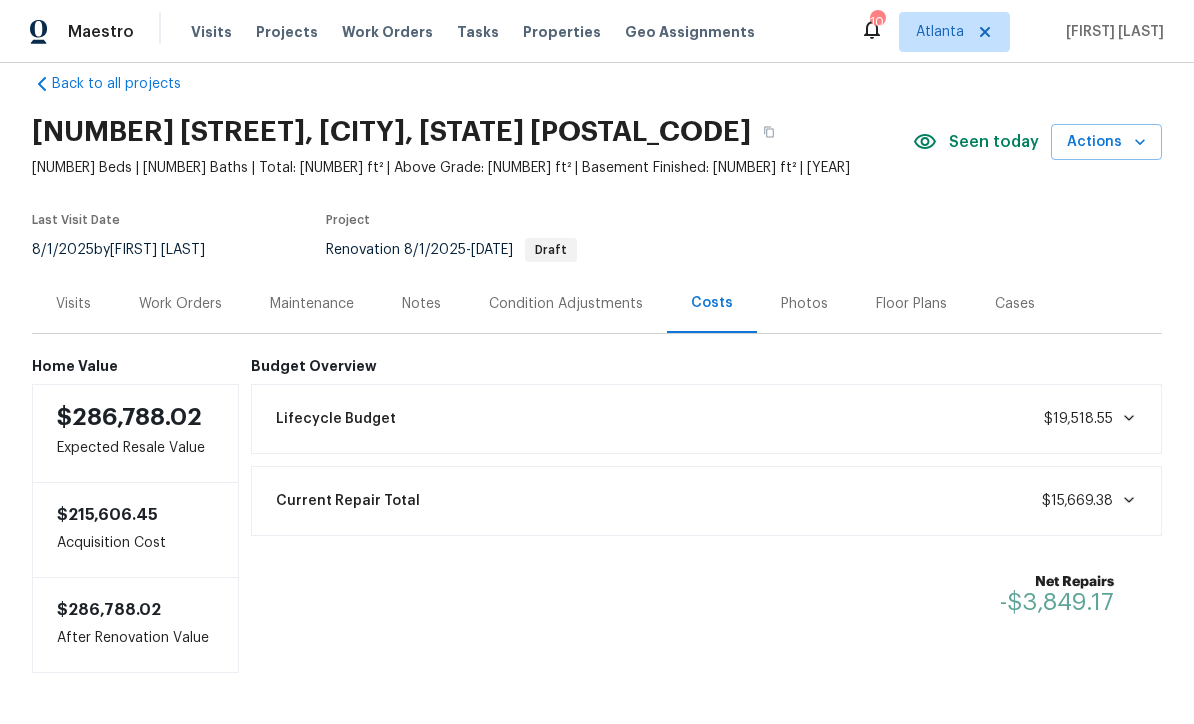 click on "Work Orders" at bounding box center [180, 304] 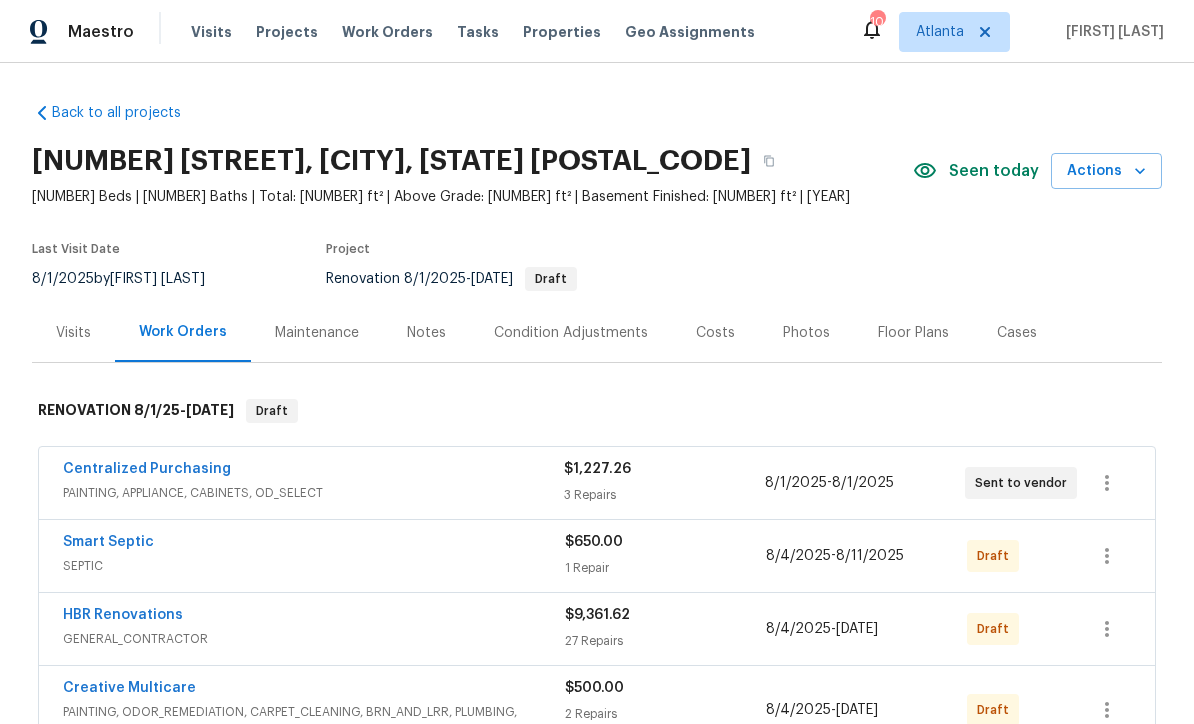 scroll, scrollTop: 0, scrollLeft: 0, axis: both 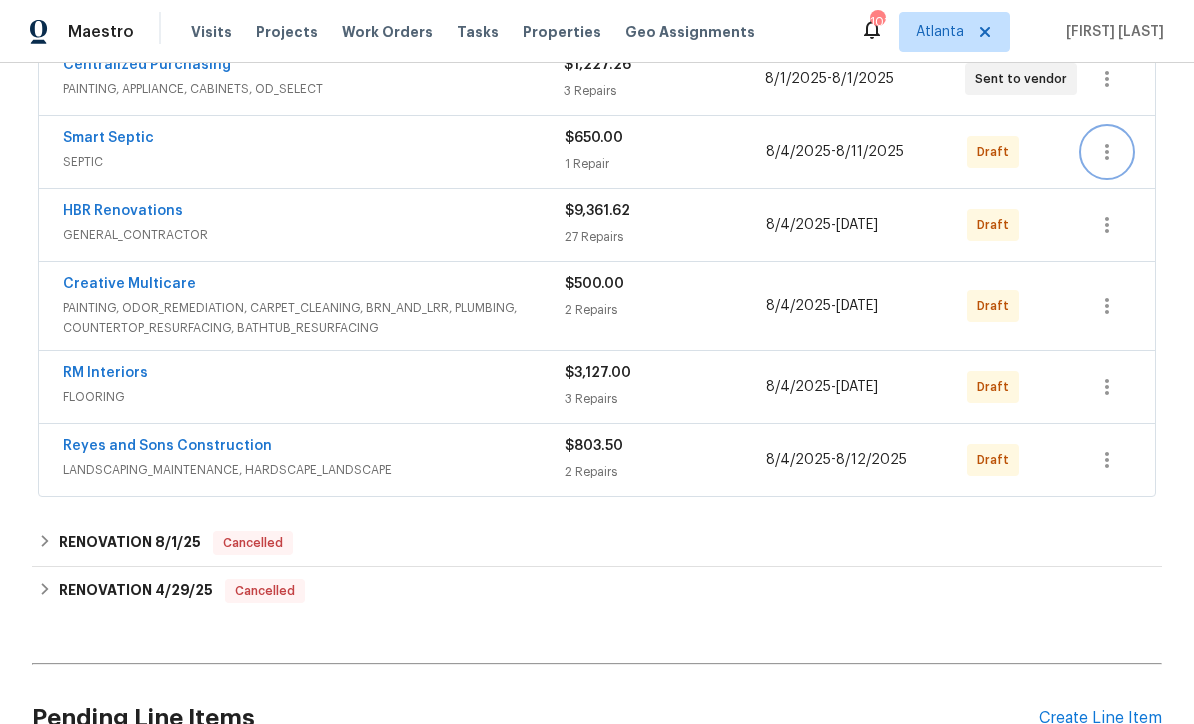 click 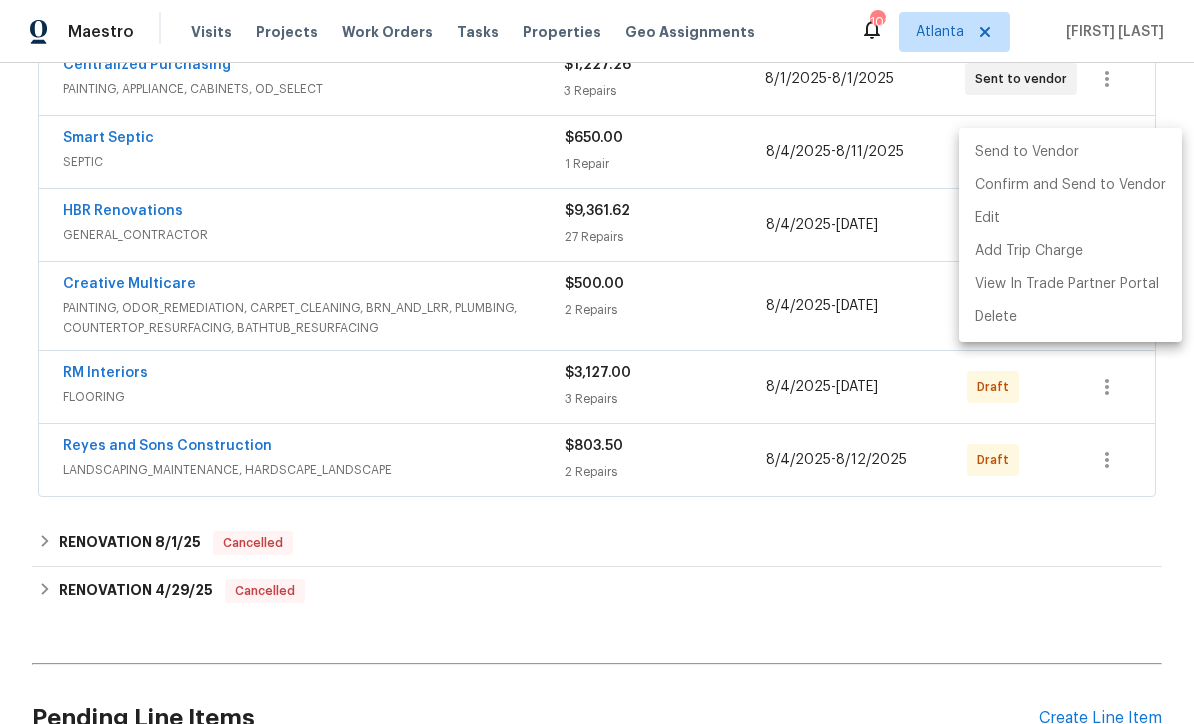click at bounding box center [597, 362] 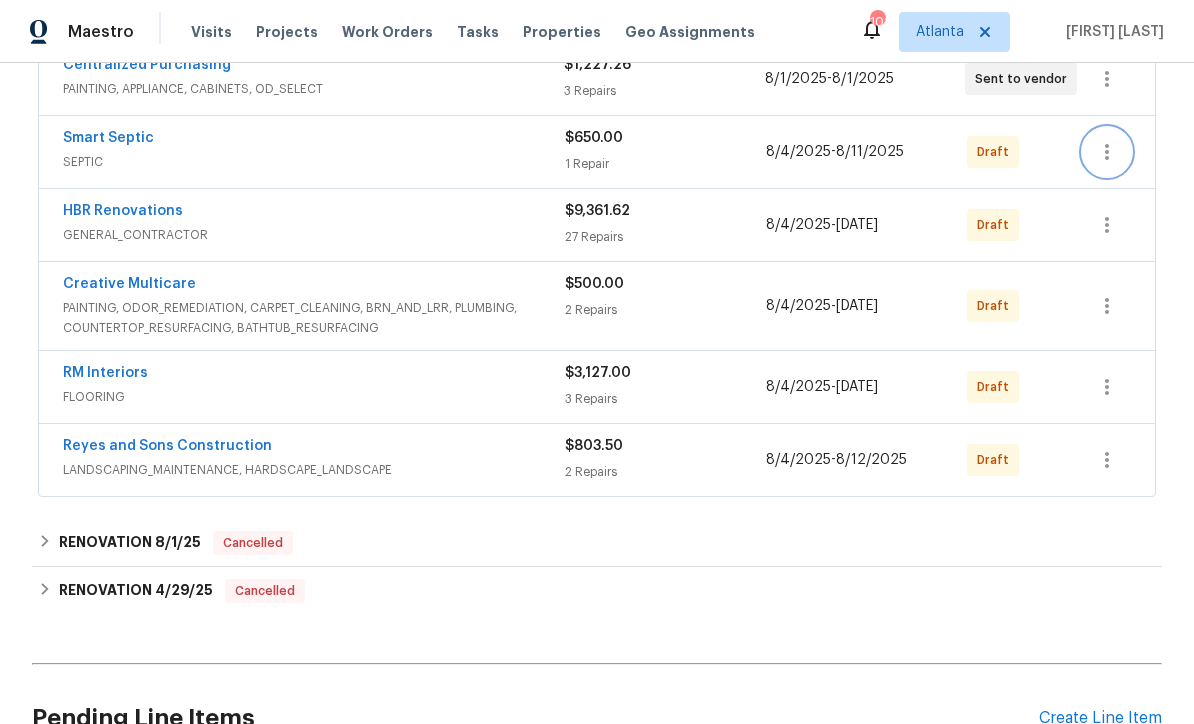 click 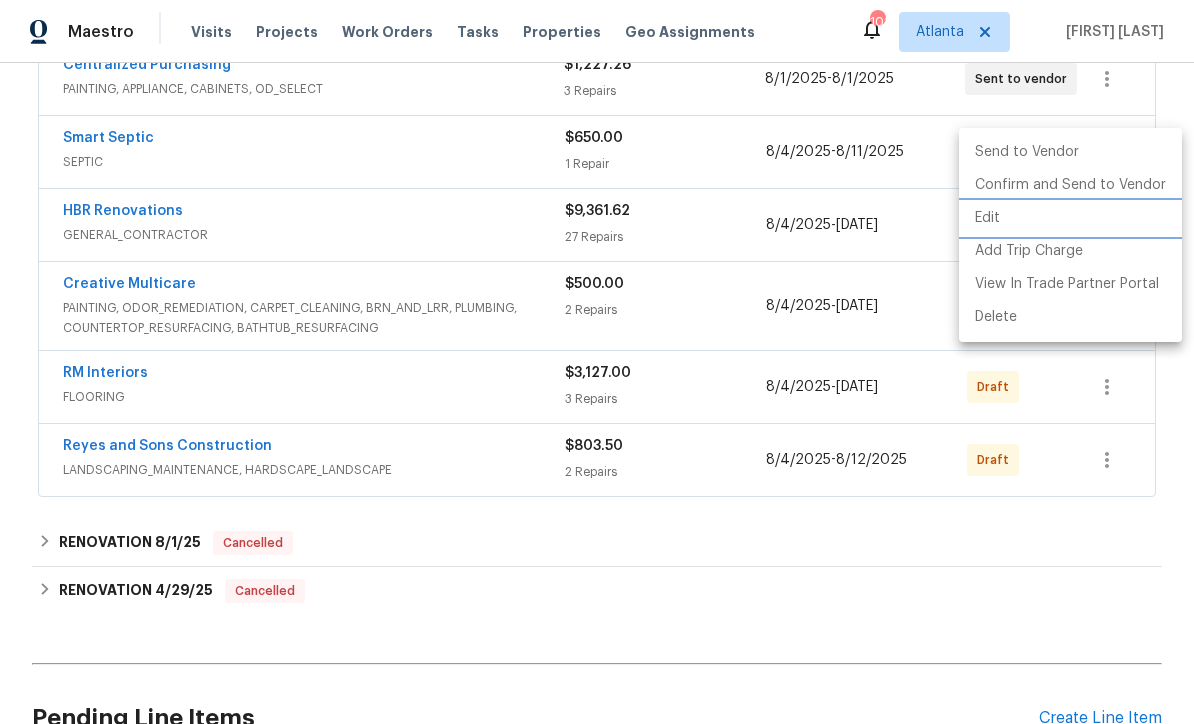 click on "Edit" at bounding box center (1070, 218) 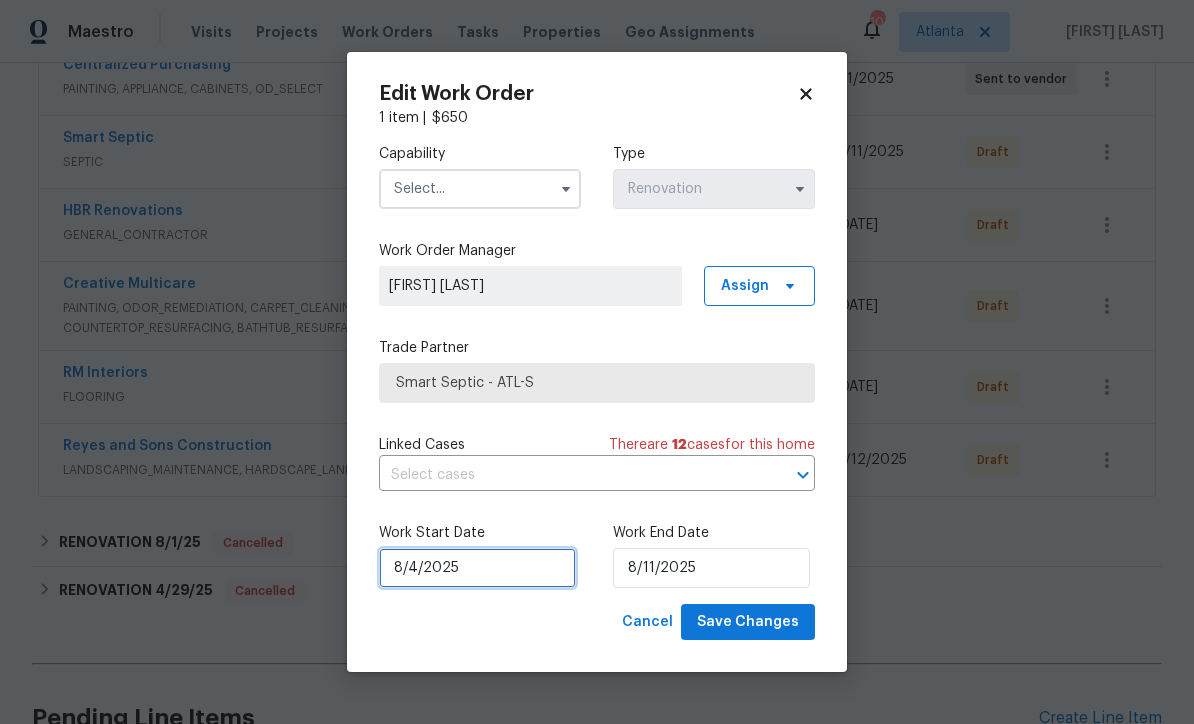 click on "8/4/2025" at bounding box center [477, 568] 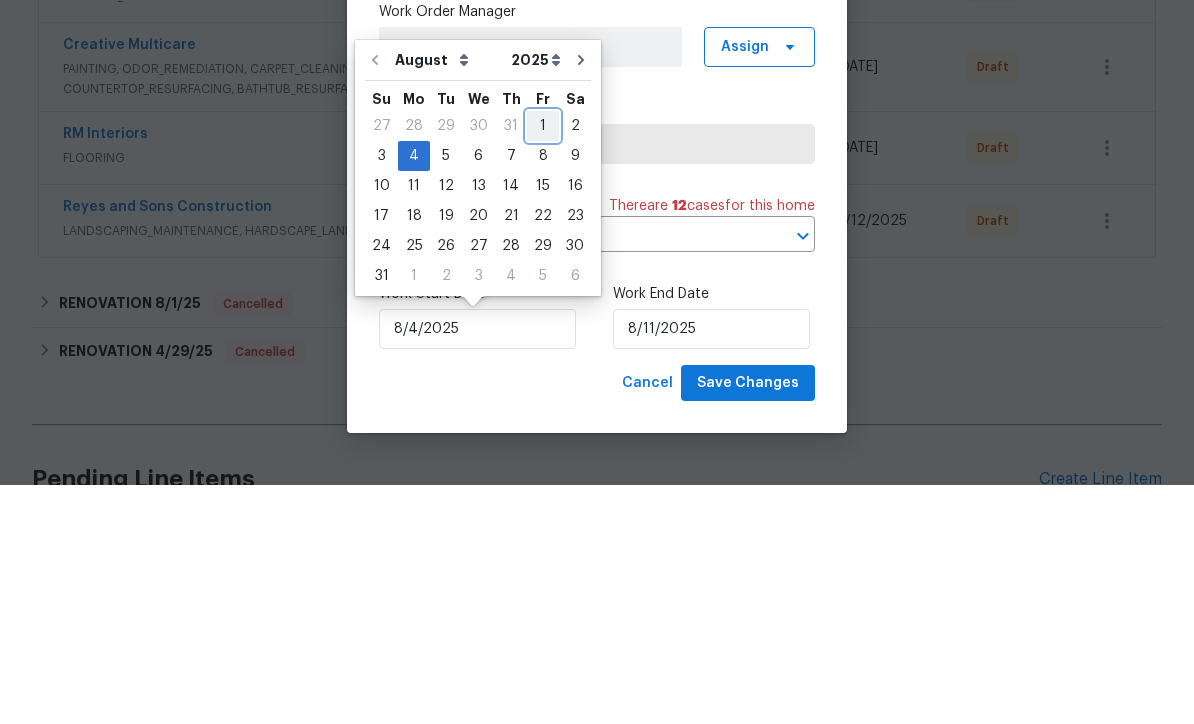 click on "1" at bounding box center [543, 365] 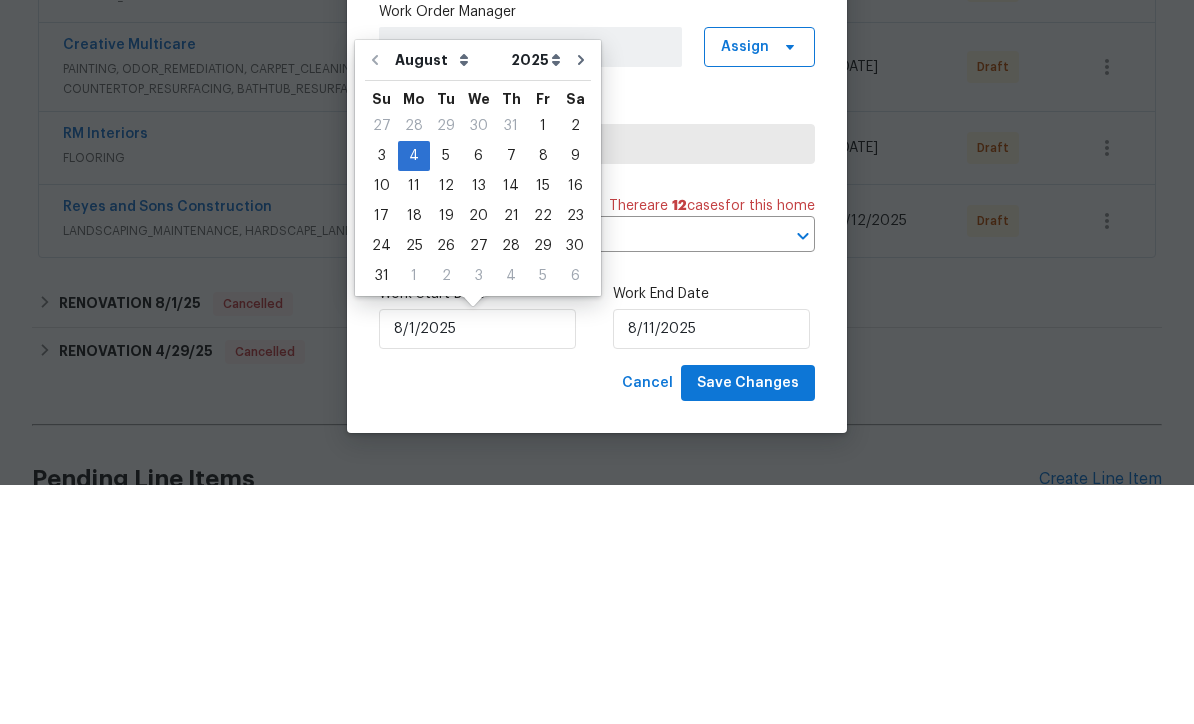 scroll, scrollTop: 66, scrollLeft: 0, axis: vertical 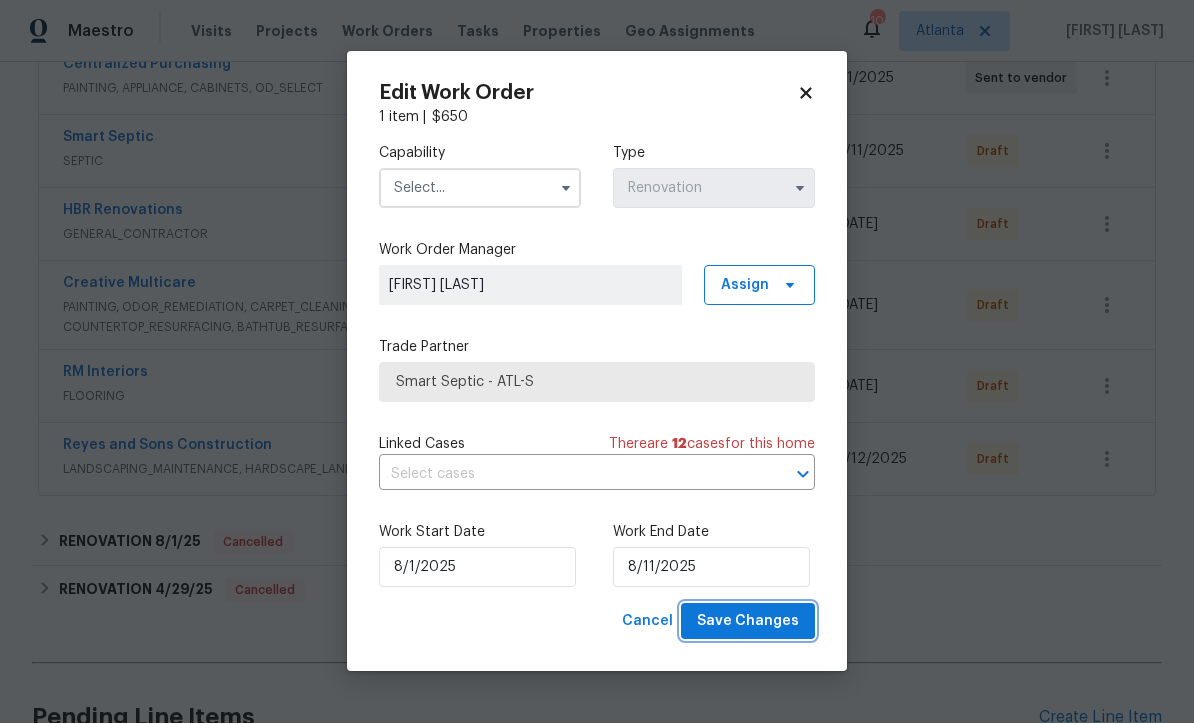 click on "Save Changes" at bounding box center [748, 622] 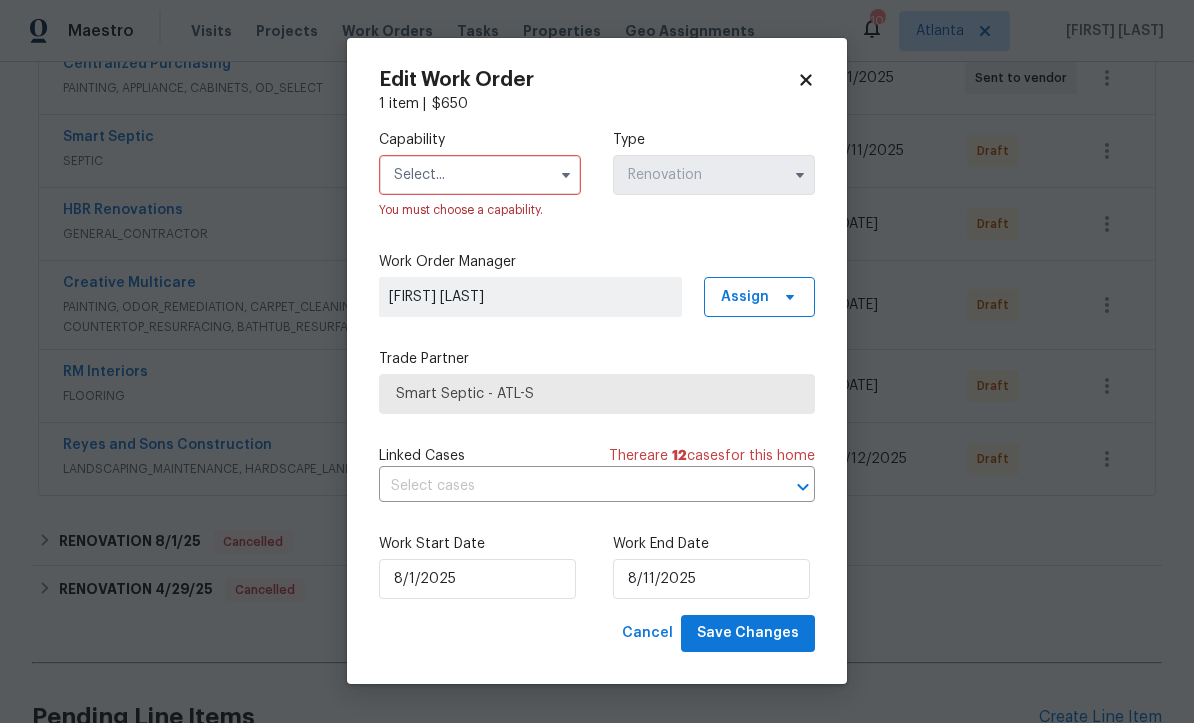 click at bounding box center (480, 176) 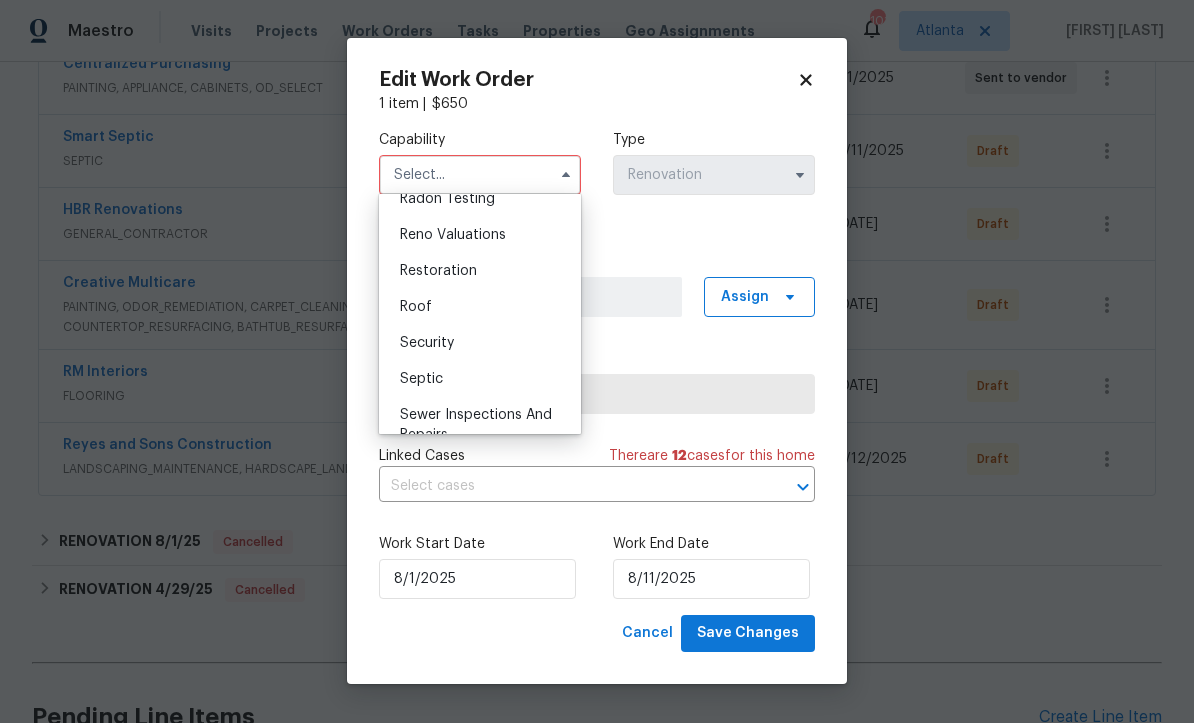 scroll, scrollTop: 1970, scrollLeft: 0, axis: vertical 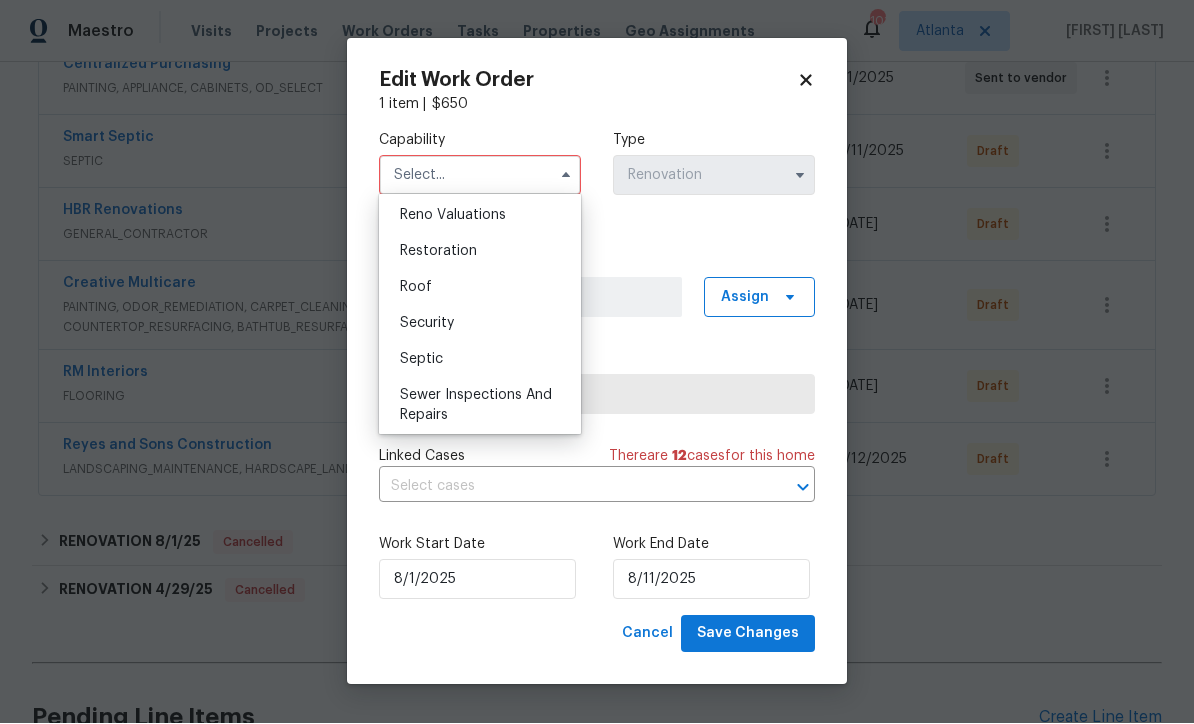 click on "Septic" at bounding box center (421, 360) 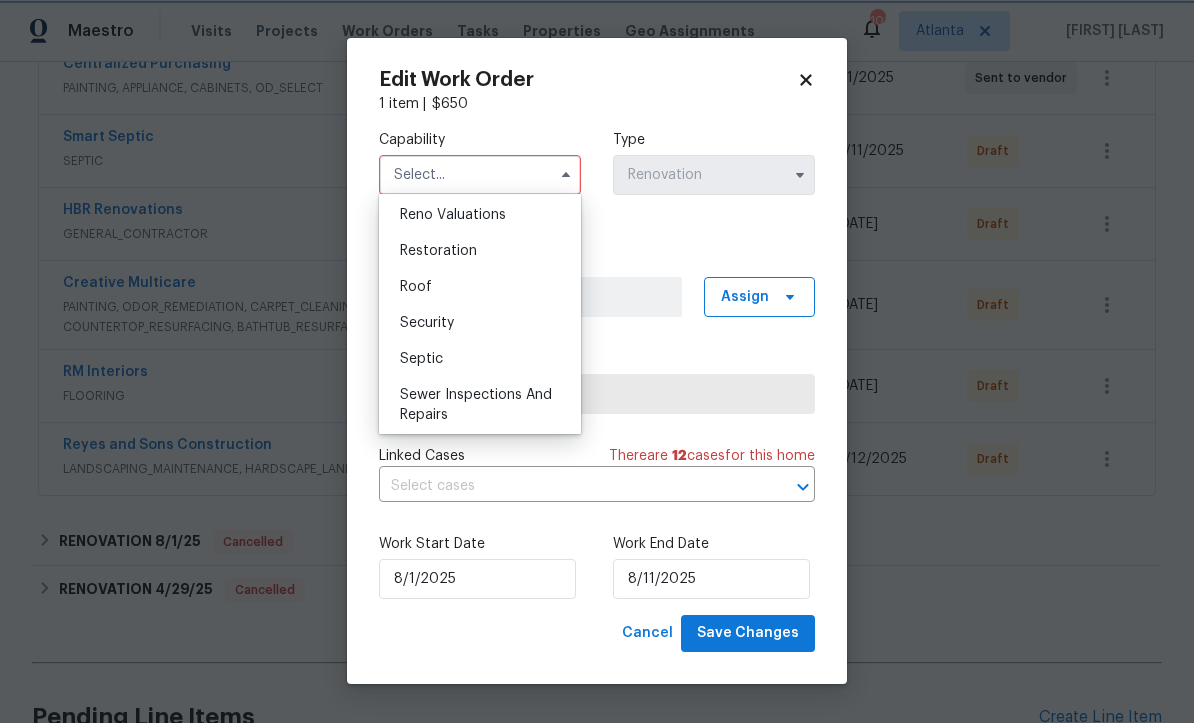 type on "Septic" 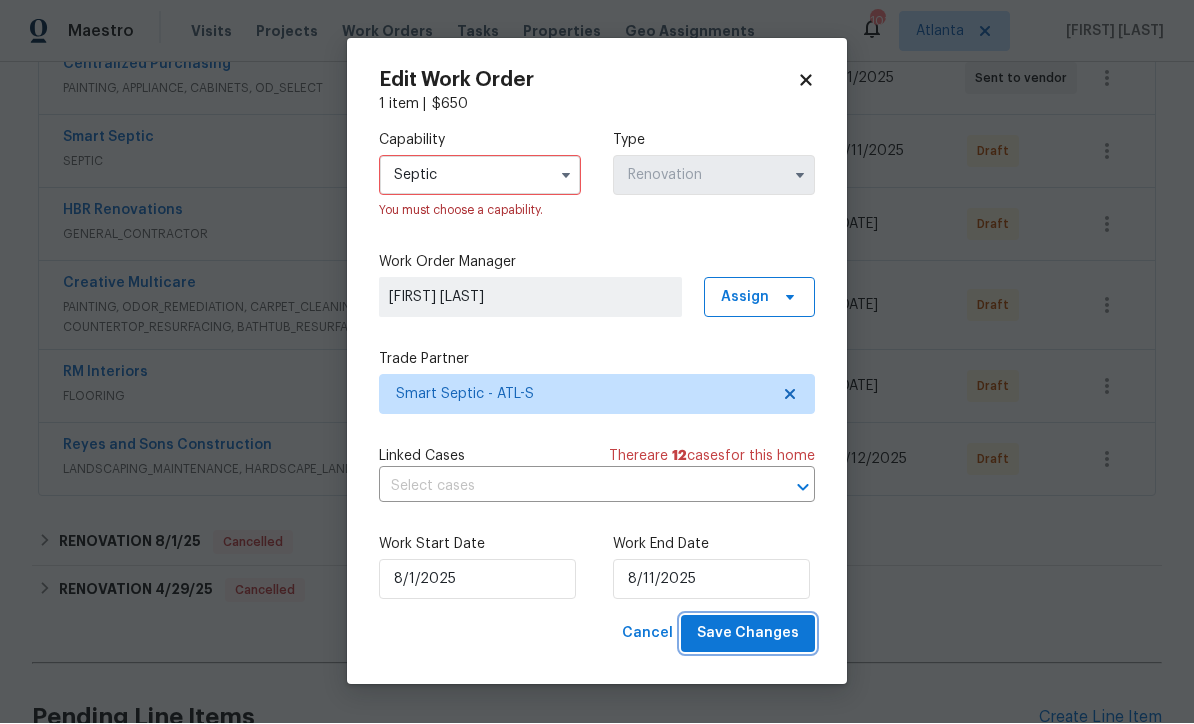click on "Save Changes" at bounding box center [748, 634] 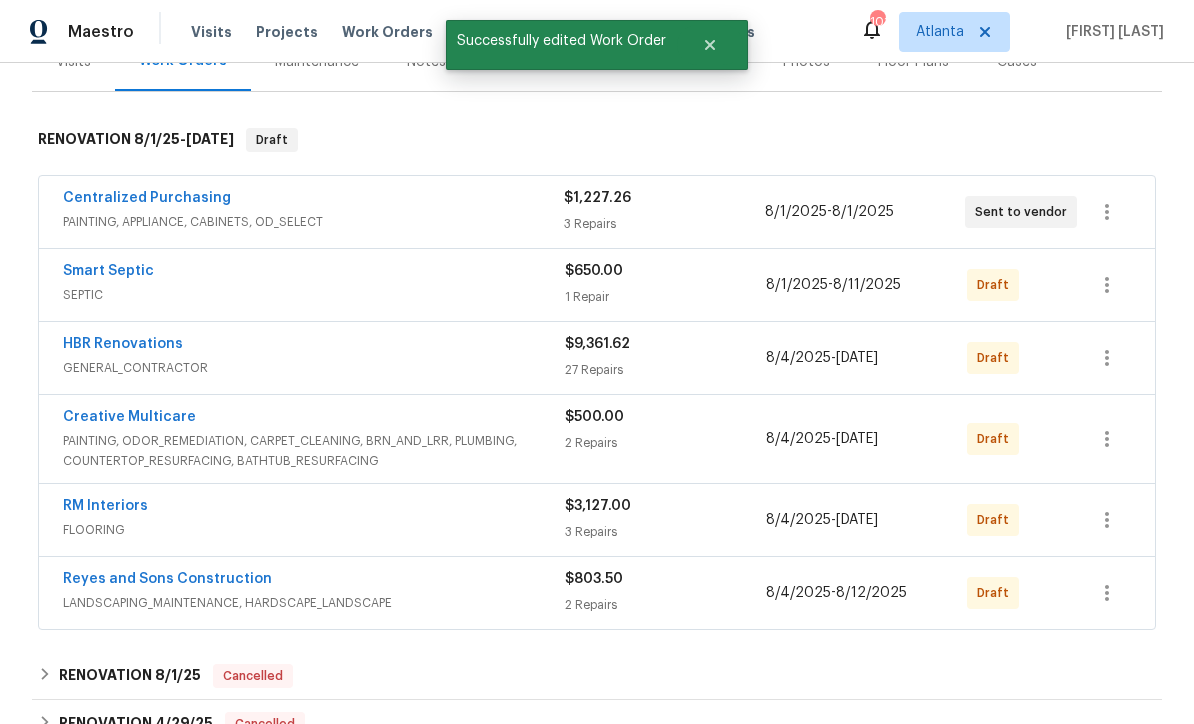 scroll, scrollTop: 269, scrollLeft: 0, axis: vertical 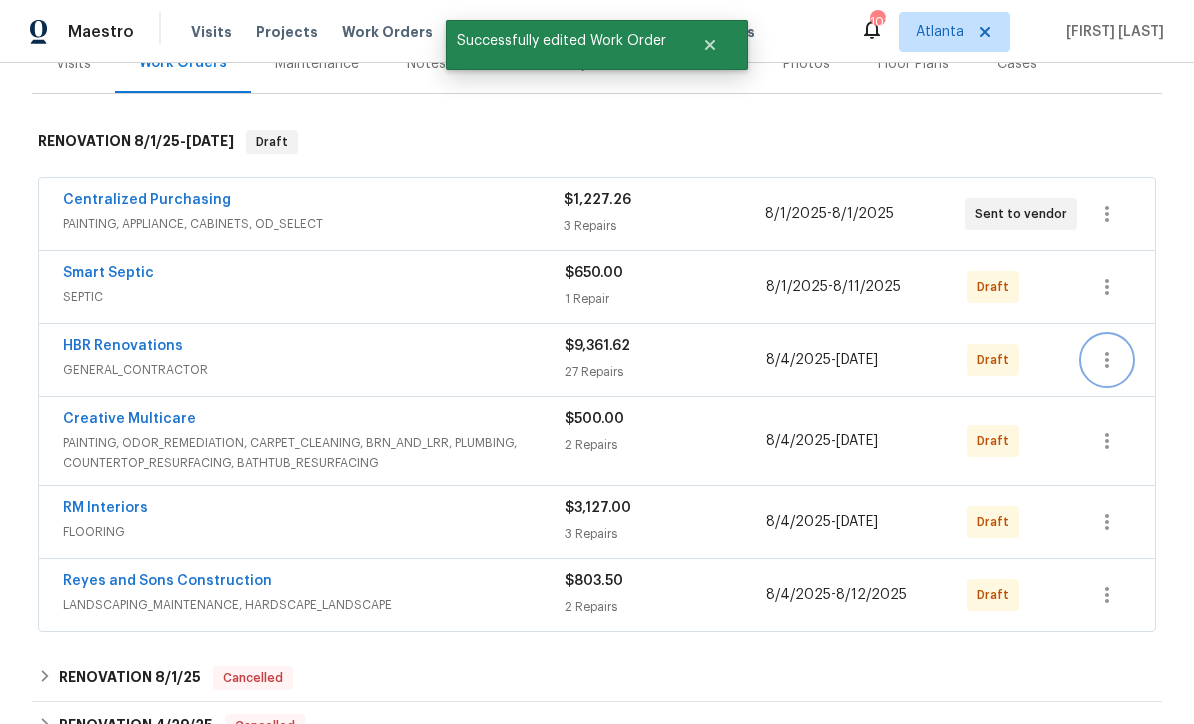 click 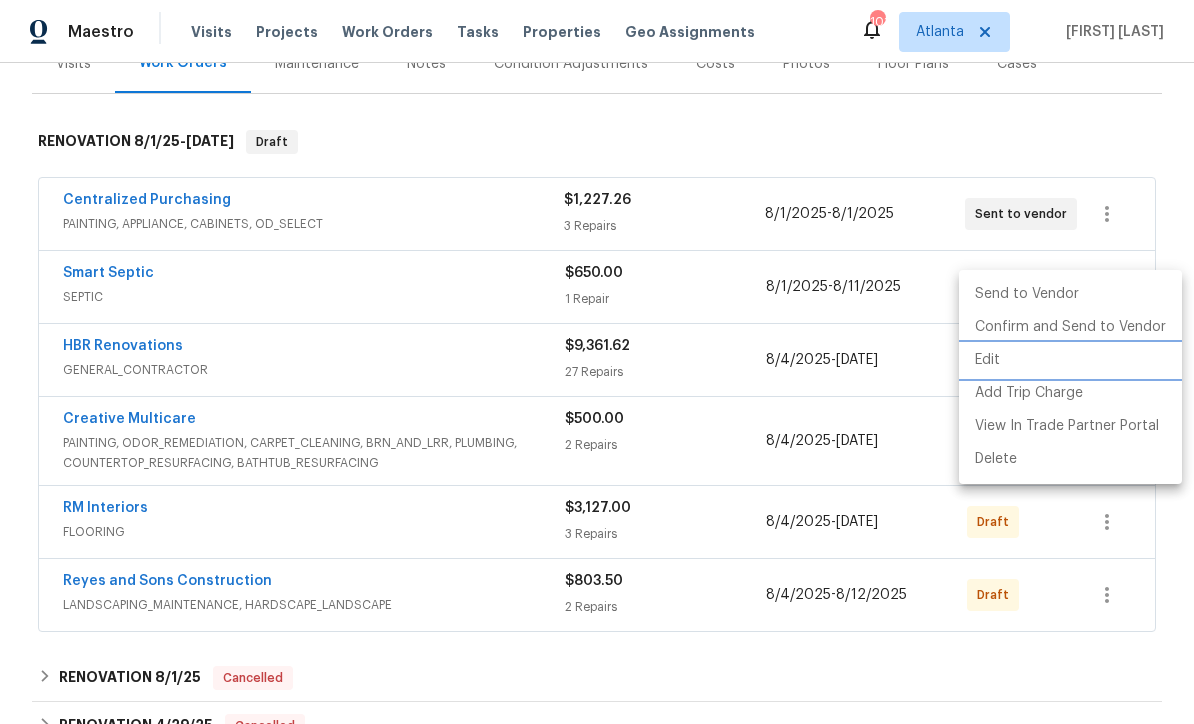 click on "Edit" at bounding box center [1070, 360] 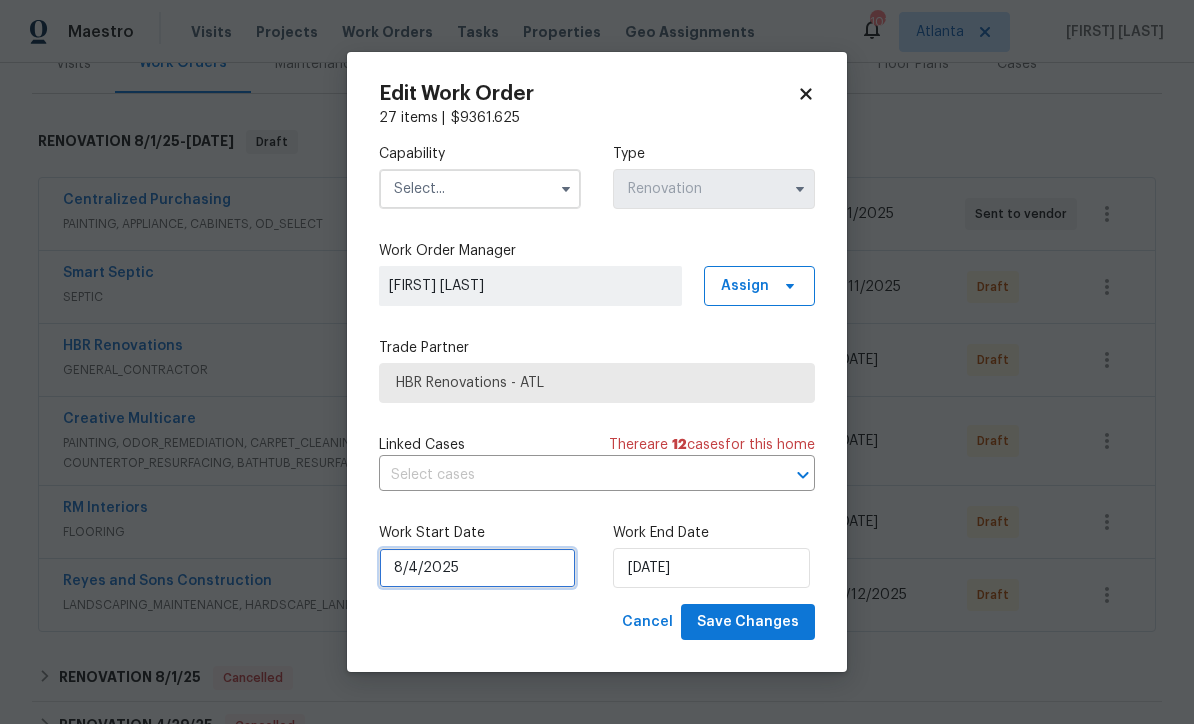 click on "8/4/2025" at bounding box center [477, 568] 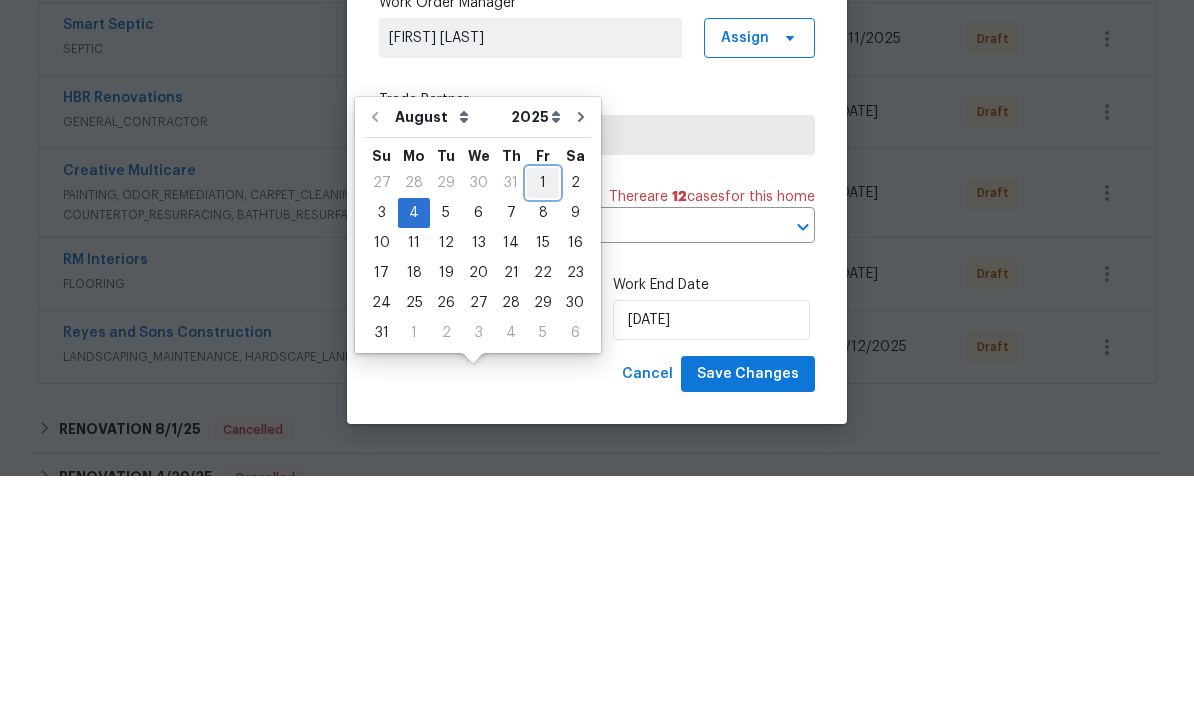 click on "1" at bounding box center [543, 431] 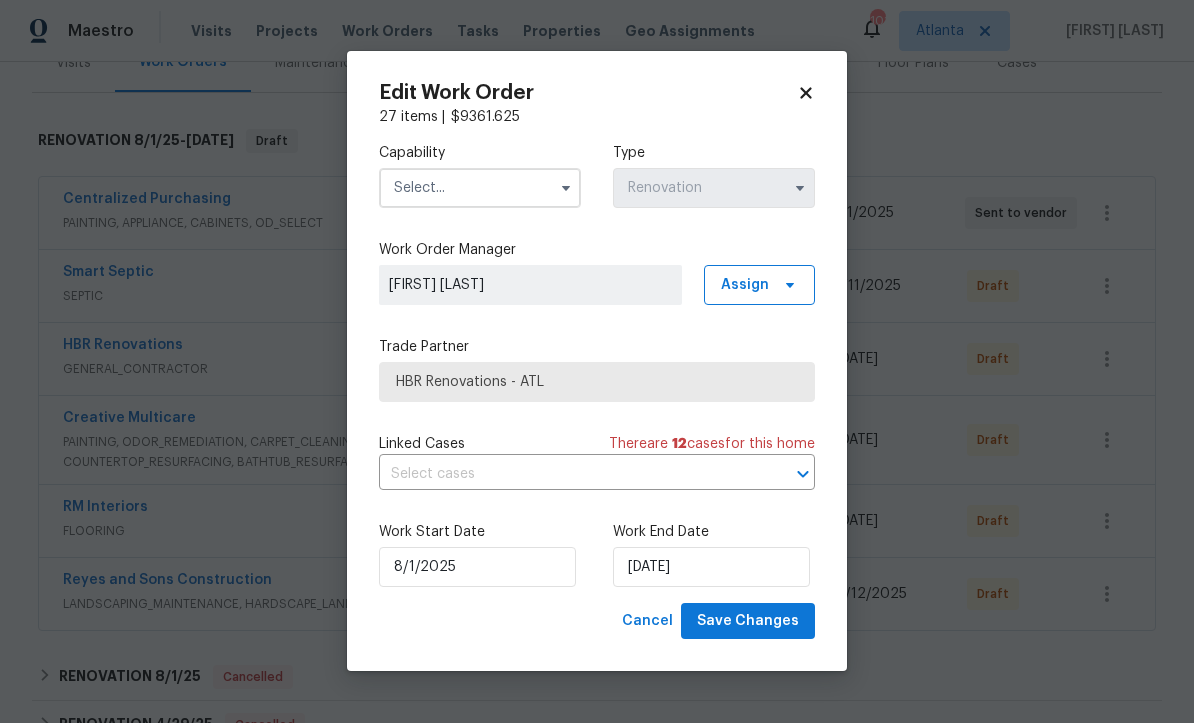 click at bounding box center [480, 189] 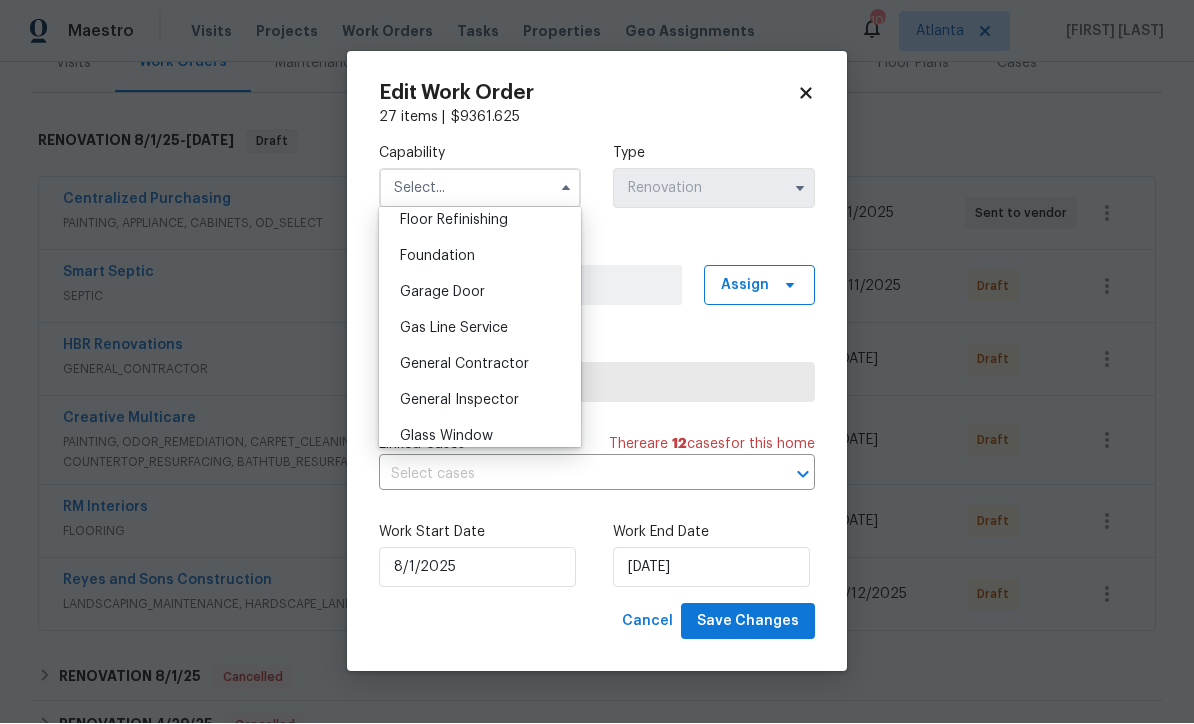scroll, scrollTop: 827, scrollLeft: 0, axis: vertical 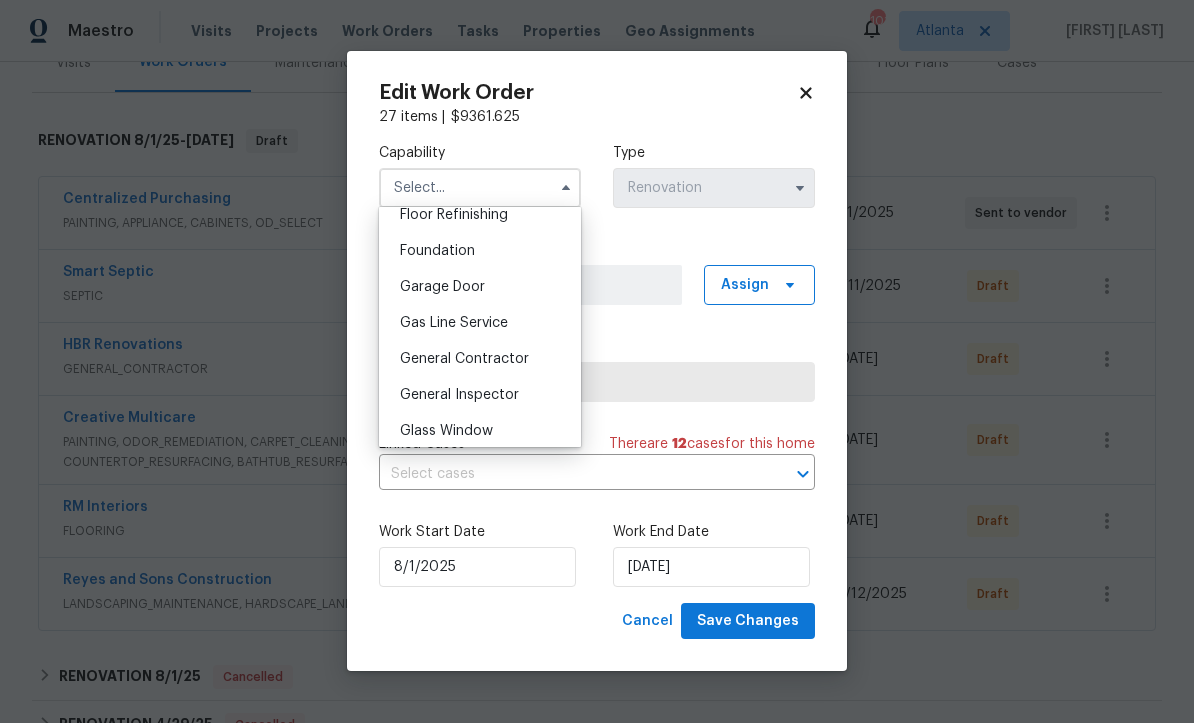 click on "General Contractor" at bounding box center (464, 360) 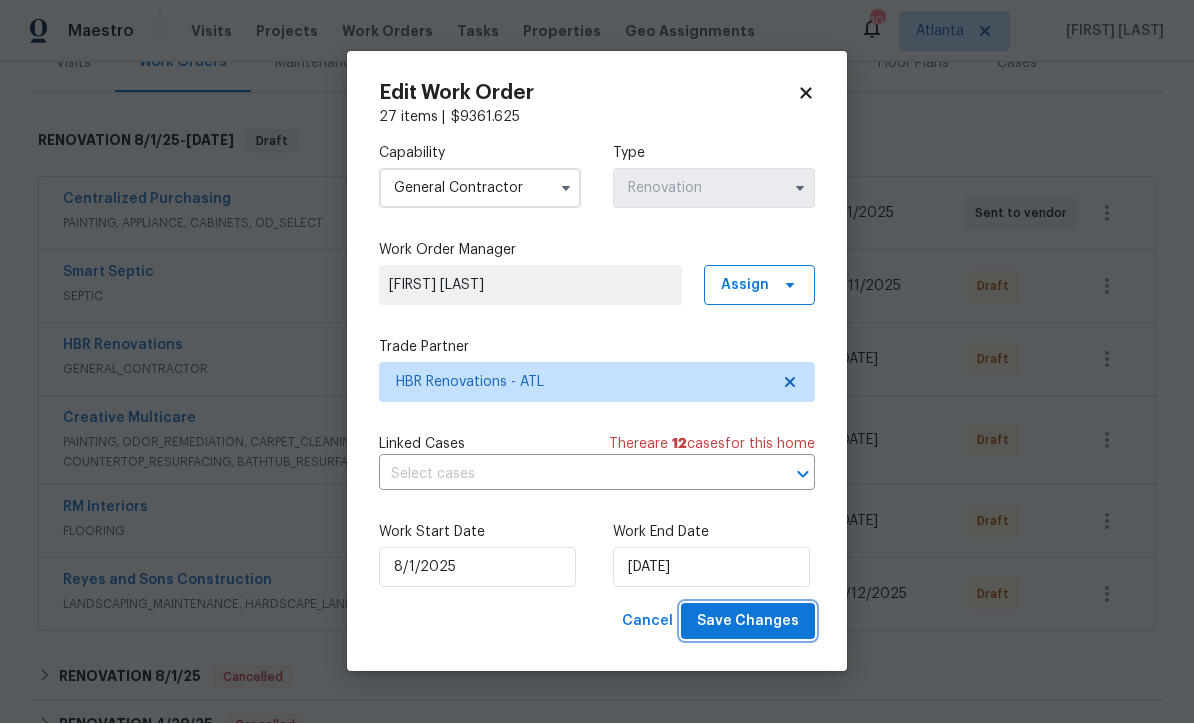 click on "Save Changes" at bounding box center [748, 622] 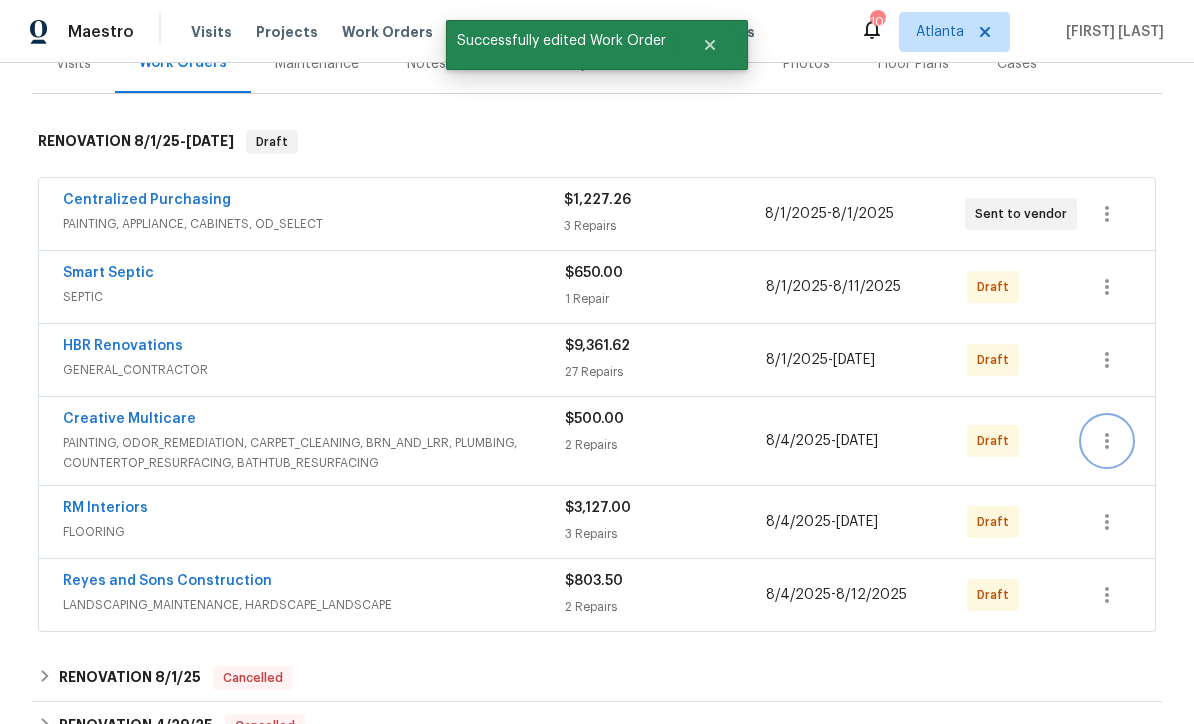 click 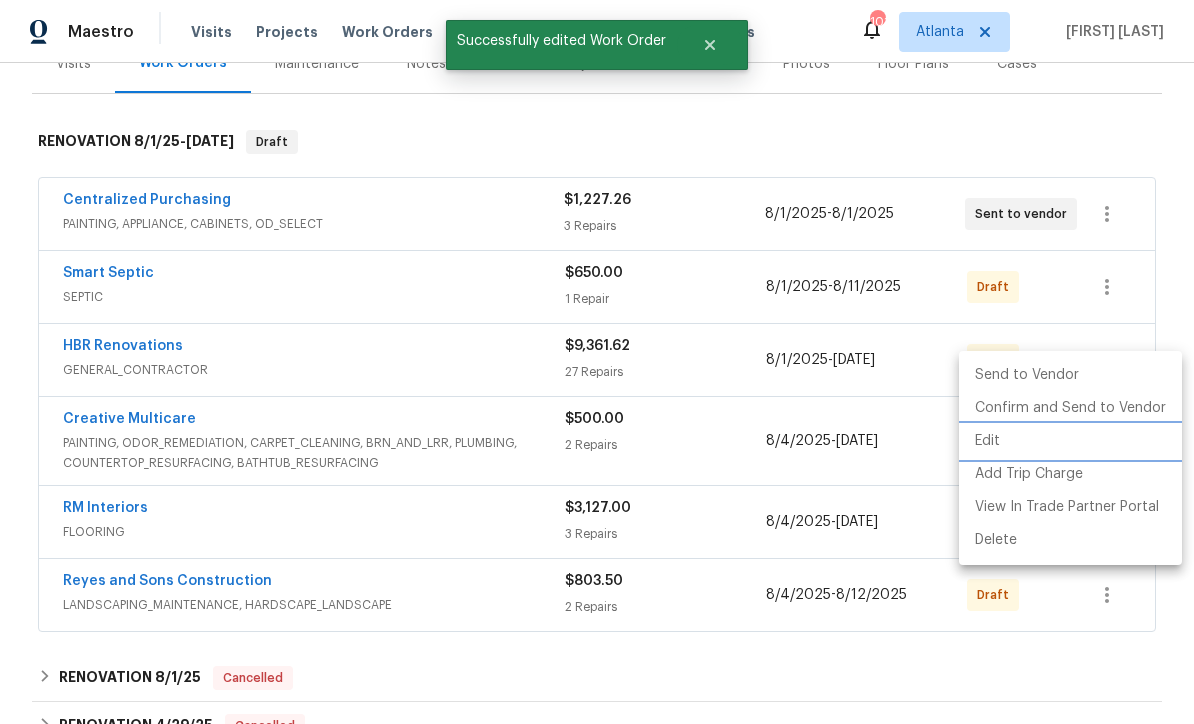 click on "Edit" at bounding box center (1070, 441) 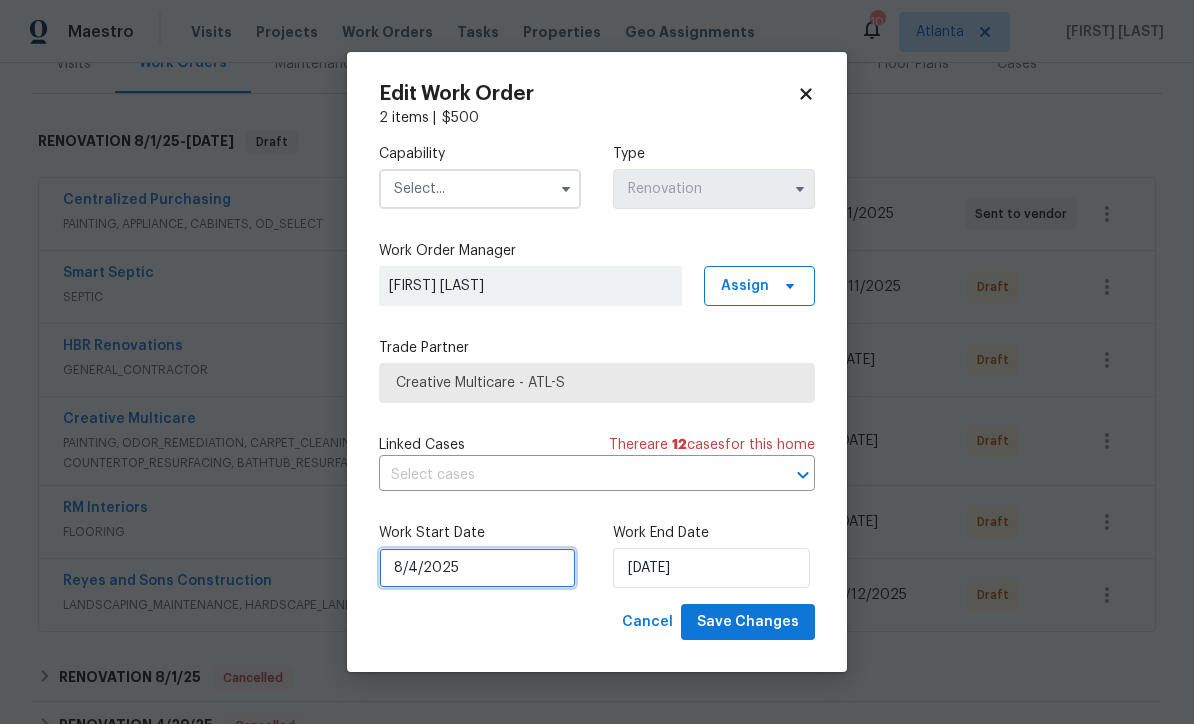 click on "8/4/2025" at bounding box center [477, 568] 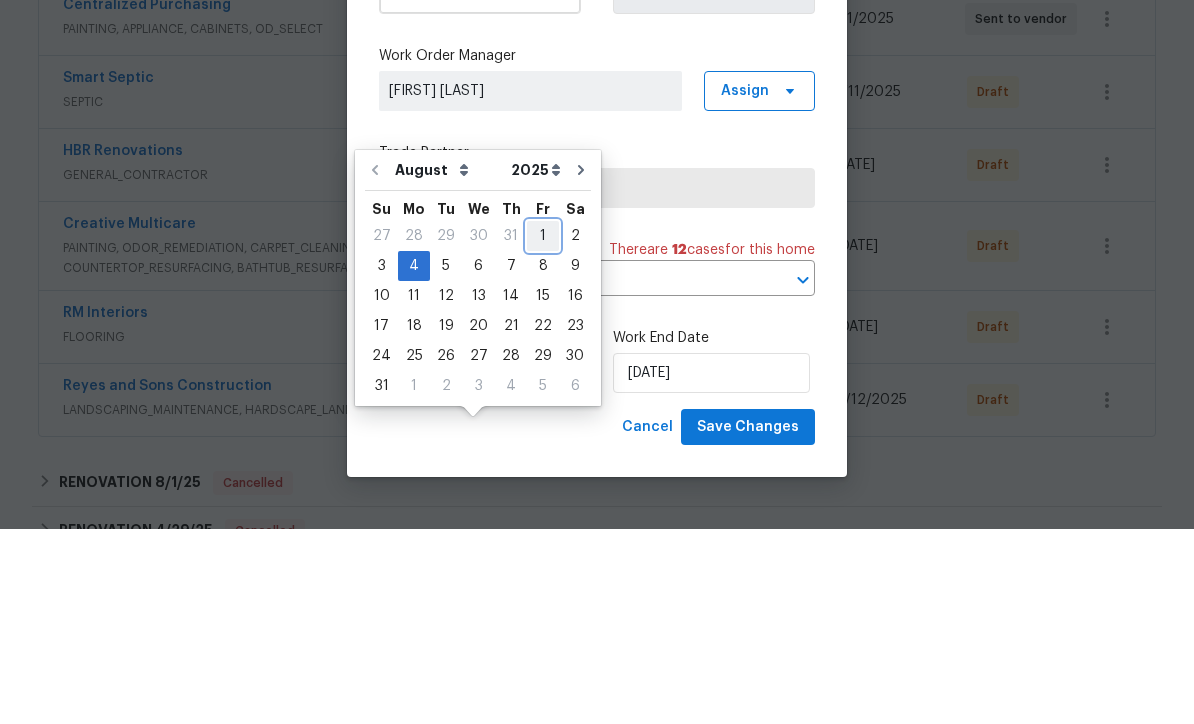 click on "1" at bounding box center [543, 431] 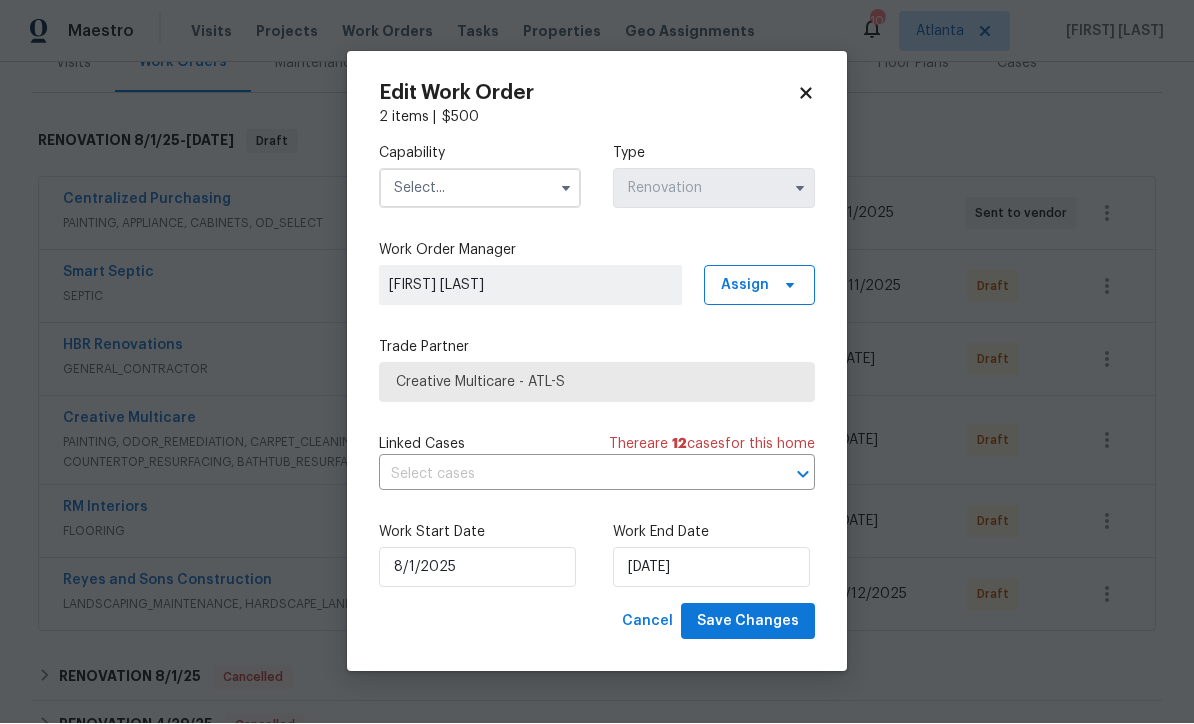 click at bounding box center [480, 189] 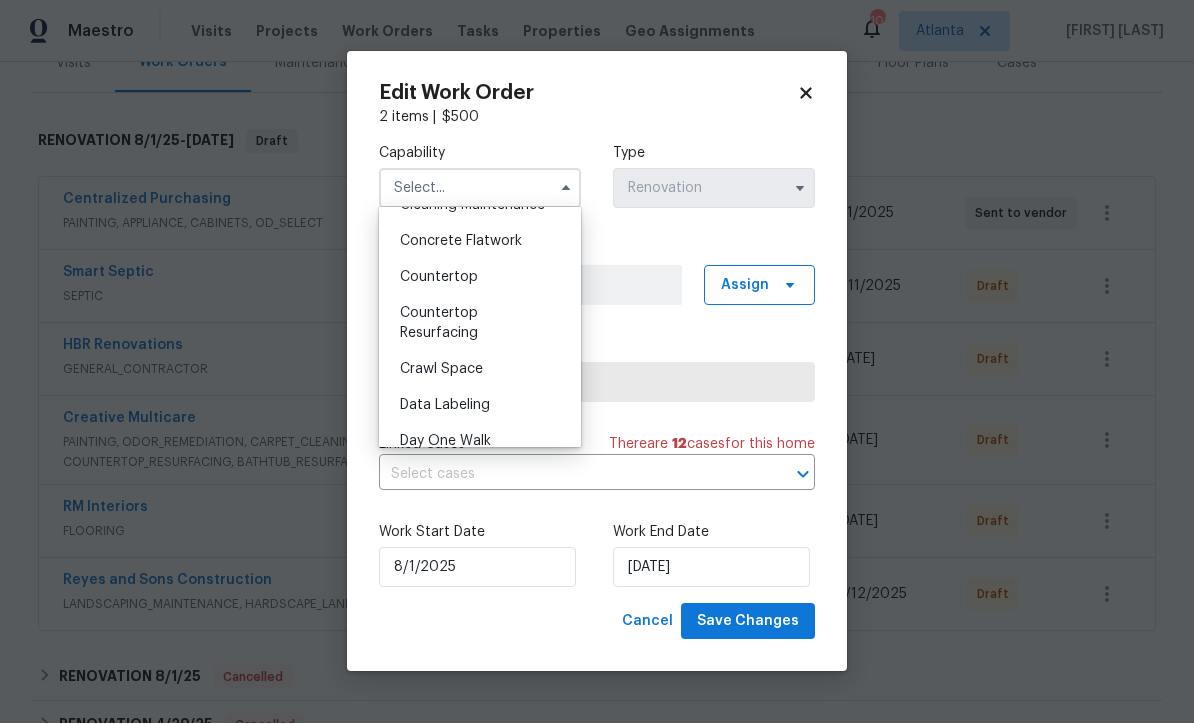 scroll, scrollTop: 348, scrollLeft: 0, axis: vertical 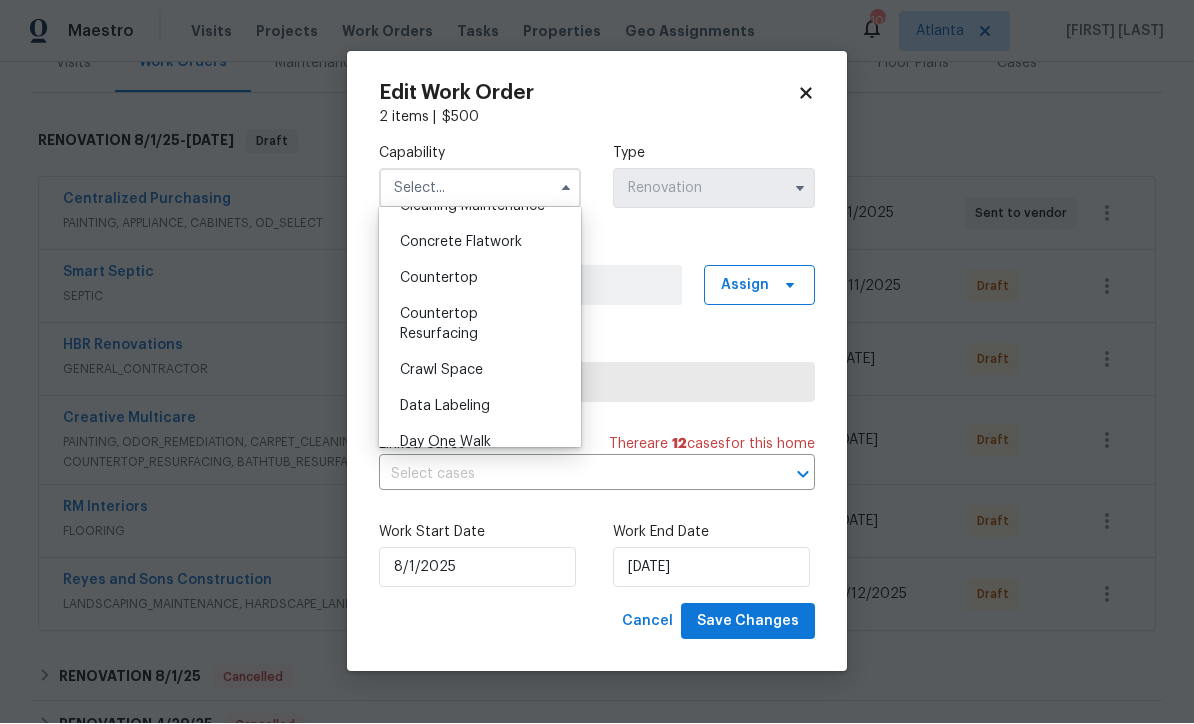 click on "Countertop Resurfacing" at bounding box center (480, 325) 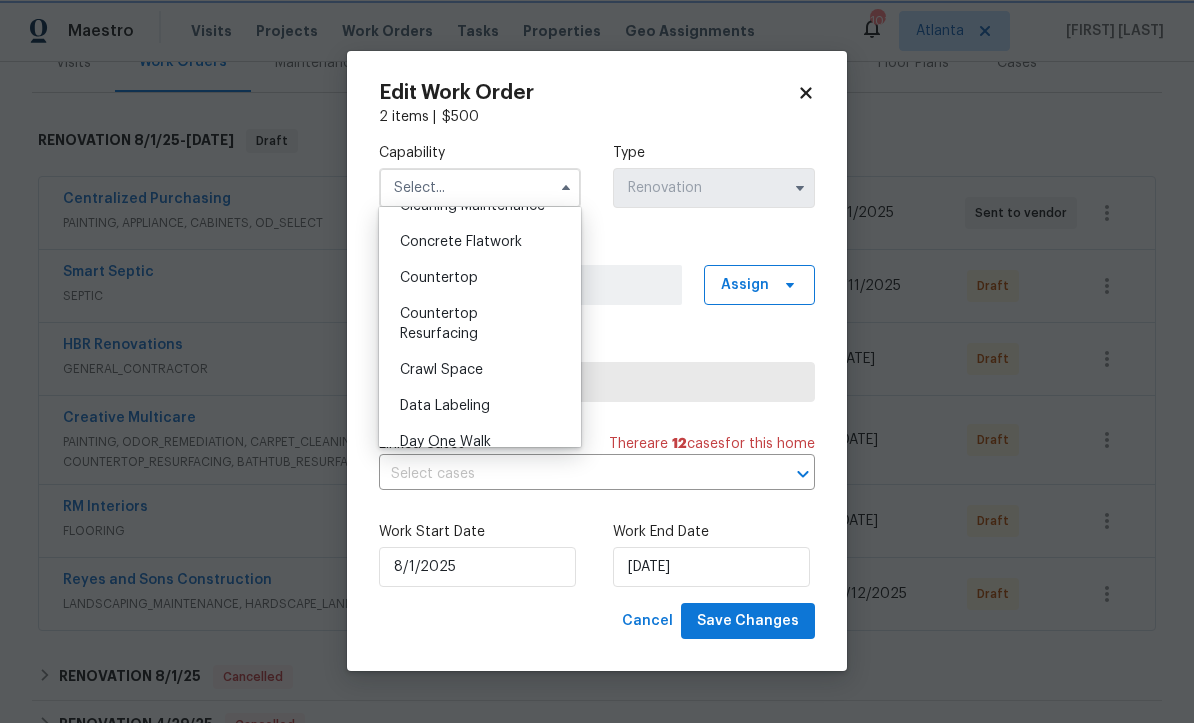 type on "Countertop Resurfacing" 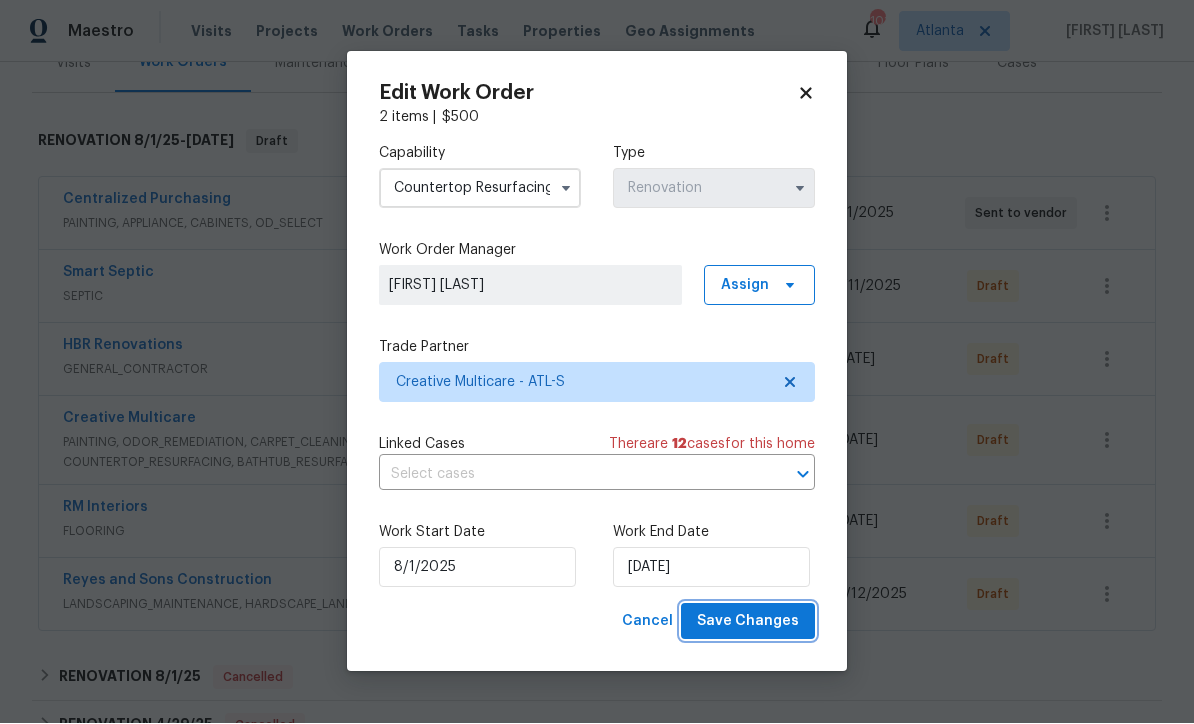 click on "Save Changes" at bounding box center (748, 622) 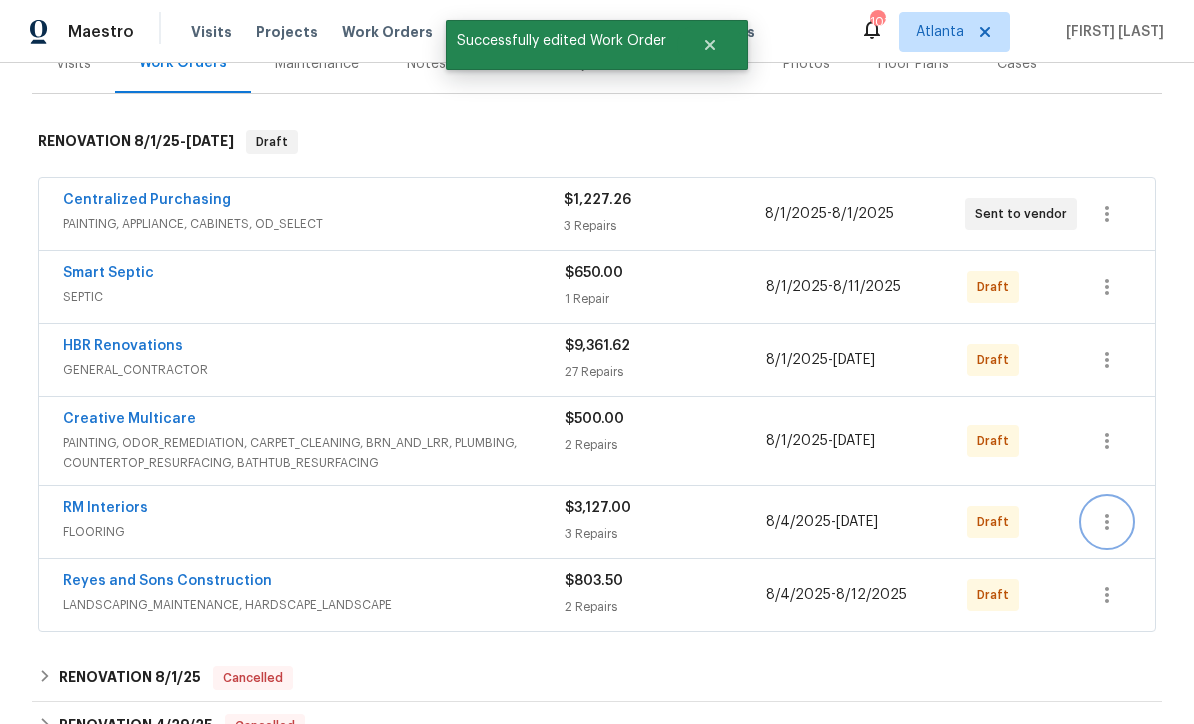 click 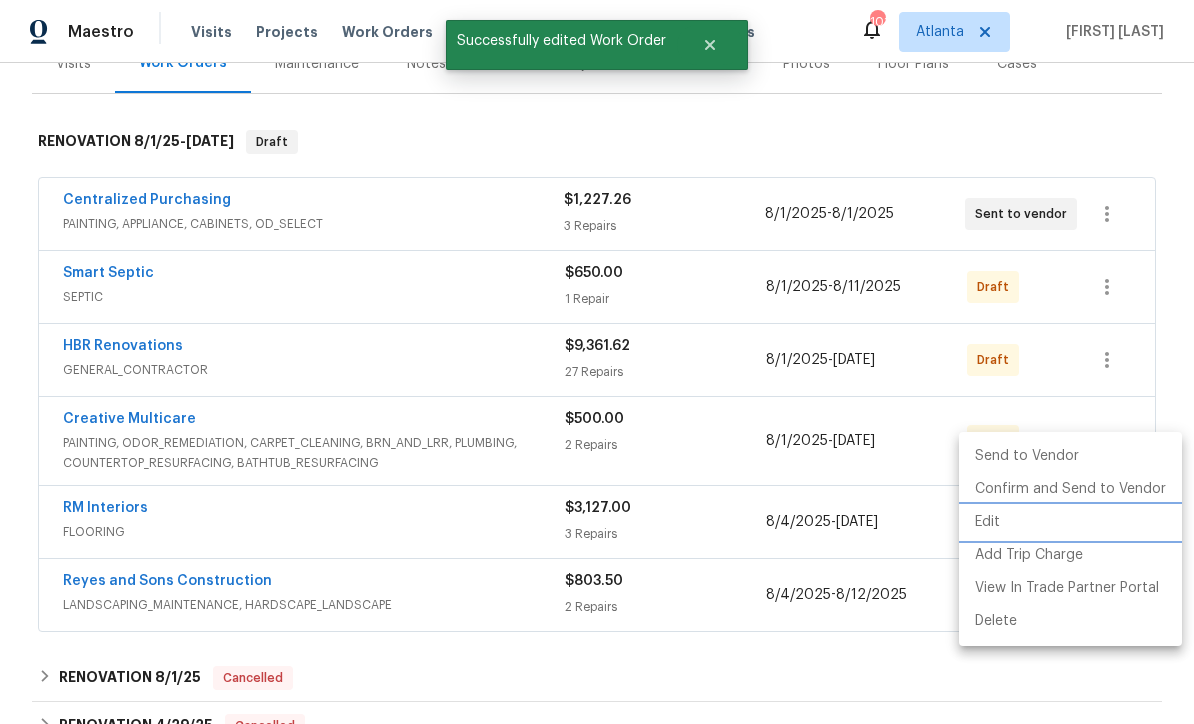 click on "Edit" at bounding box center (1070, 522) 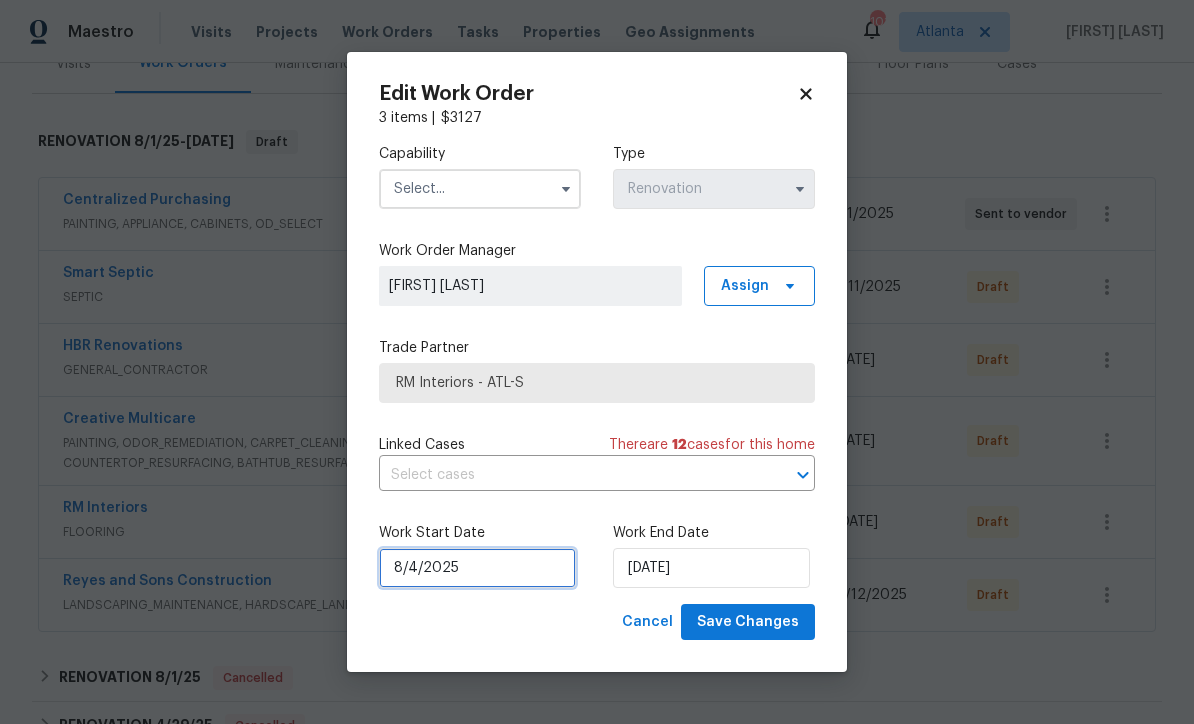 click on "8/4/2025" at bounding box center (477, 568) 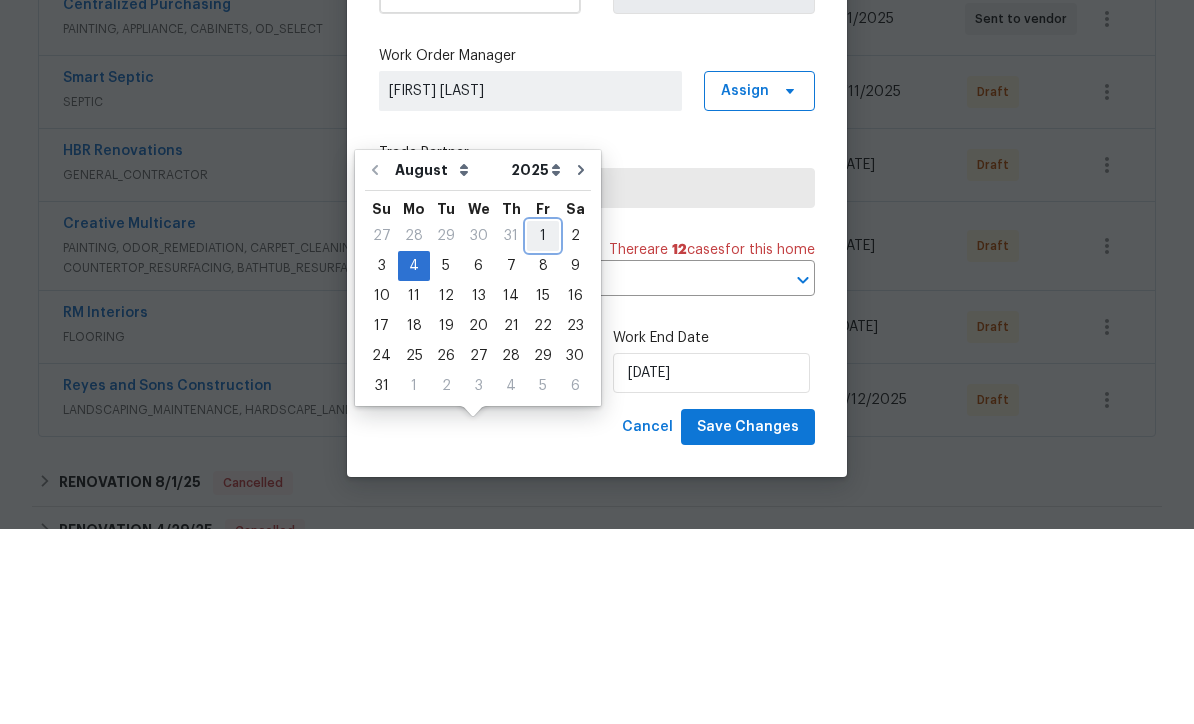 click on "1" at bounding box center [543, 431] 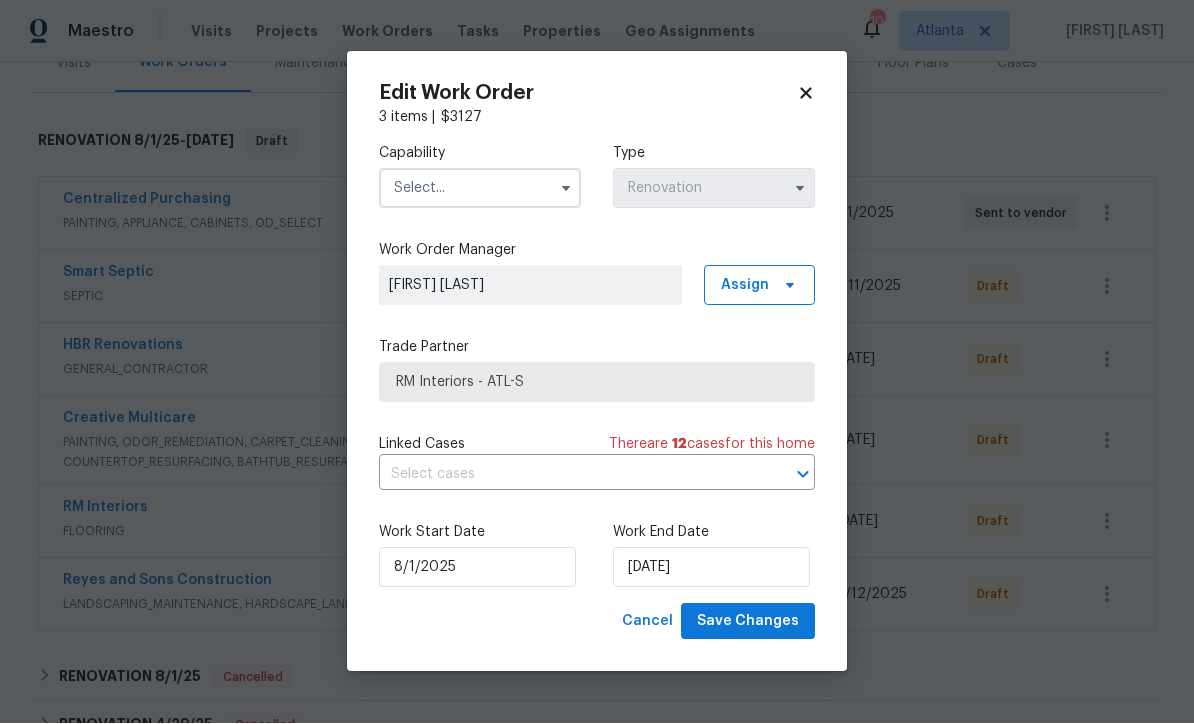 click at bounding box center (480, 189) 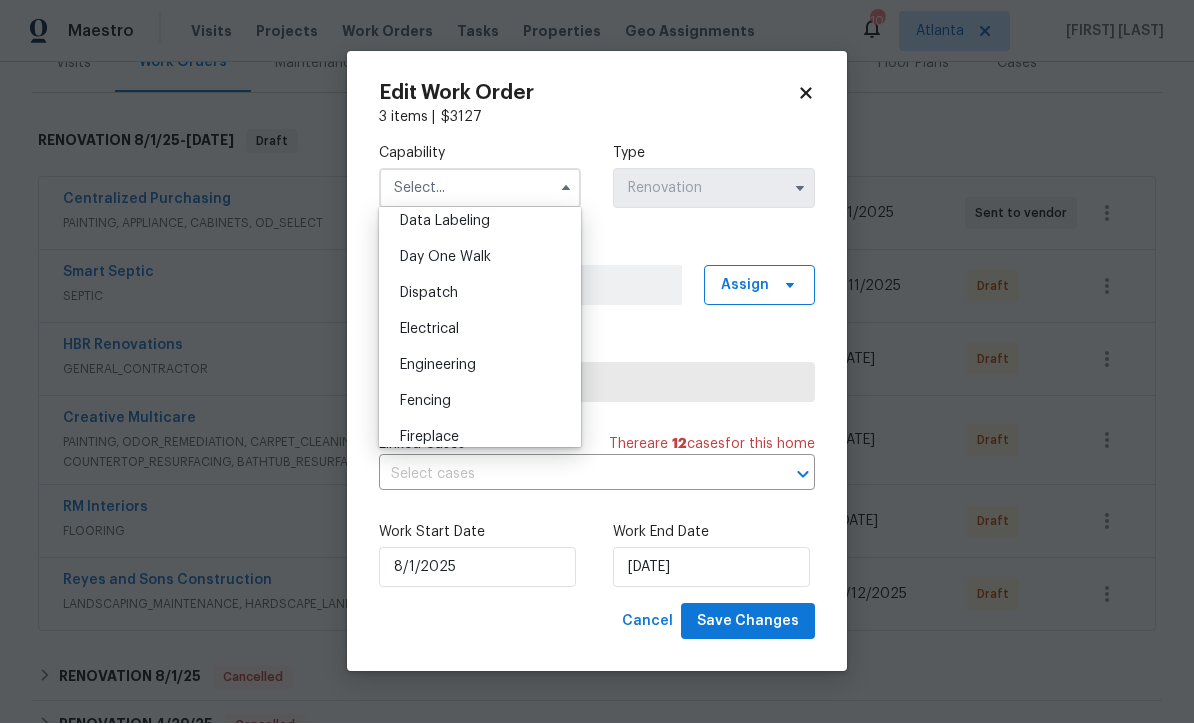 scroll, scrollTop: 581, scrollLeft: 0, axis: vertical 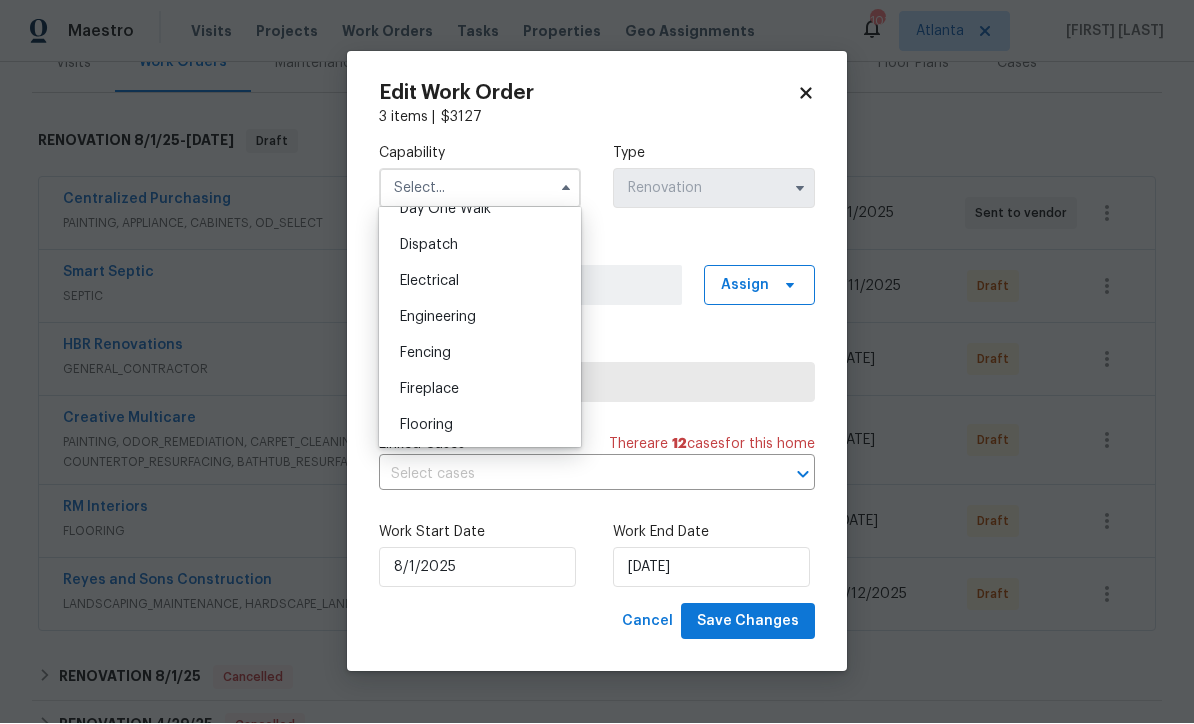 click on "Flooring" at bounding box center (426, 426) 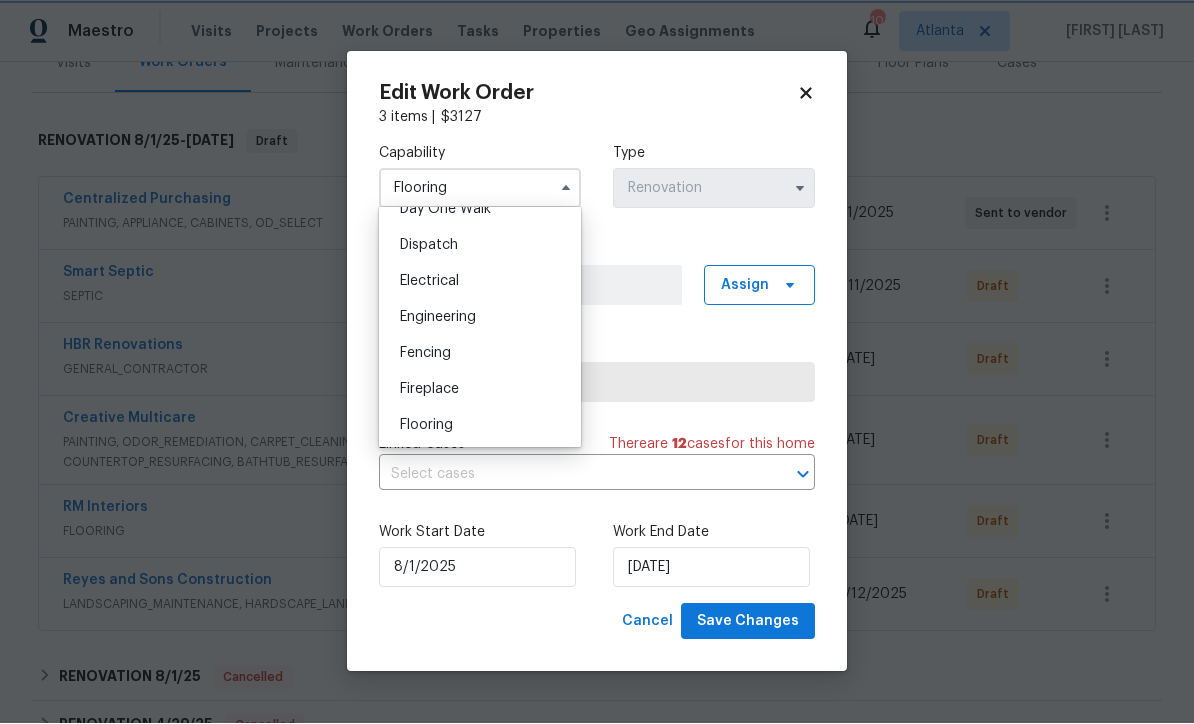 scroll, scrollTop: 618, scrollLeft: 0, axis: vertical 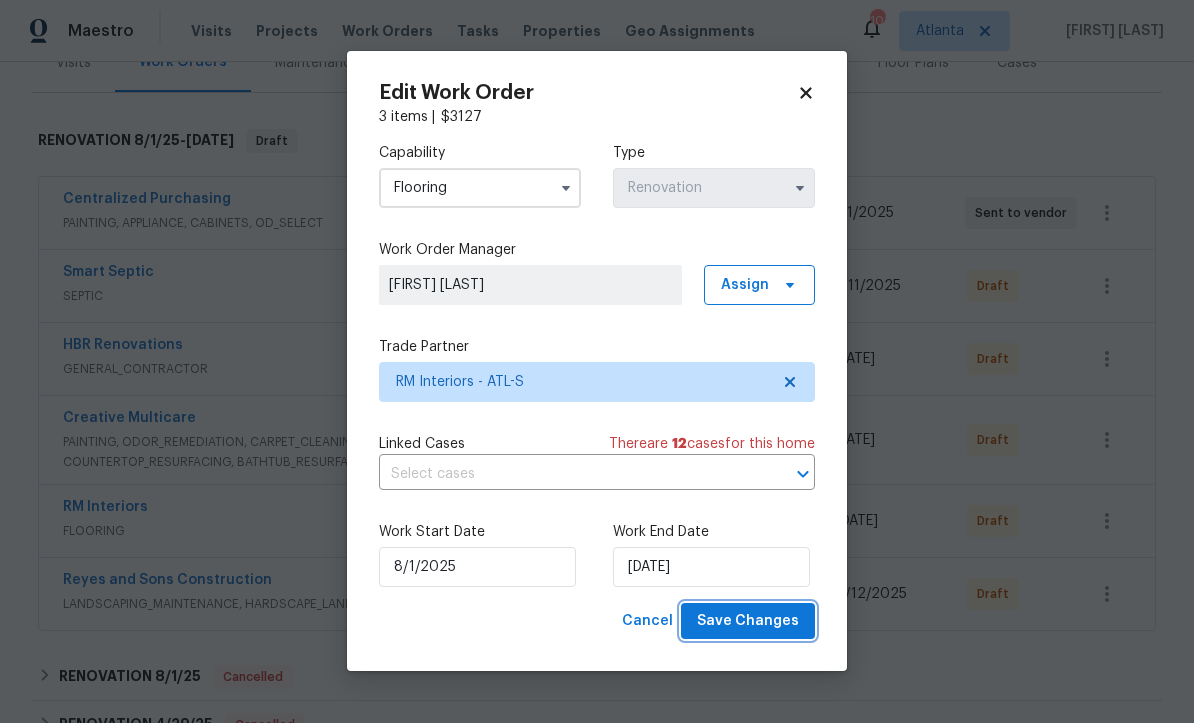 click on "Save Changes" at bounding box center (748, 622) 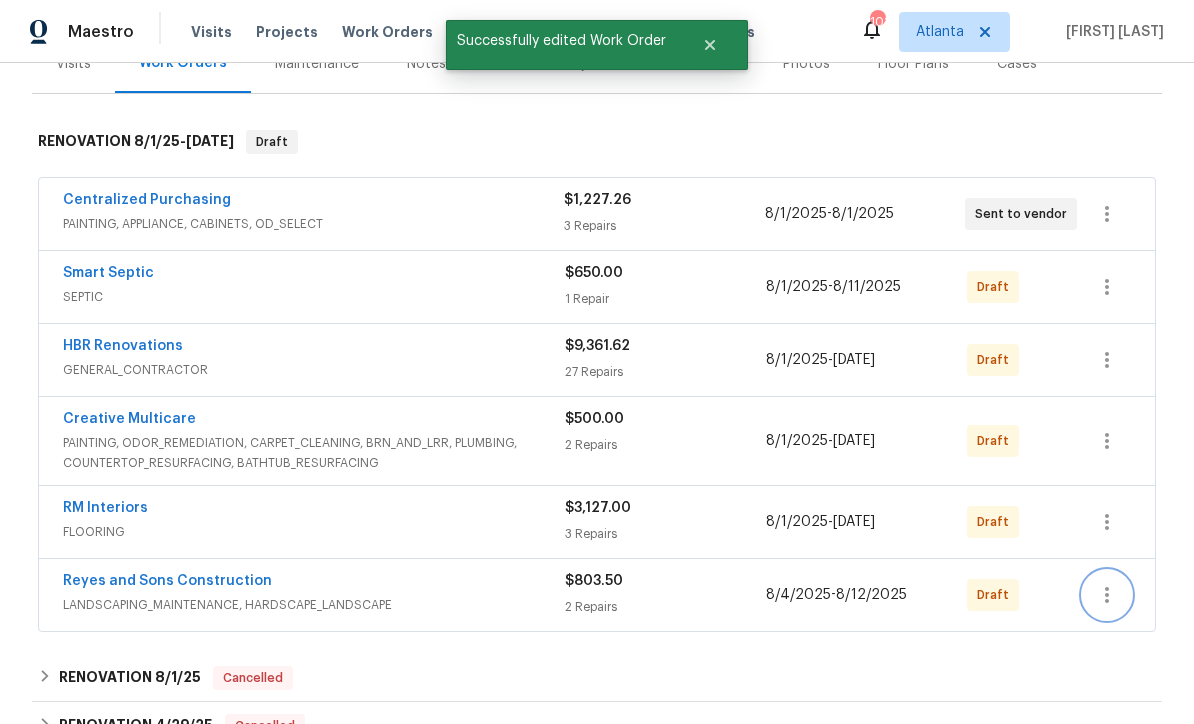click 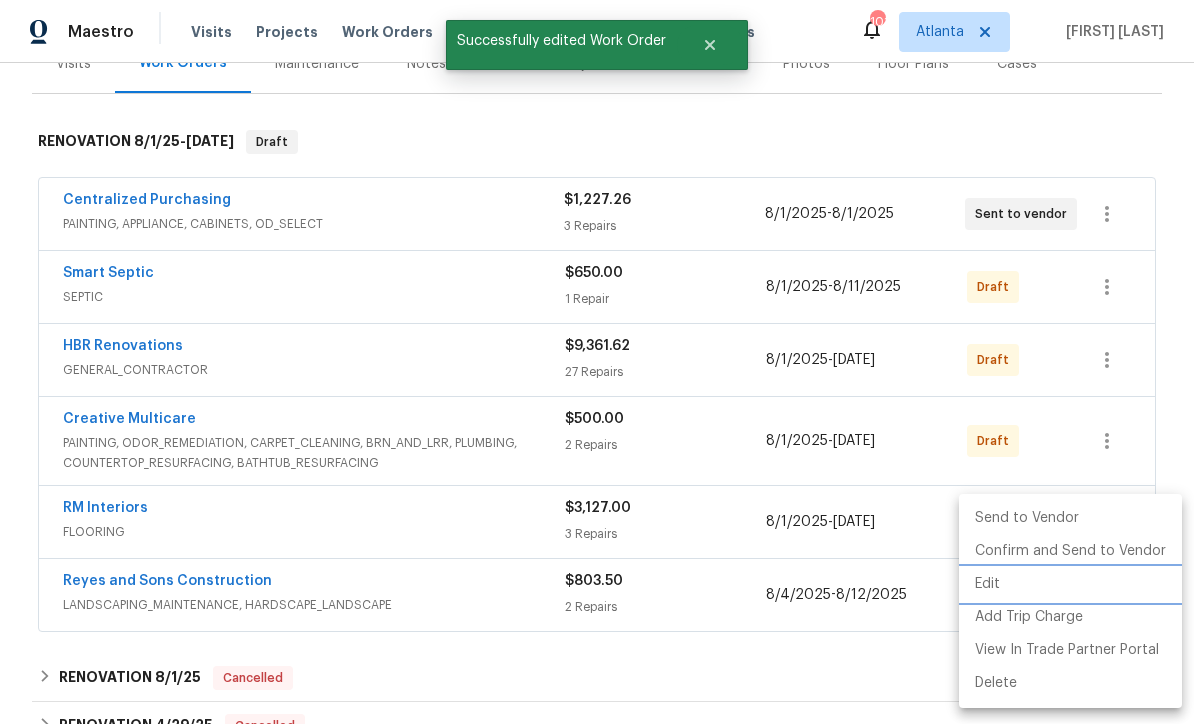 click on "Edit" at bounding box center [1070, 584] 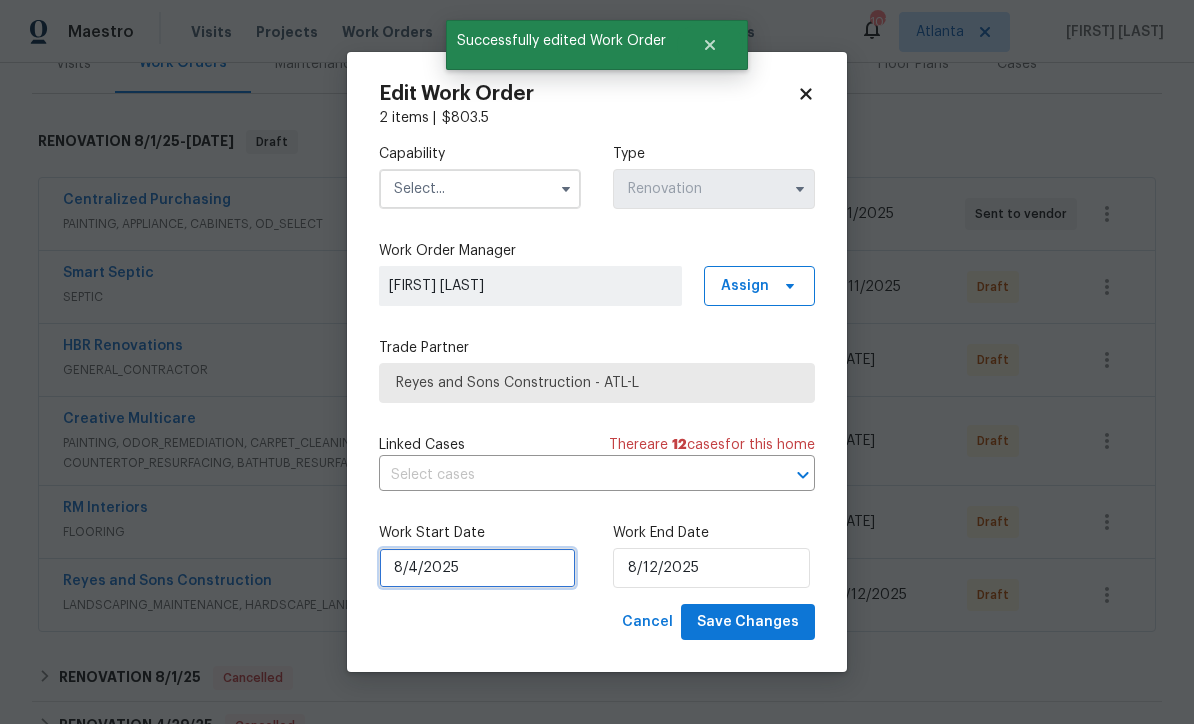 click on "8/4/2025" at bounding box center (477, 568) 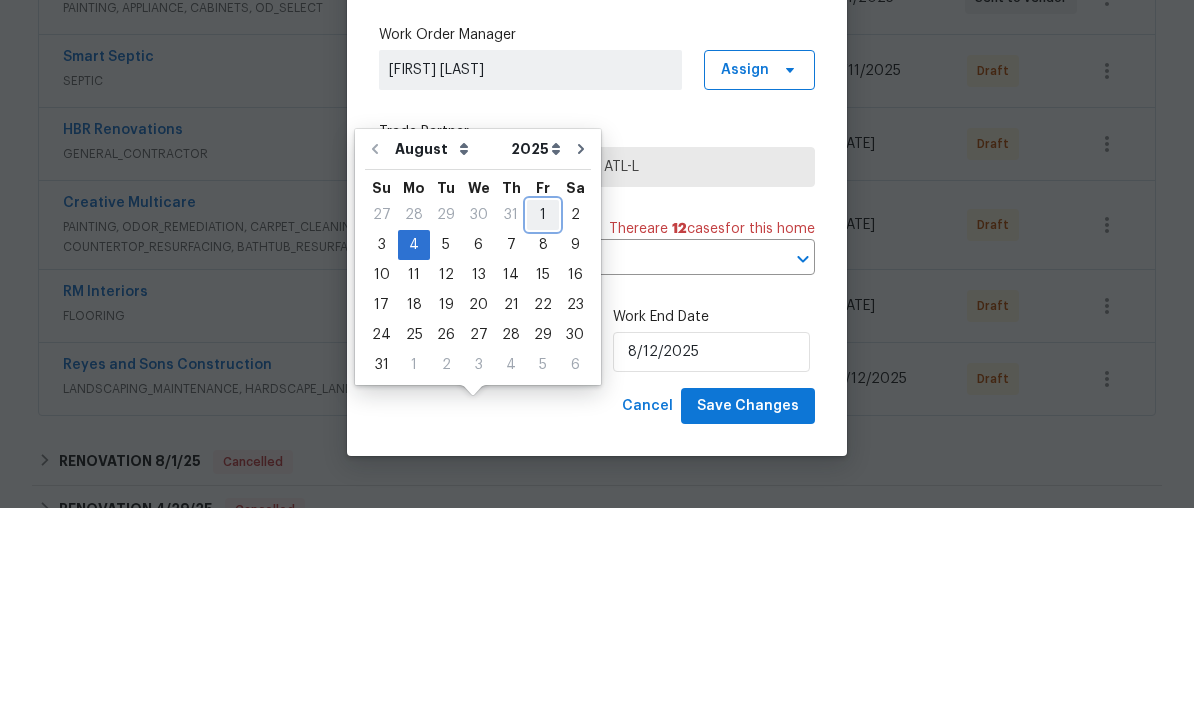 click on "1" at bounding box center (543, 431) 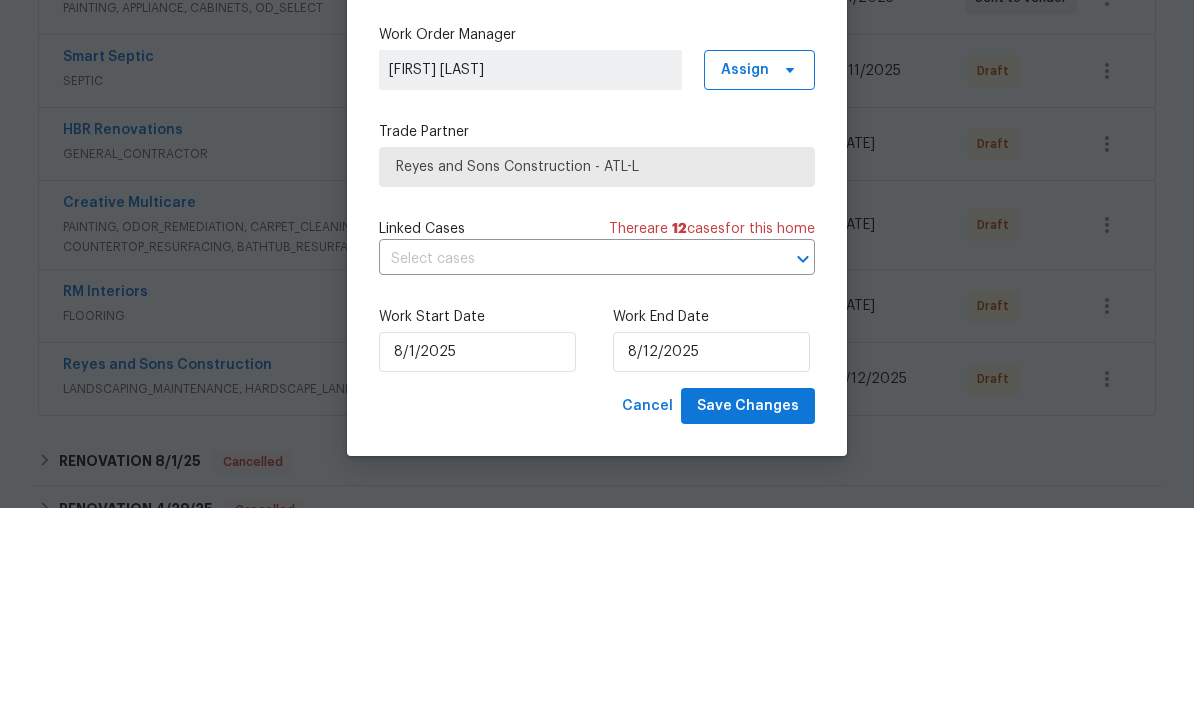 type on "8/1/2025" 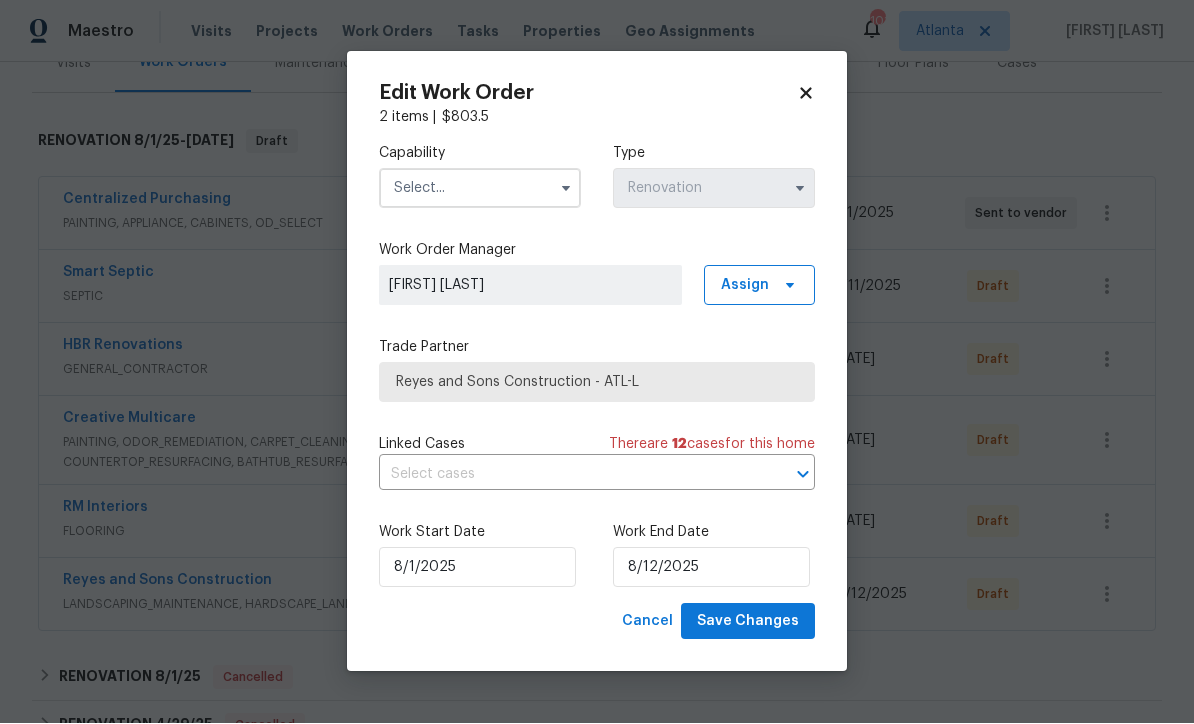 click at bounding box center (480, 189) 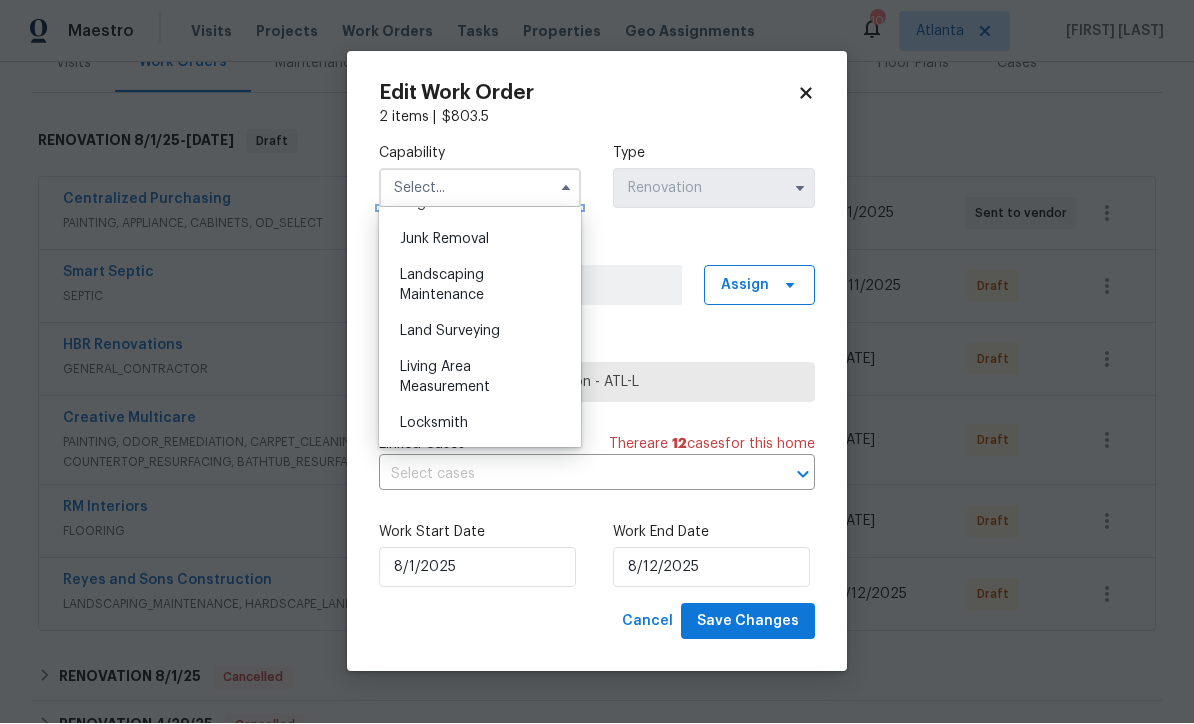 scroll, scrollTop: 1272, scrollLeft: 0, axis: vertical 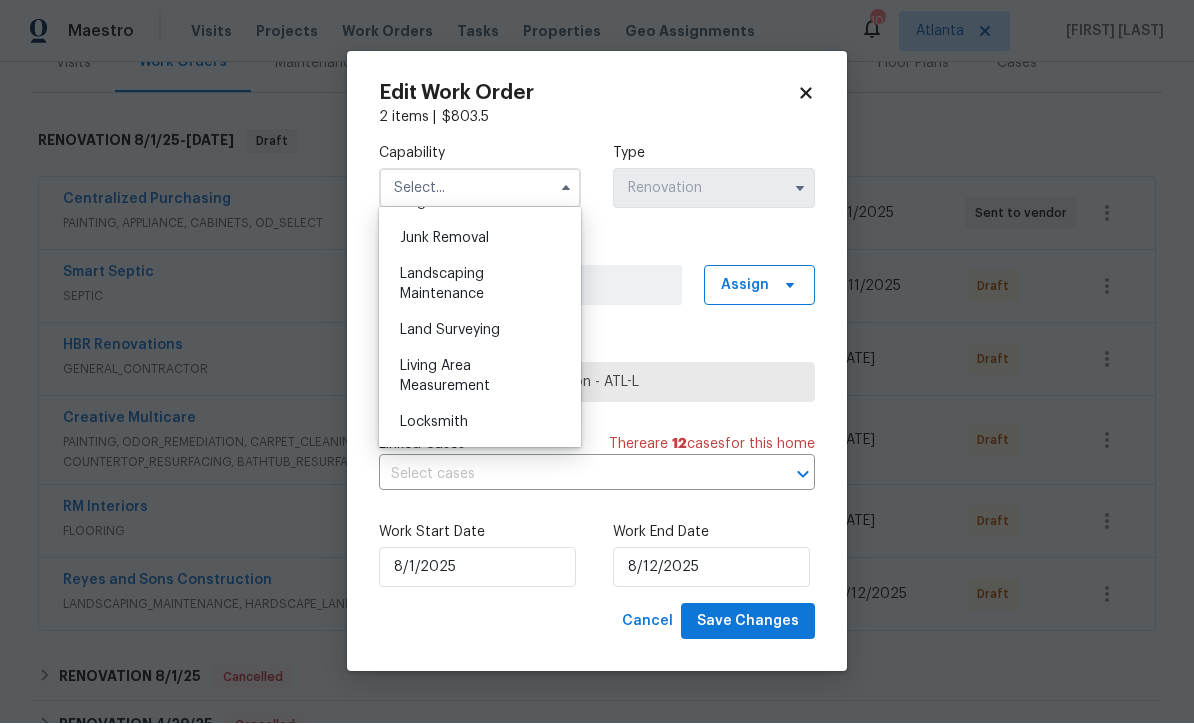 click on "Landscaping Maintenance" at bounding box center [442, 285] 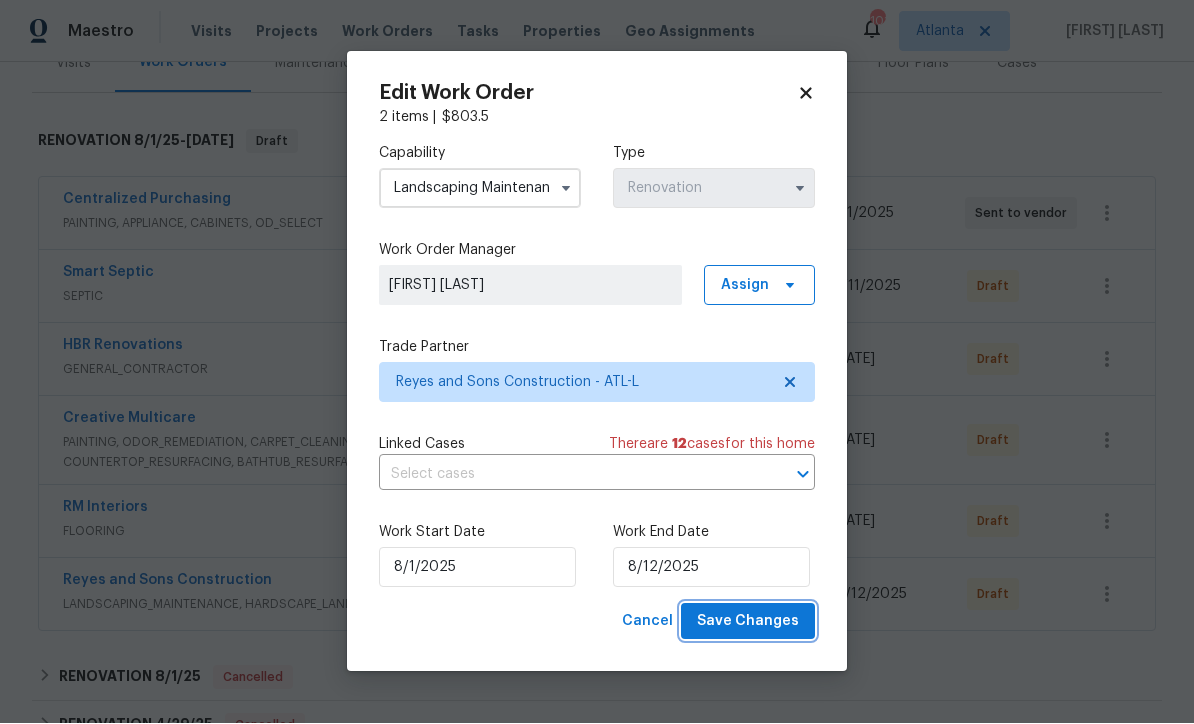 click on "Save Changes" at bounding box center [748, 622] 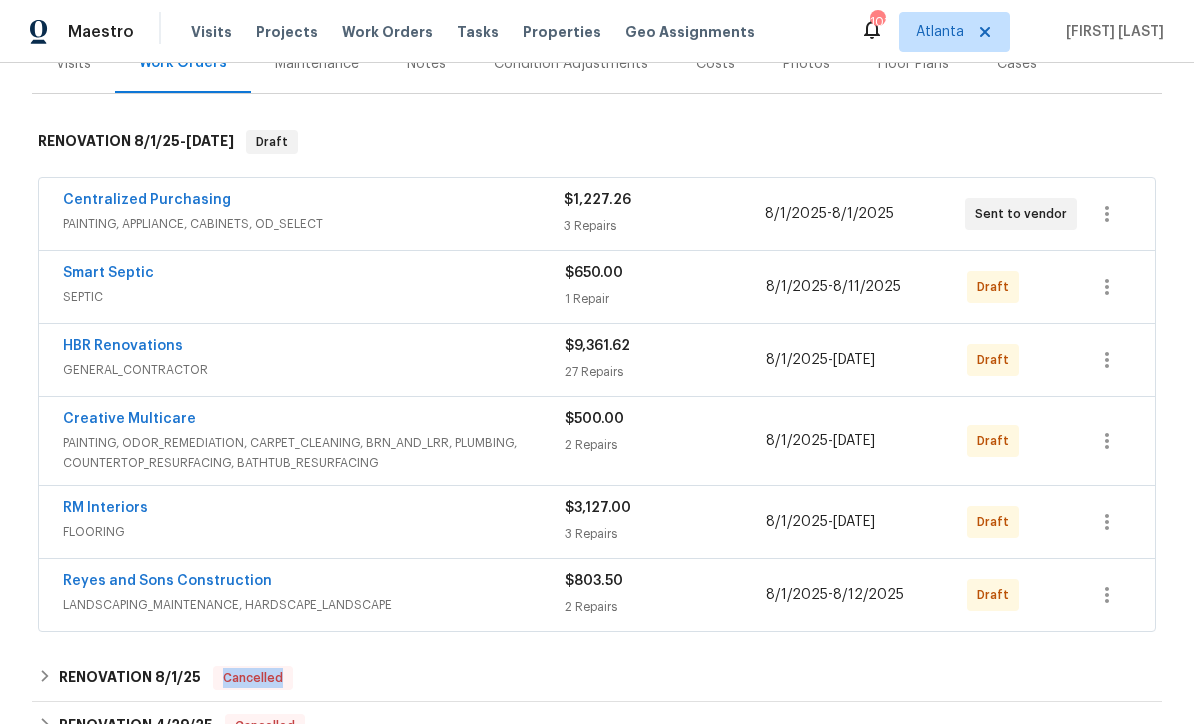 click on "GENERAL_CONTRACTOR" at bounding box center (314, 370) 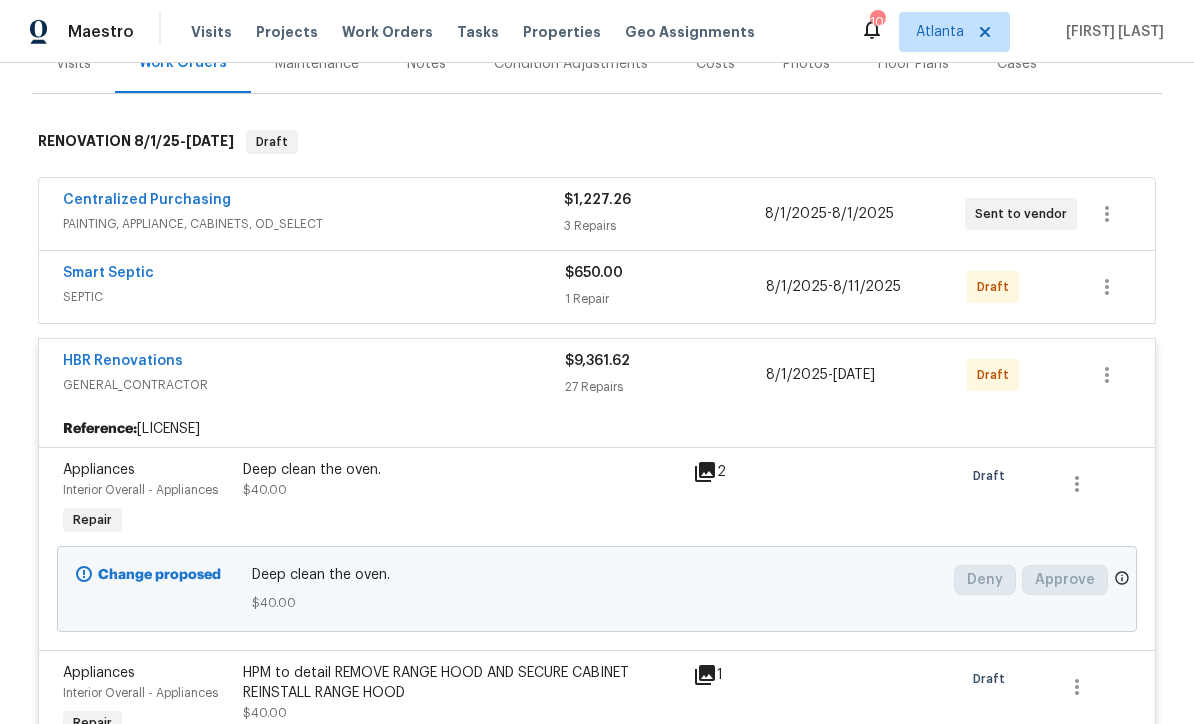 click on "HBR Renovations" at bounding box center (123, 361) 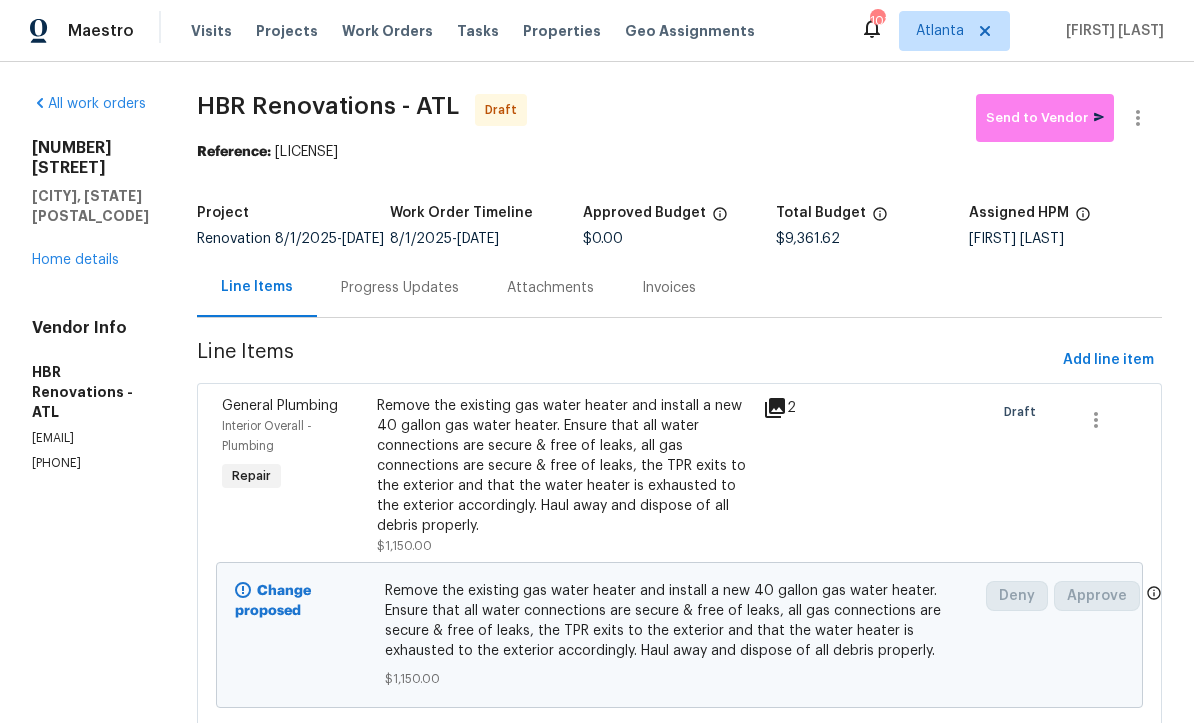 scroll, scrollTop: 1, scrollLeft: 0, axis: vertical 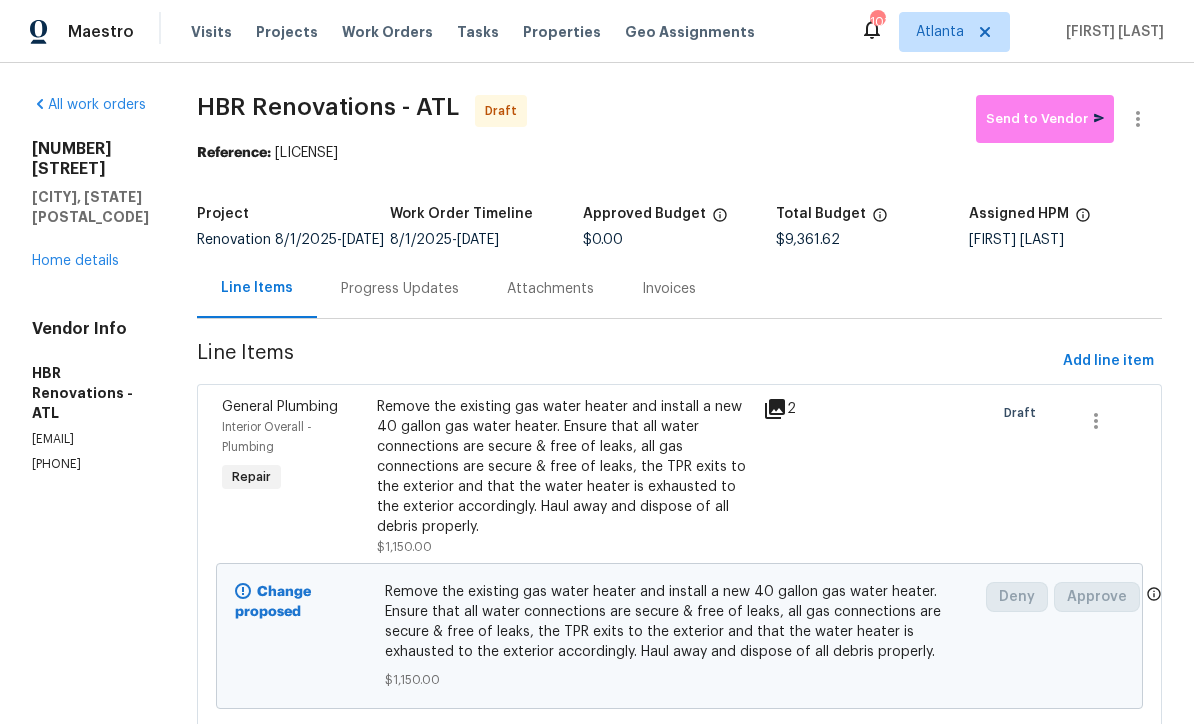 click on "Home details" at bounding box center (75, 261) 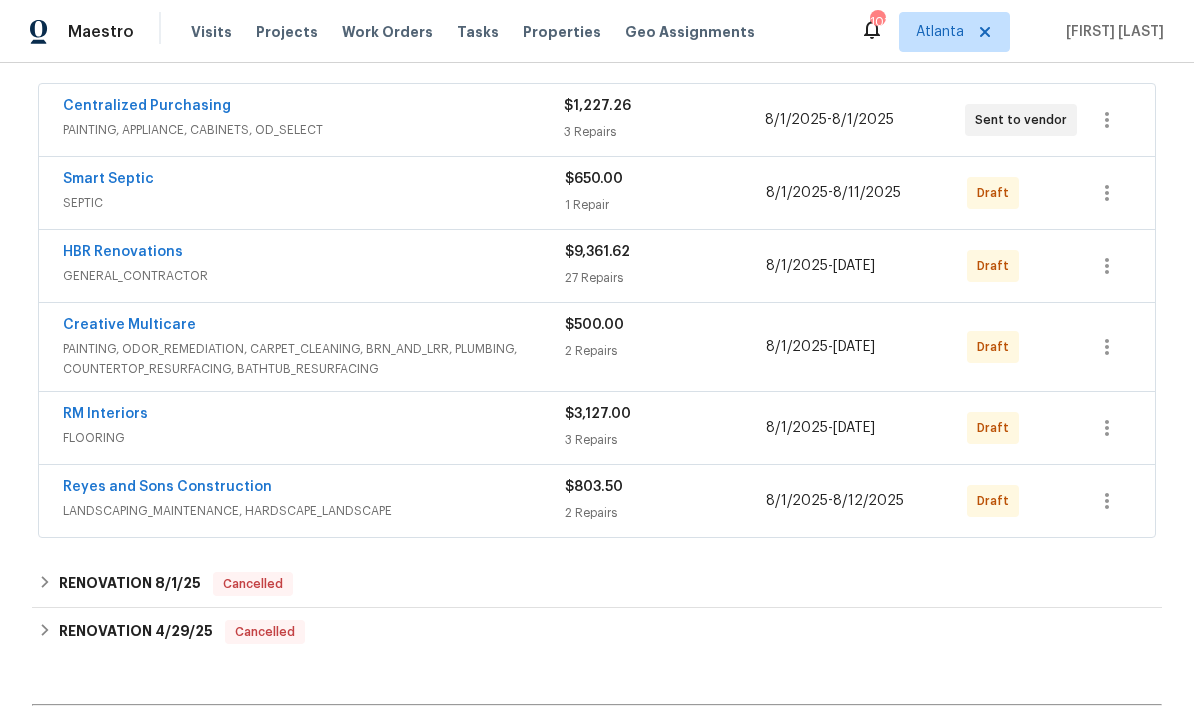 scroll, scrollTop: 367, scrollLeft: 0, axis: vertical 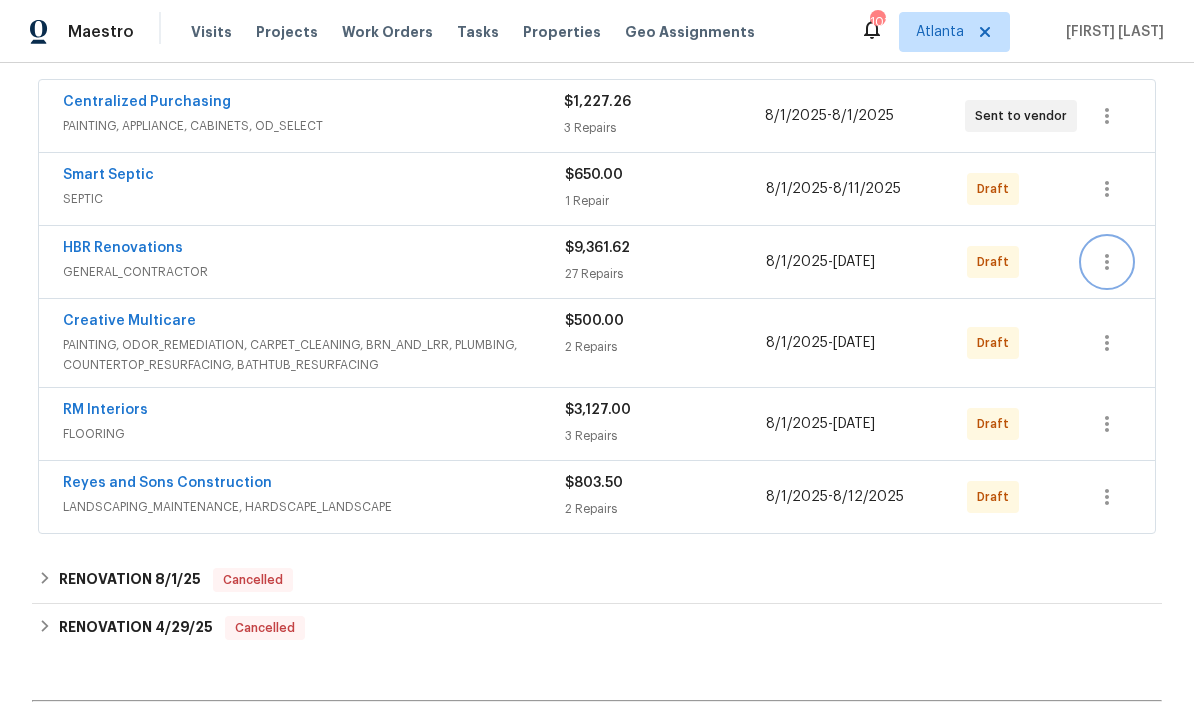 click 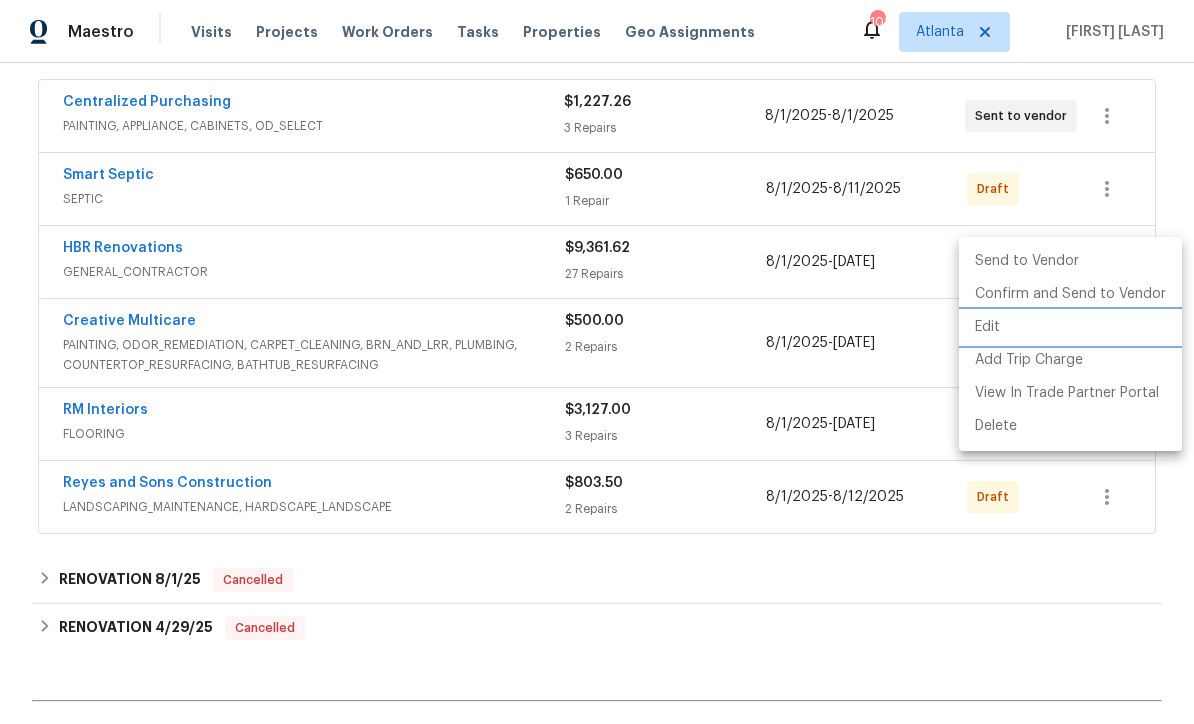 click on "Edit" at bounding box center [1070, 327] 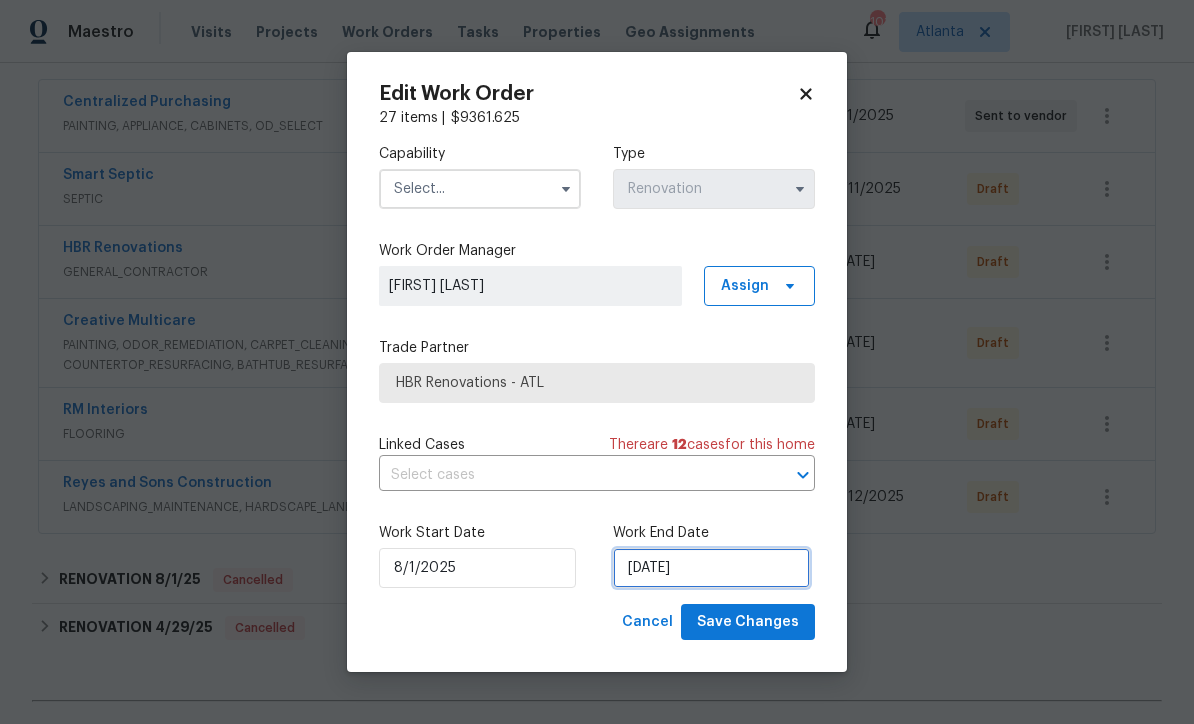 click on "8/14/2025" at bounding box center (711, 568) 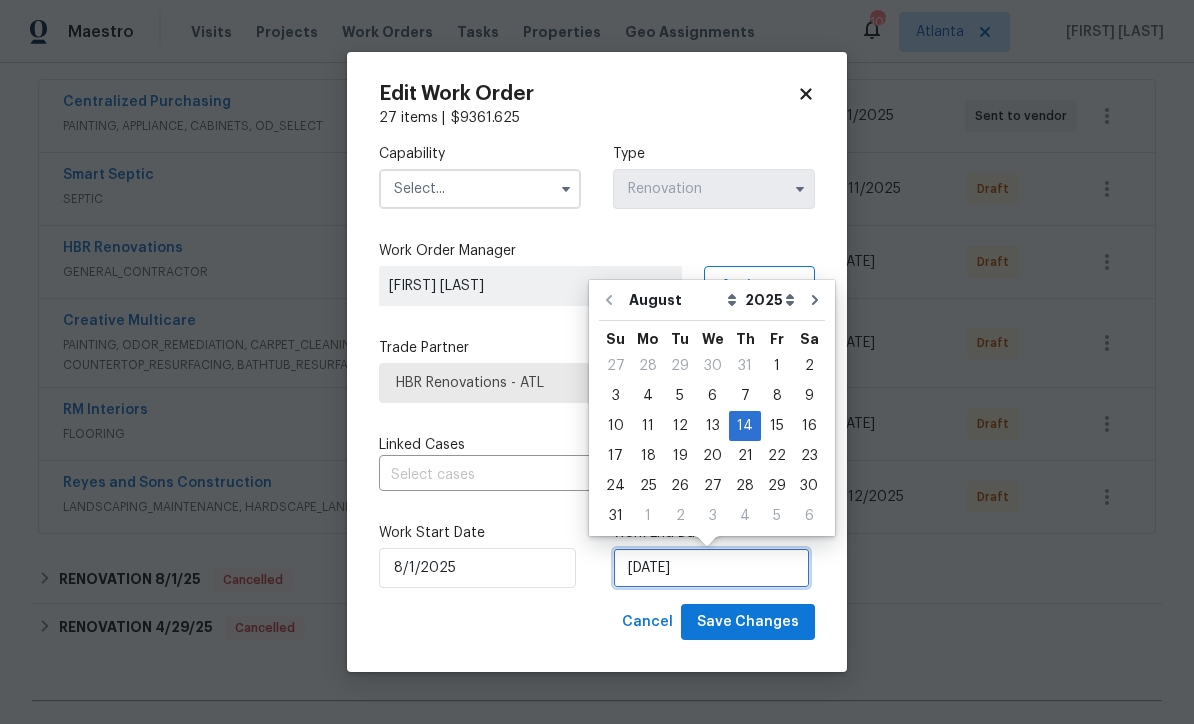 scroll, scrollTop: 0, scrollLeft: 0, axis: both 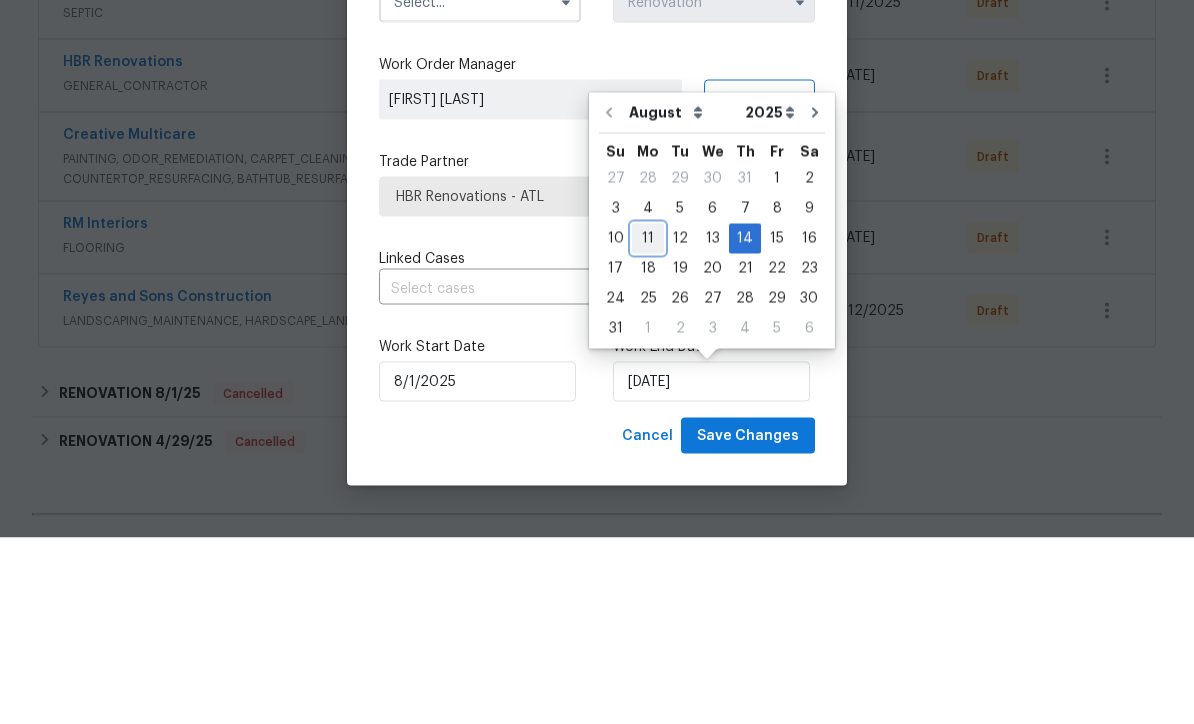 click on "11" at bounding box center [648, 425] 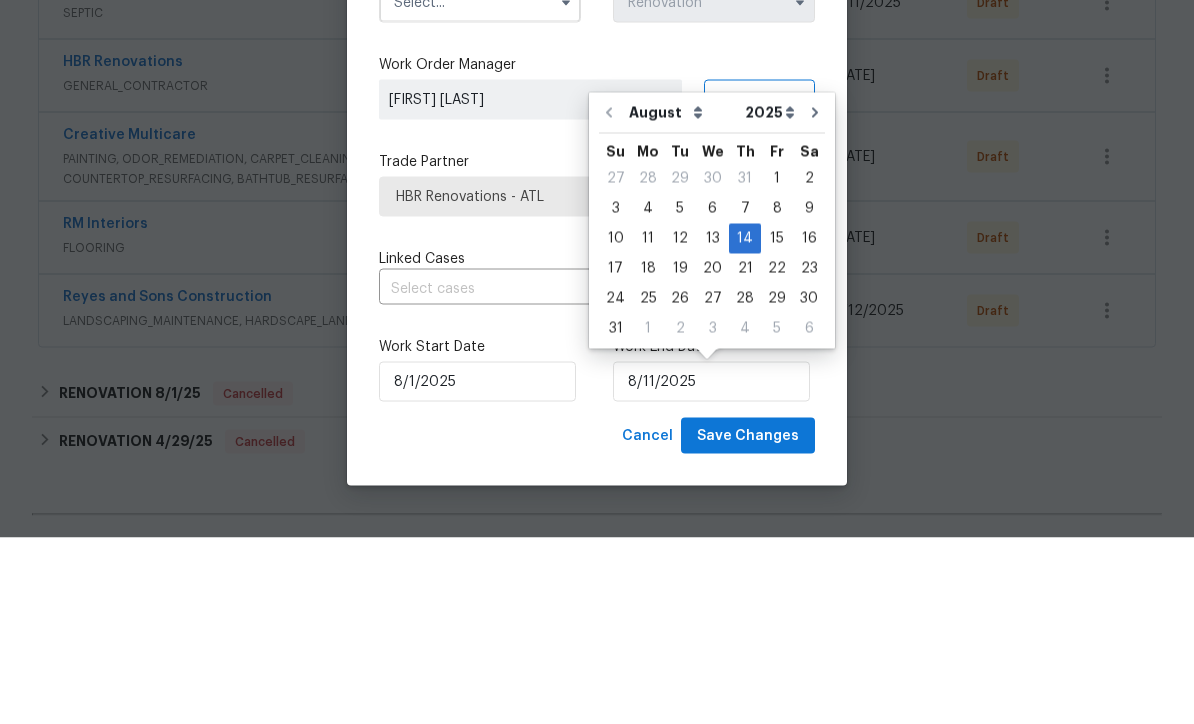 scroll, scrollTop: 66, scrollLeft: 0, axis: vertical 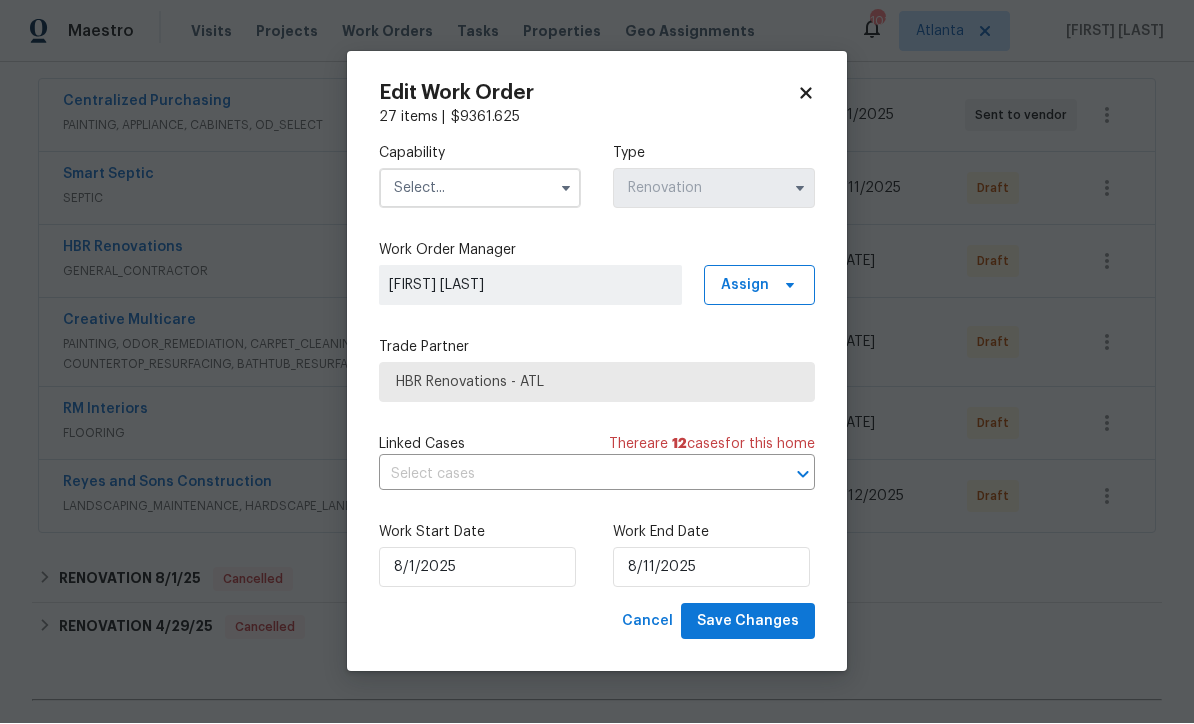 click at bounding box center (480, 189) 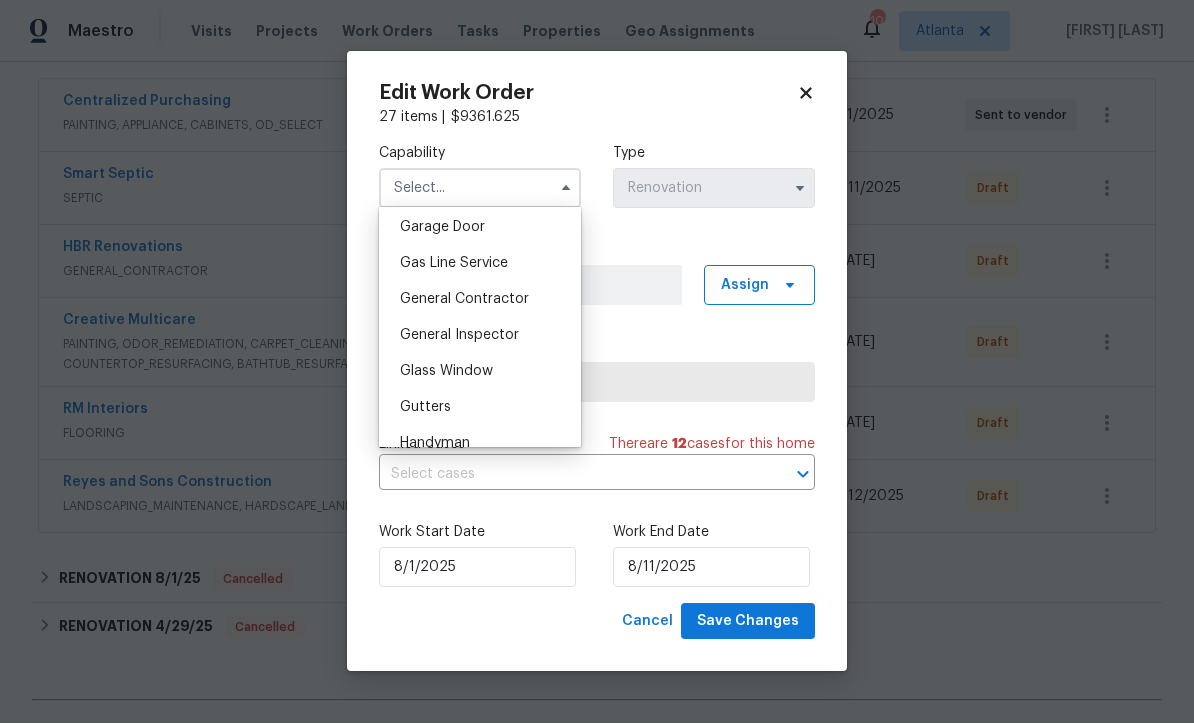 scroll, scrollTop: 888, scrollLeft: 0, axis: vertical 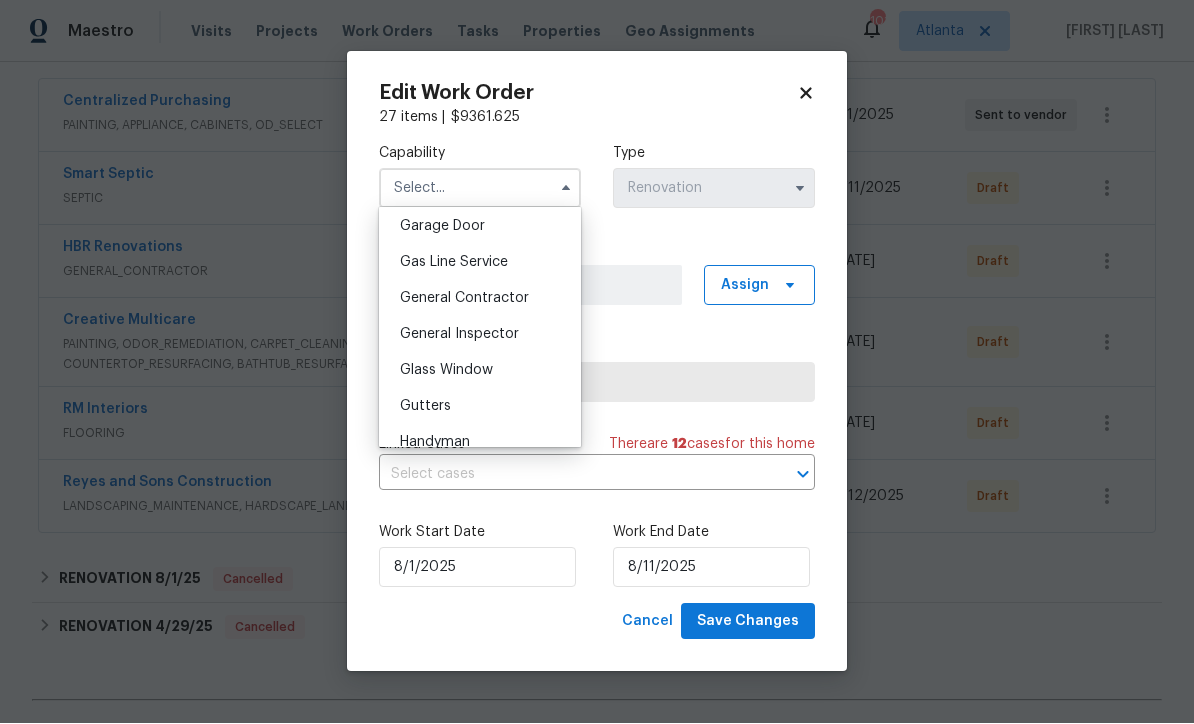 click on "General Contractor" at bounding box center [464, 299] 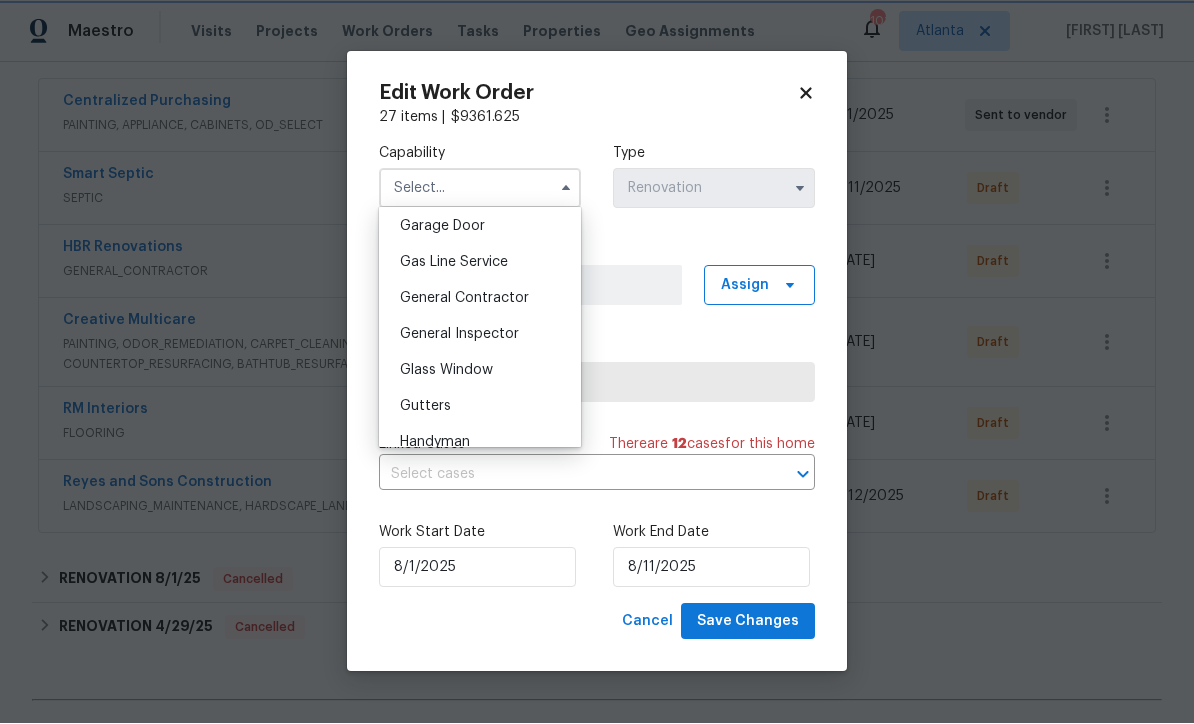 type on "General Contractor" 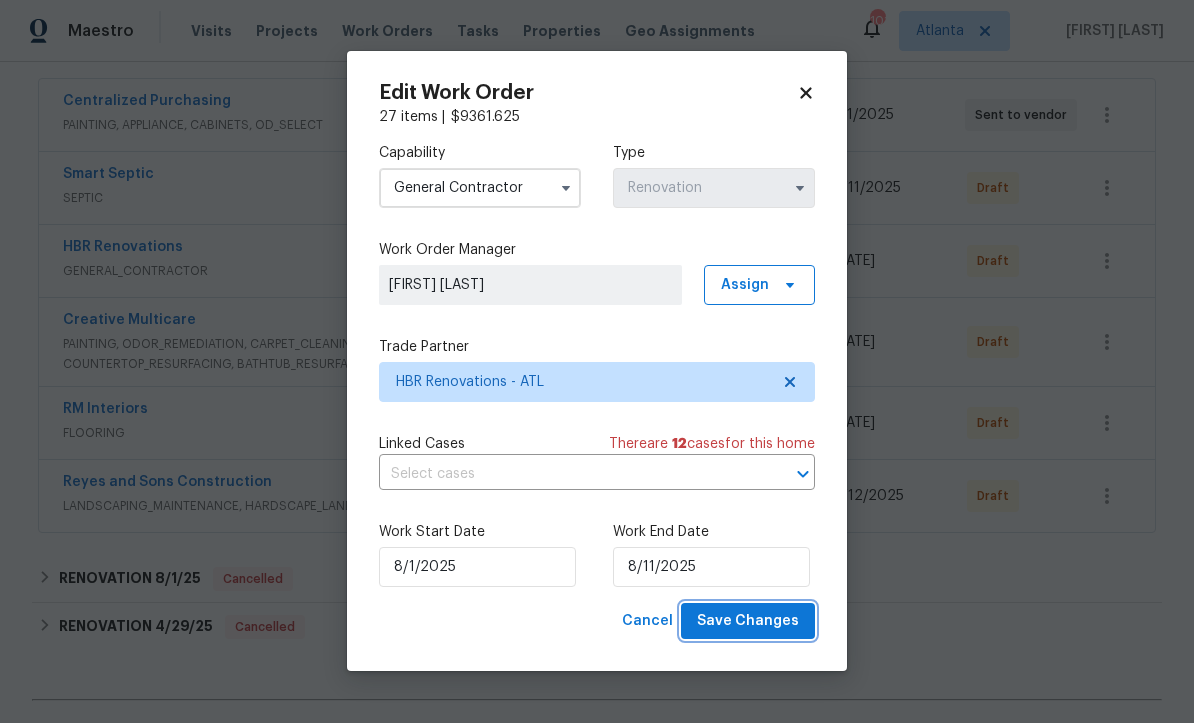 click on "Save Changes" at bounding box center [748, 622] 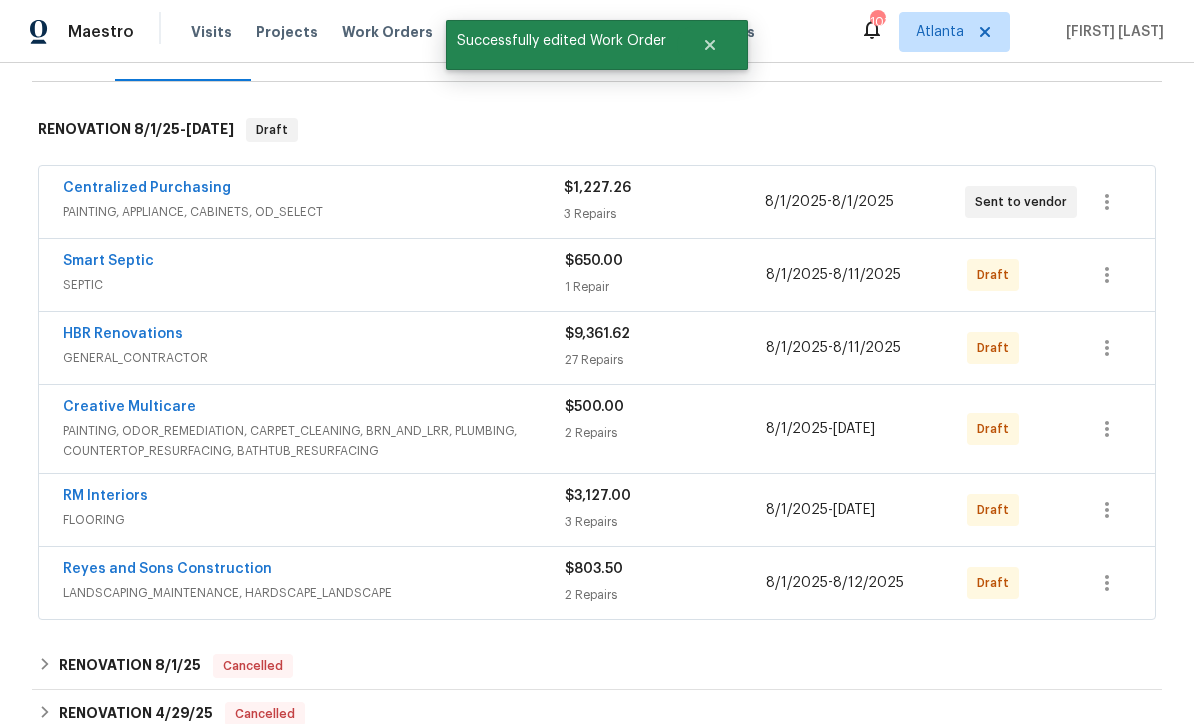 scroll, scrollTop: 280, scrollLeft: 0, axis: vertical 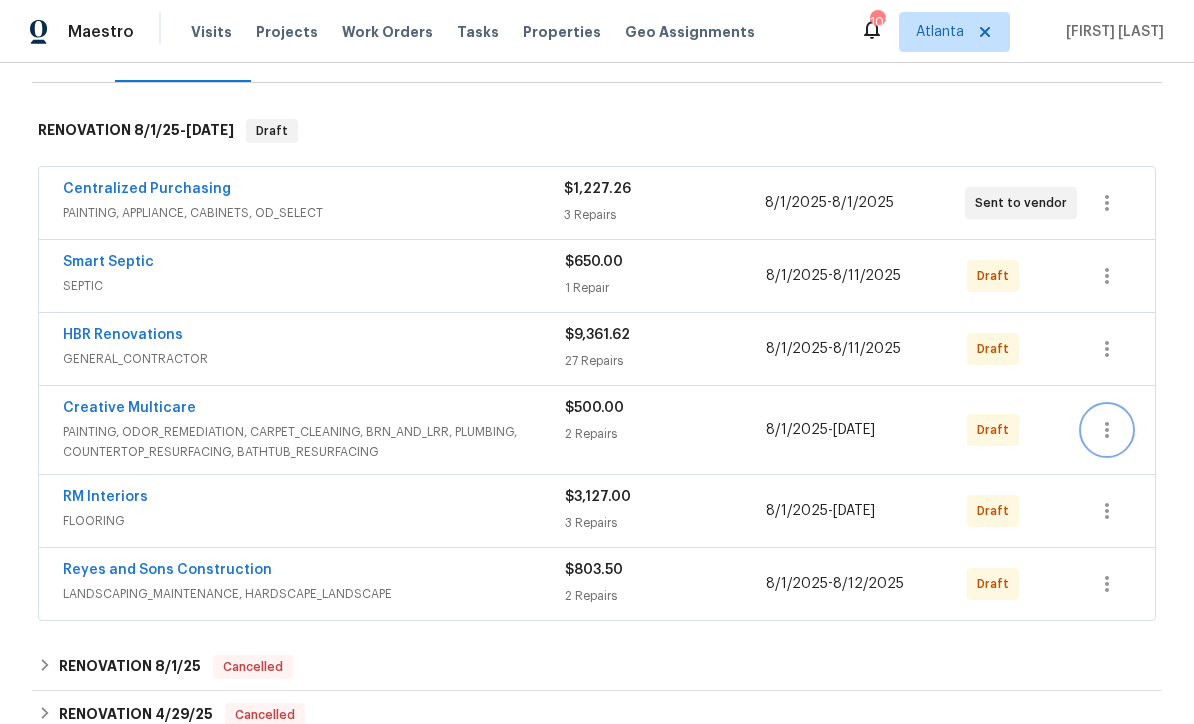 click 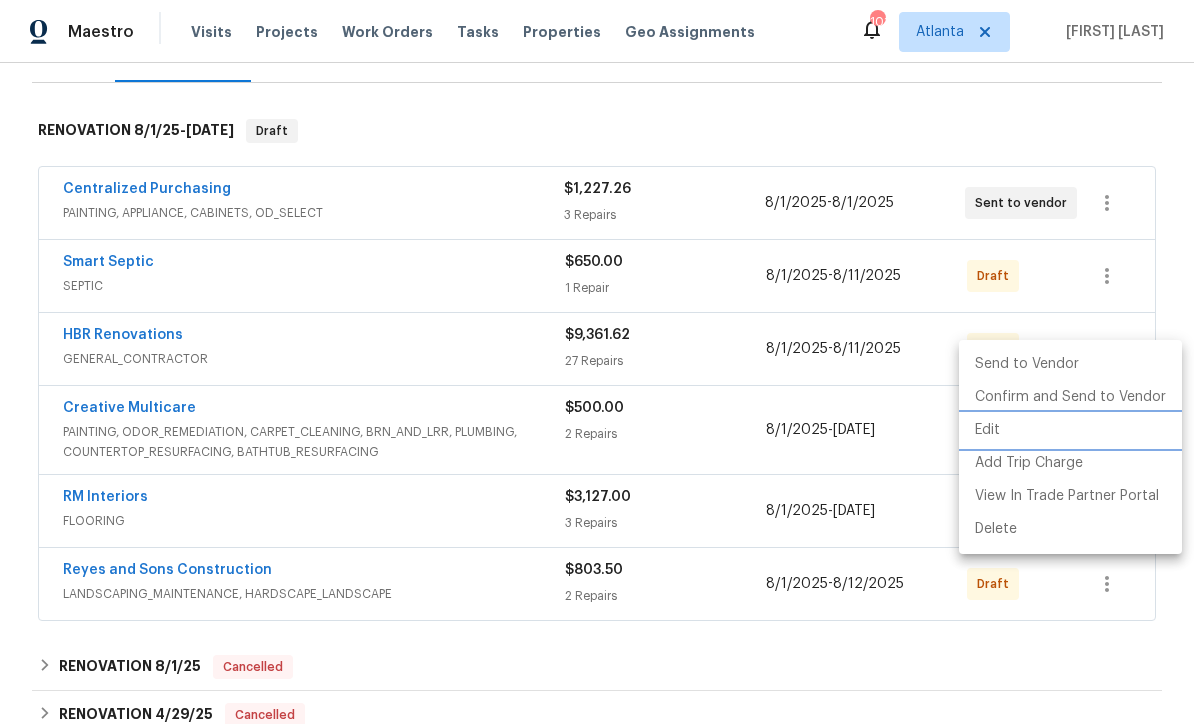 click on "Edit" at bounding box center [1070, 430] 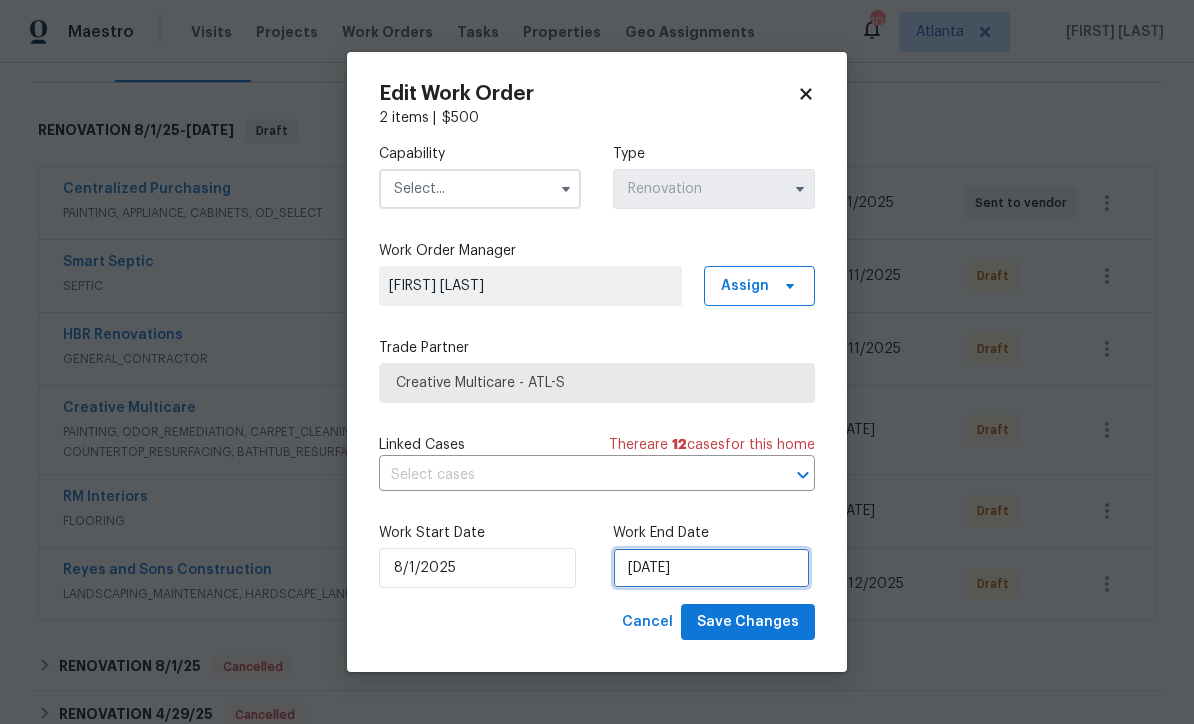 click on "8/13/2025" at bounding box center [711, 568] 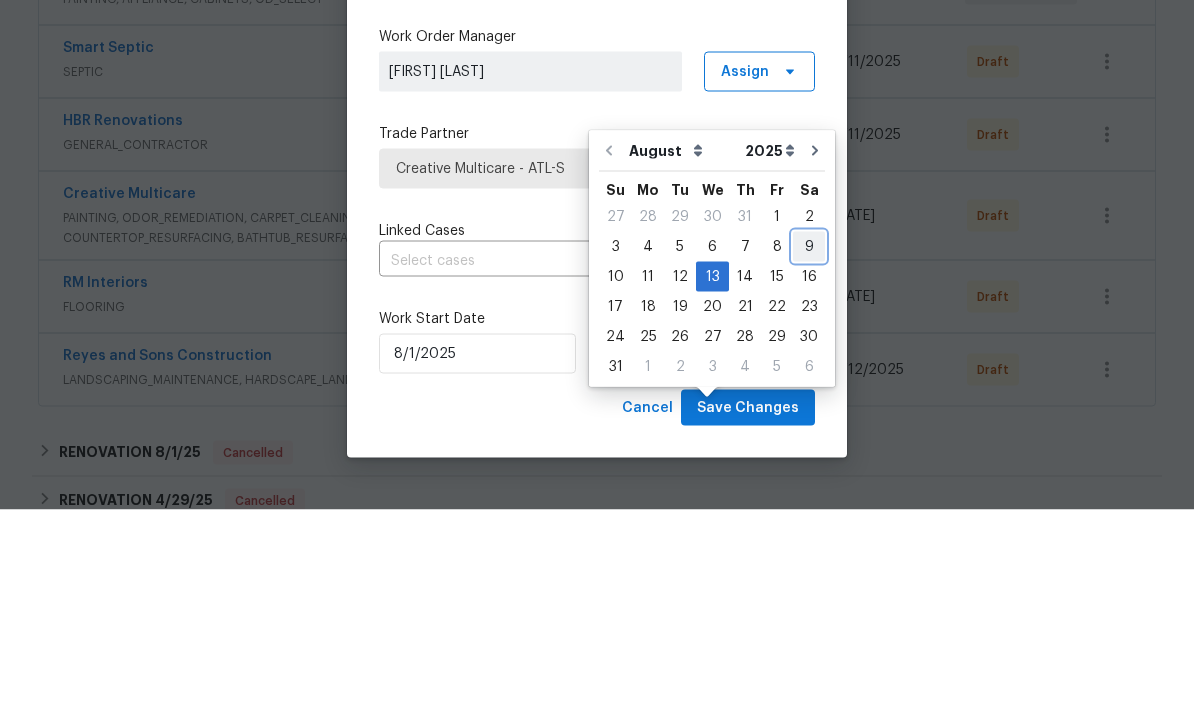 click on "9" at bounding box center [809, 461] 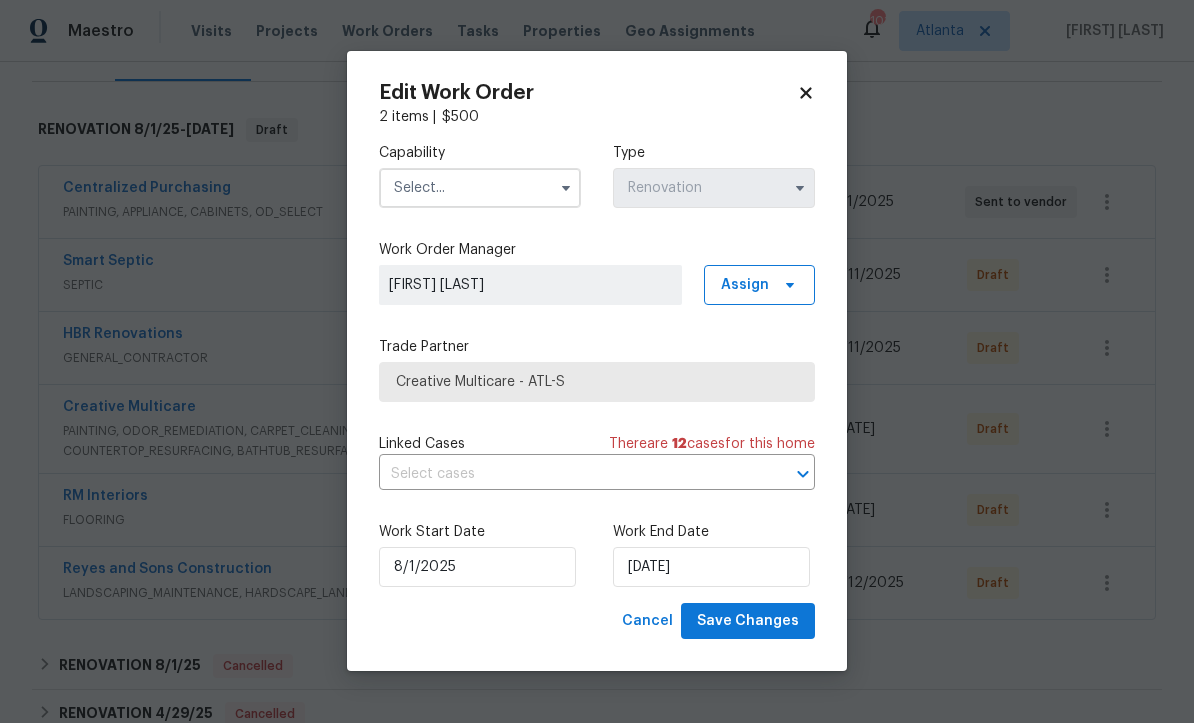 click at bounding box center (480, 189) 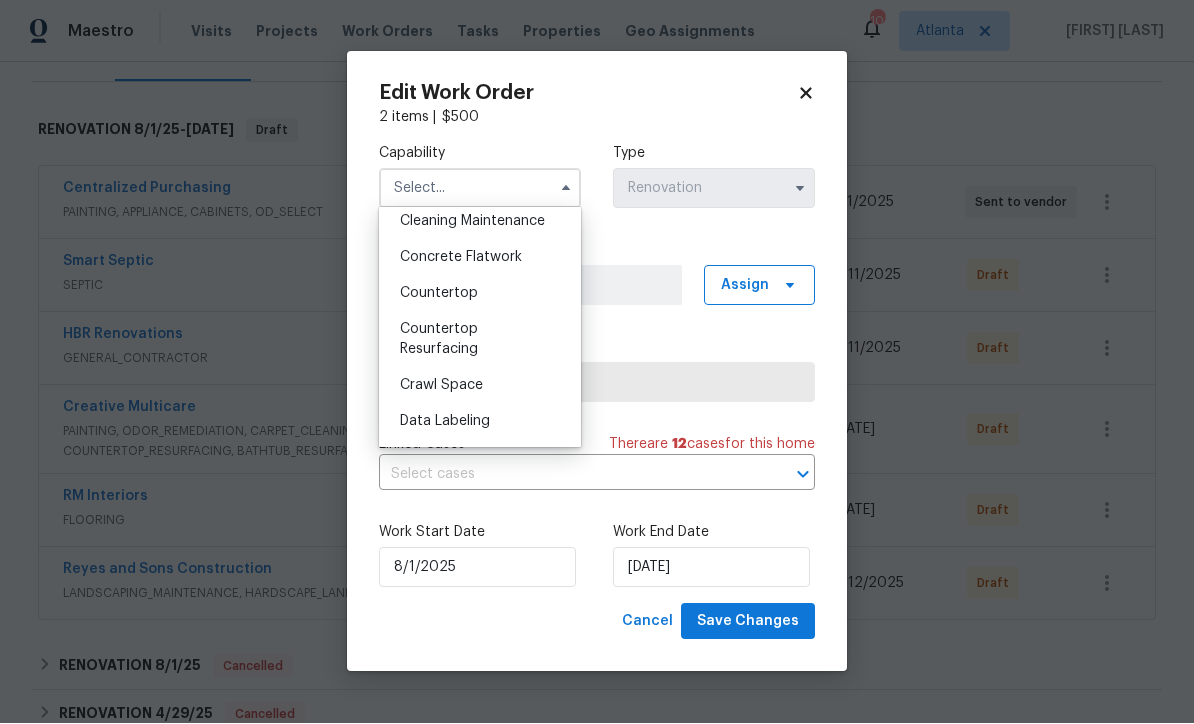 scroll, scrollTop: 337, scrollLeft: 0, axis: vertical 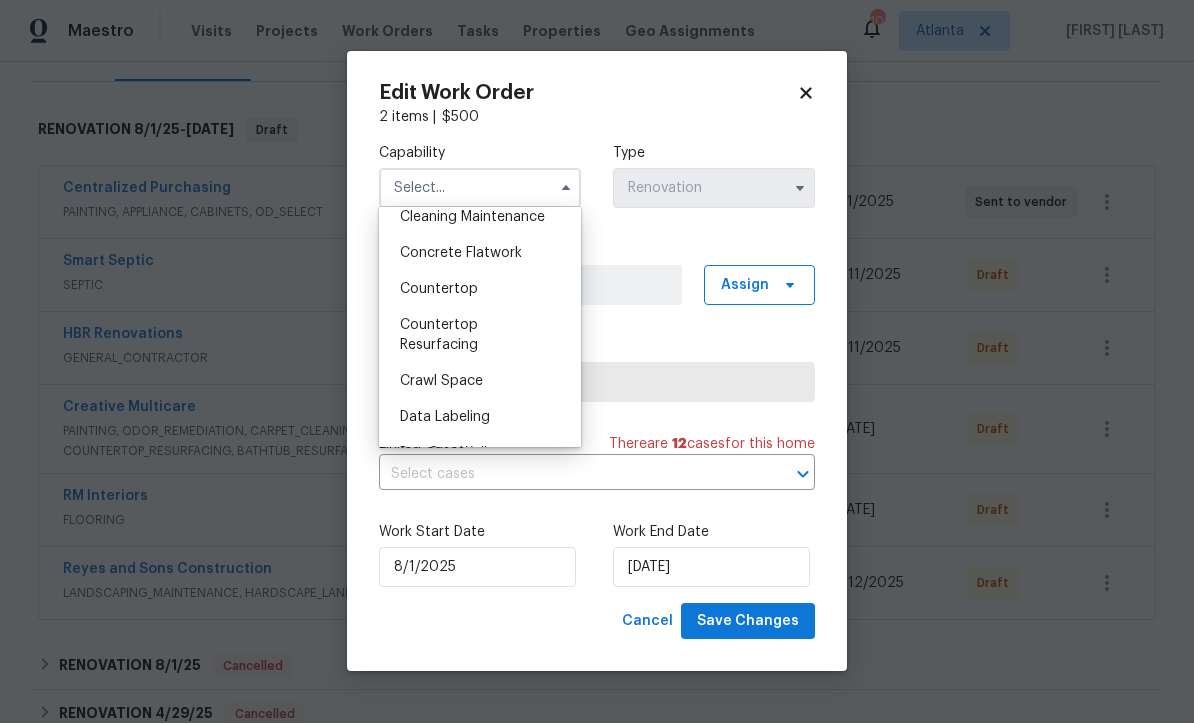 click on "Countertop Resurfacing" at bounding box center (439, 336) 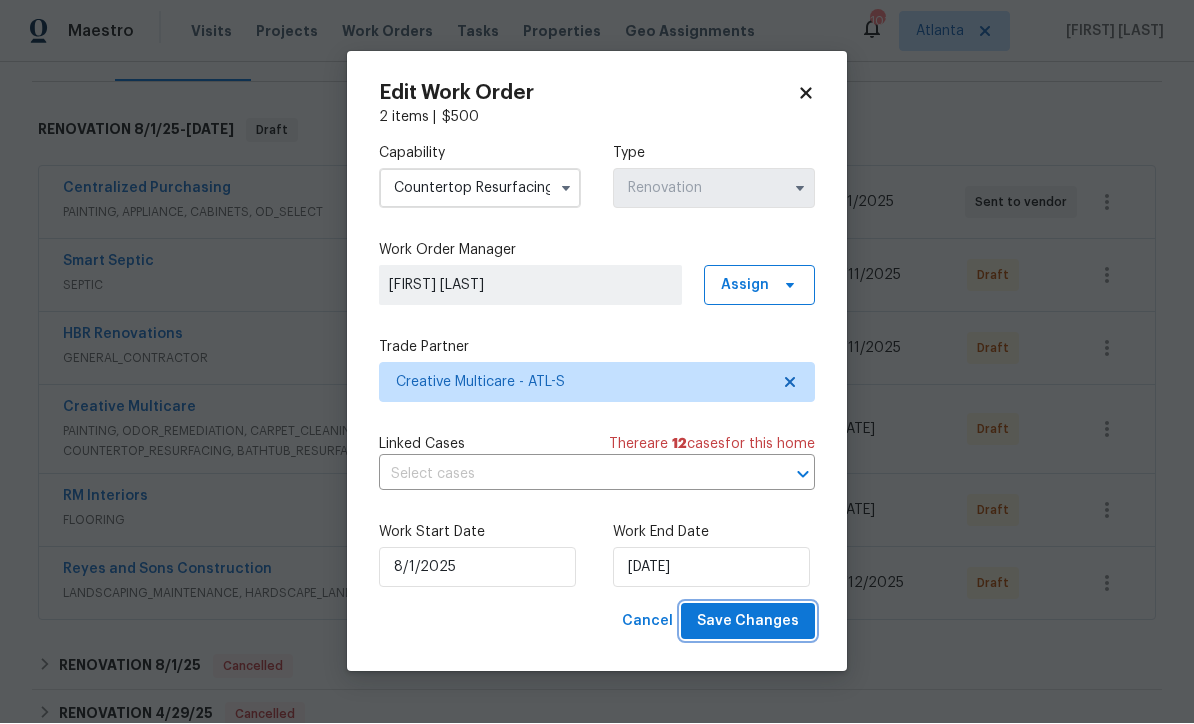 click on "Save Changes" at bounding box center (748, 622) 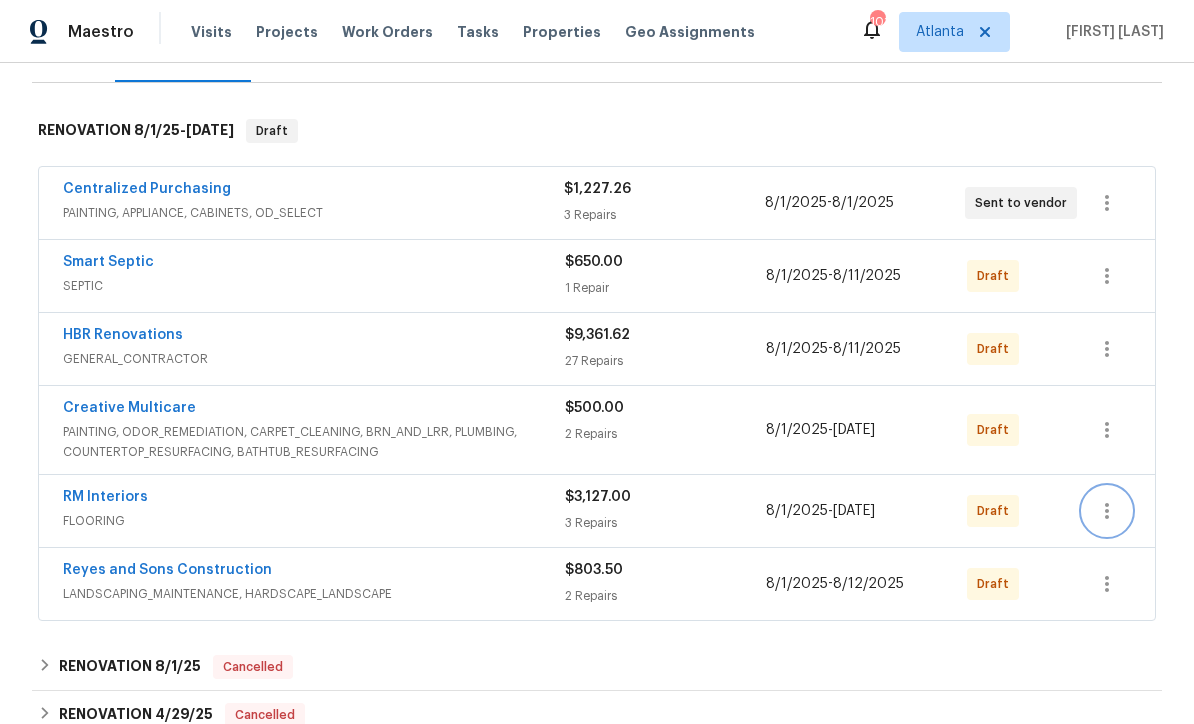 click 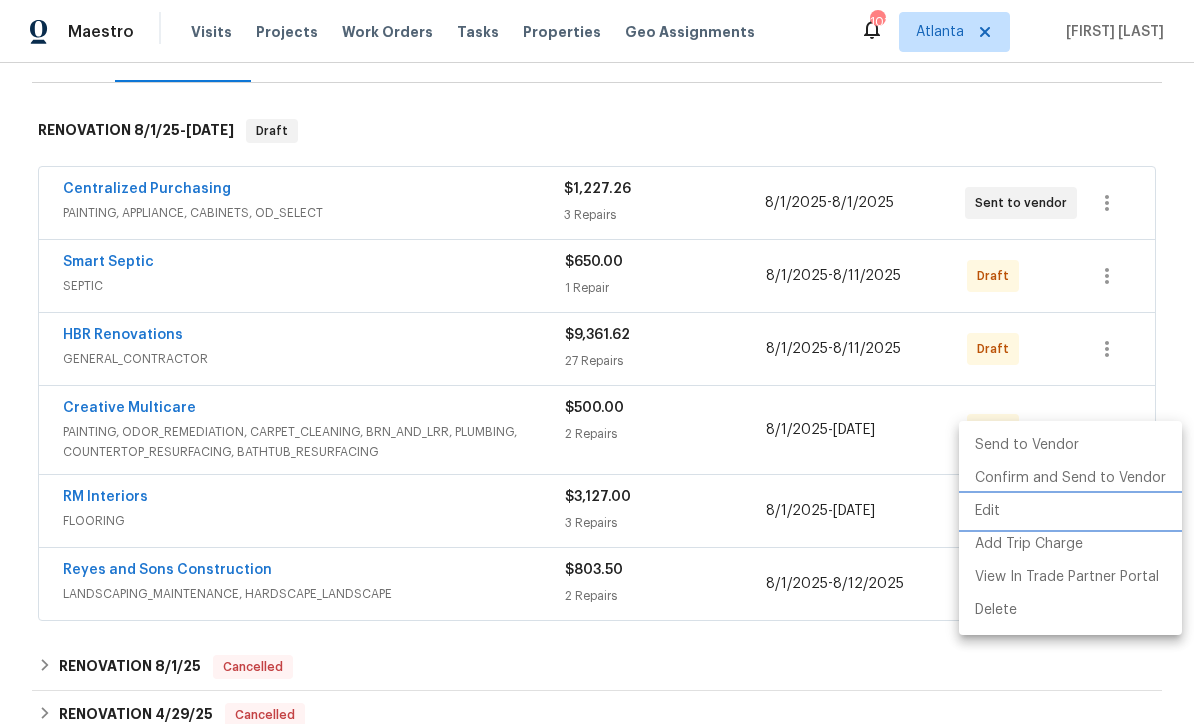 click on "Edit" at bounding box center [1070, 511] 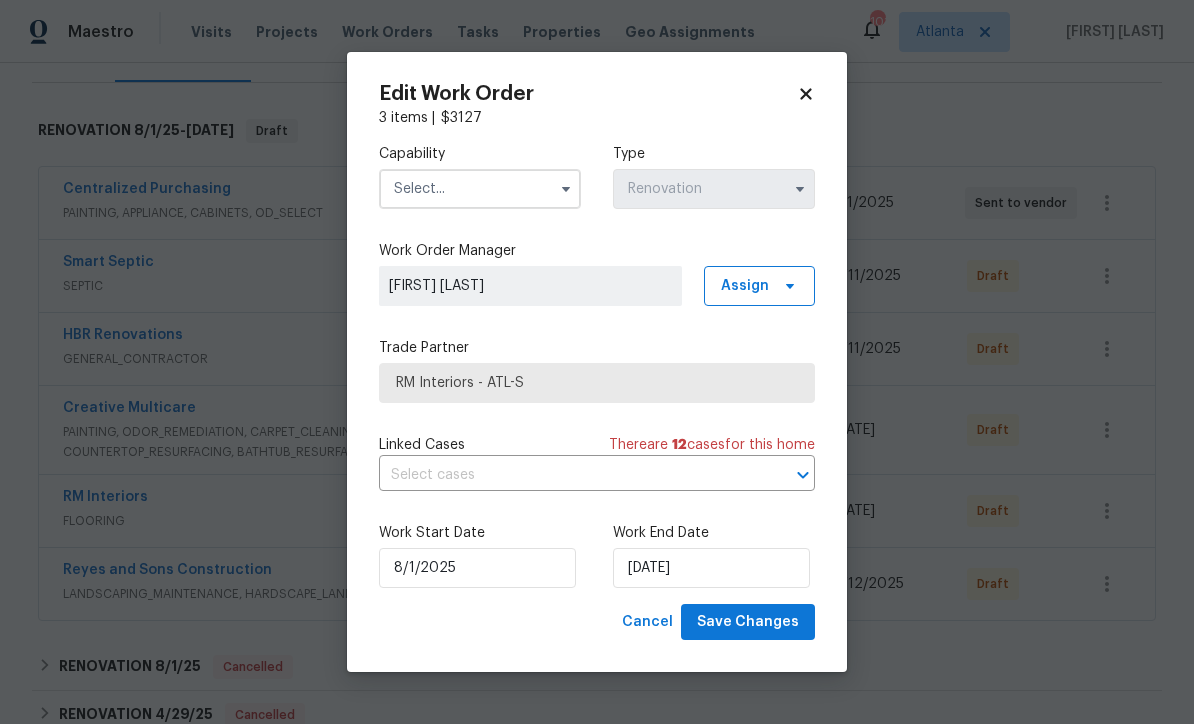 click at bounding box center [480, 189] 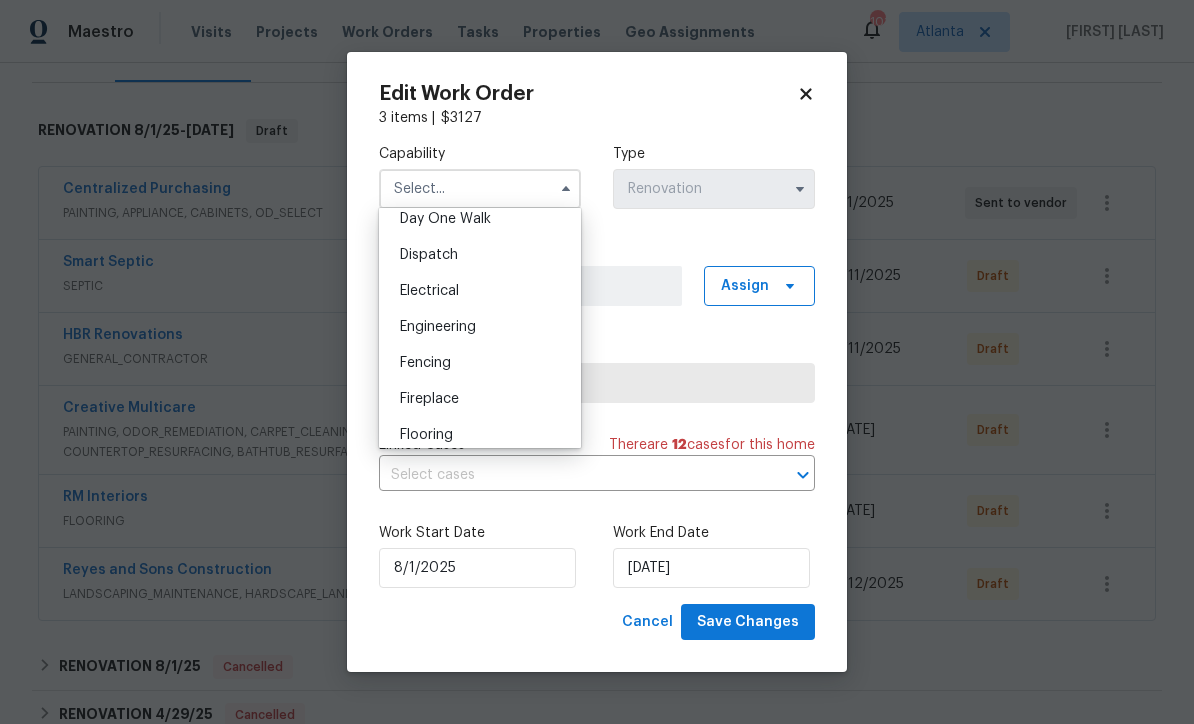 scroll, scrollTop: 597, scrollLeft: 0, axis: vertical 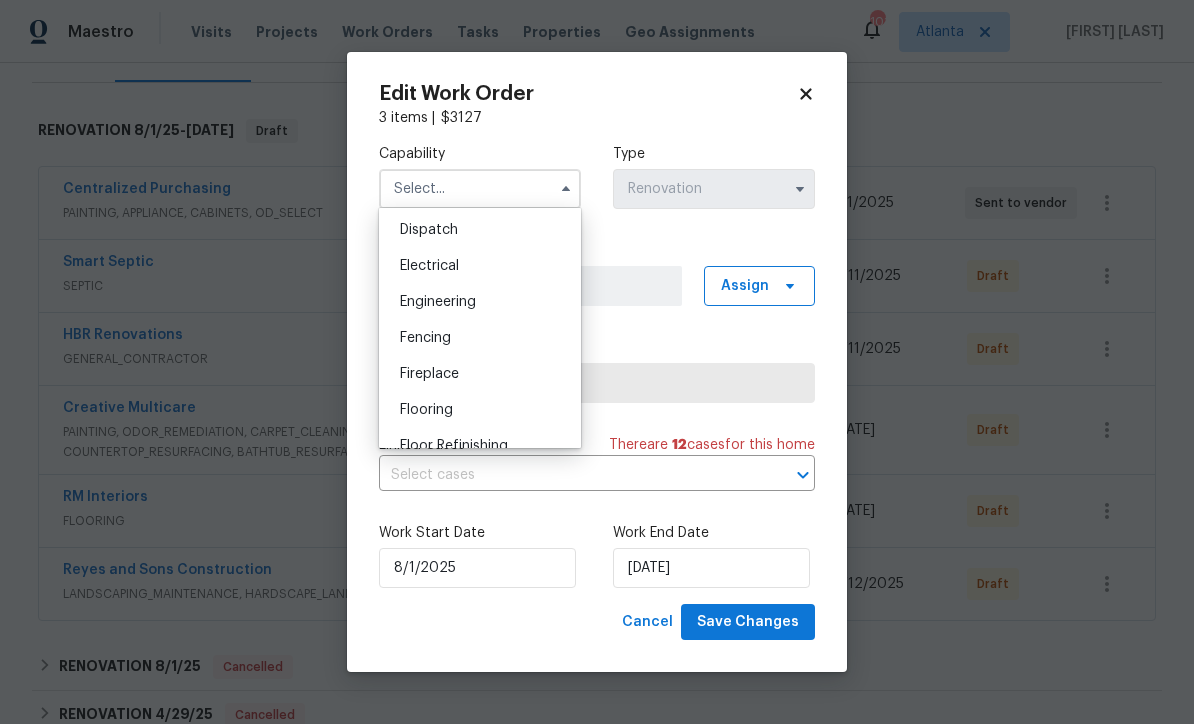 click on "Flooring" at bounding box center [426, 410] 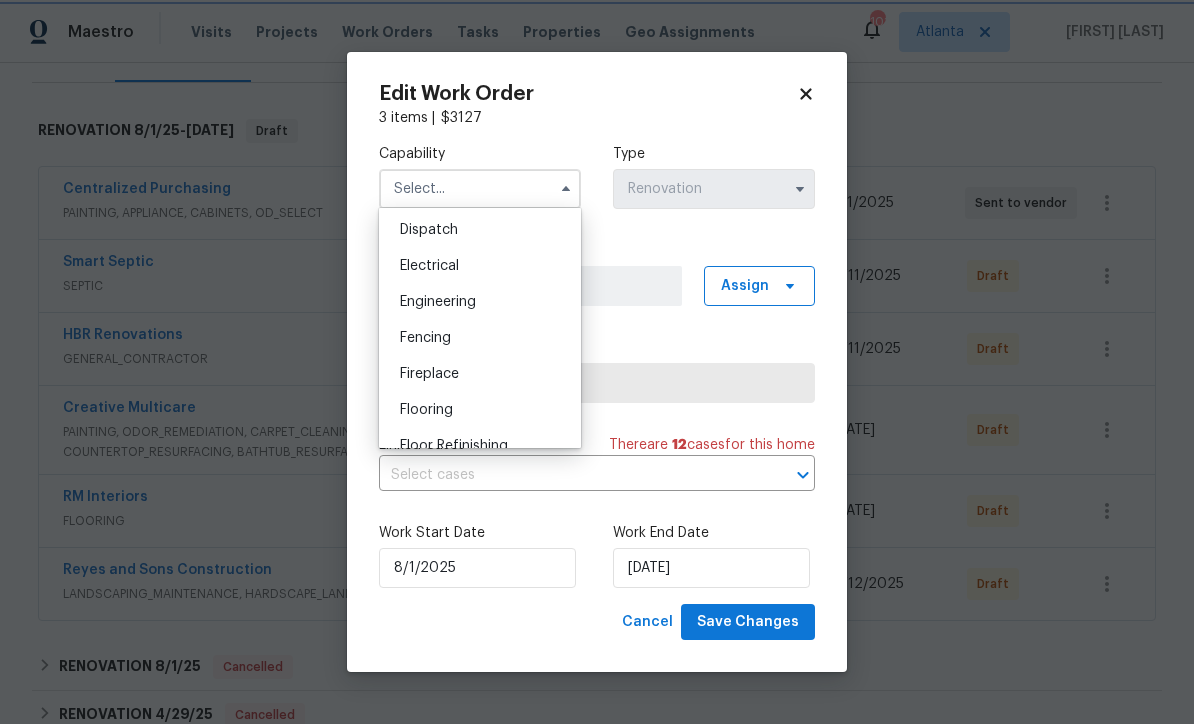 type on "Flooring" 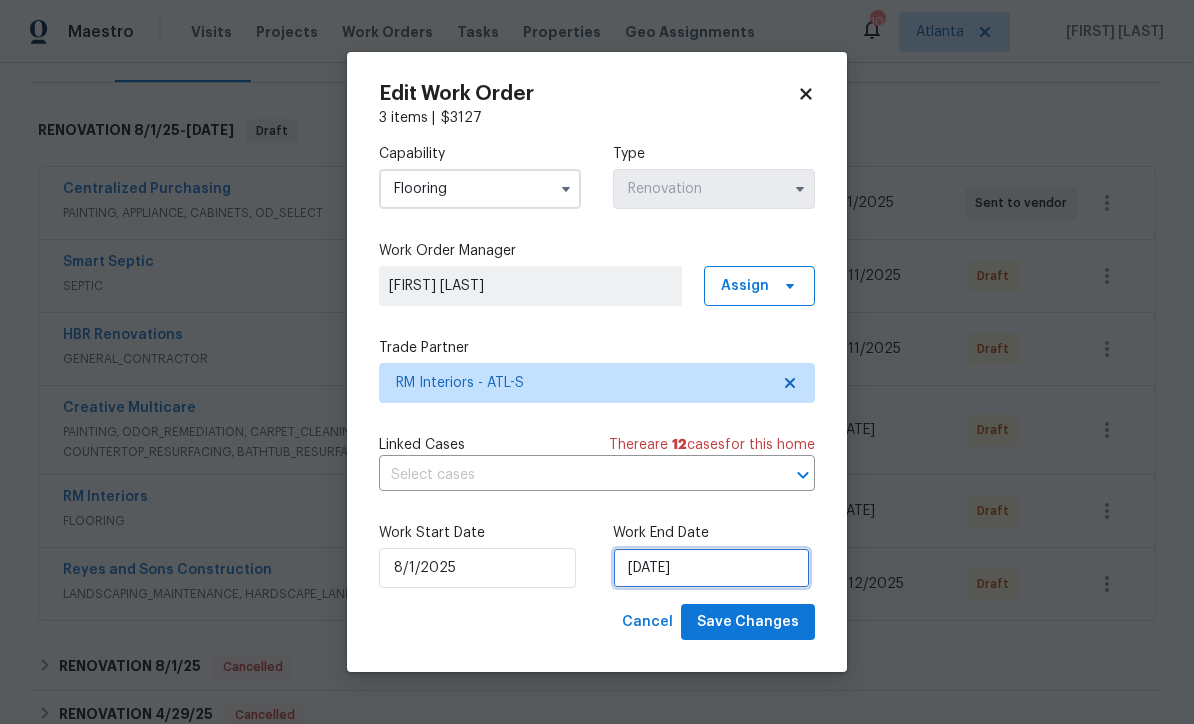 click on "8/13/2025" at bounding box center (711, 568) 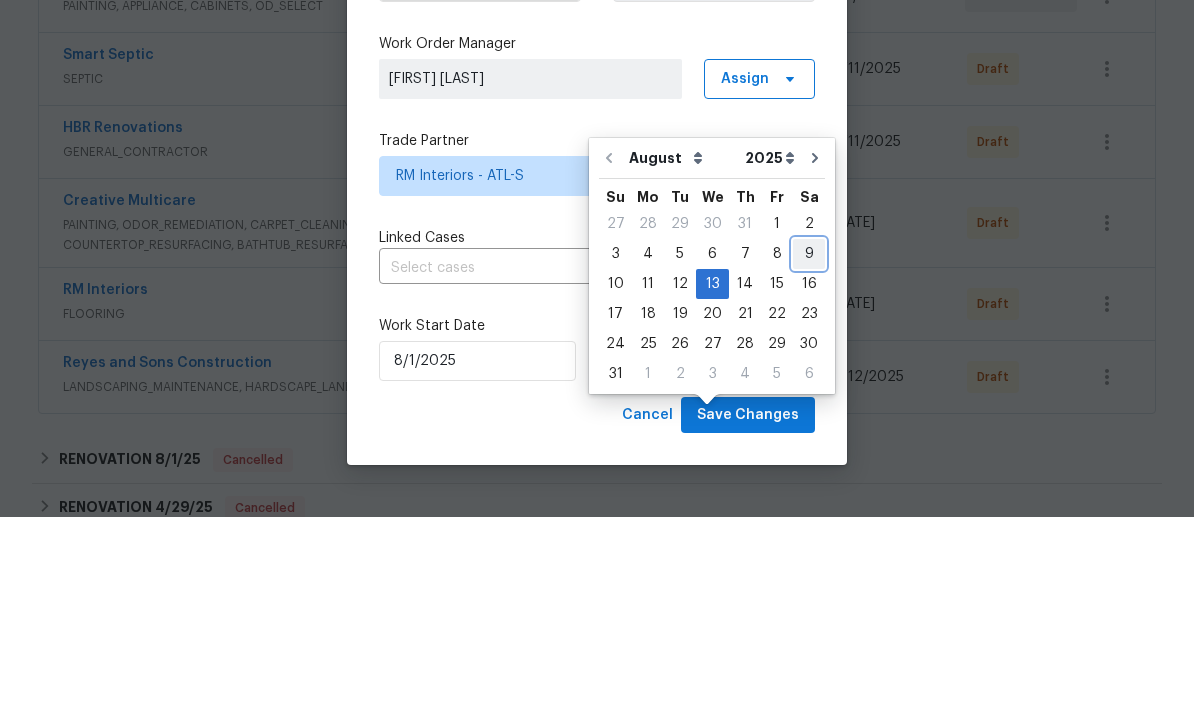 click on "9" at bounding box center [809, 461] 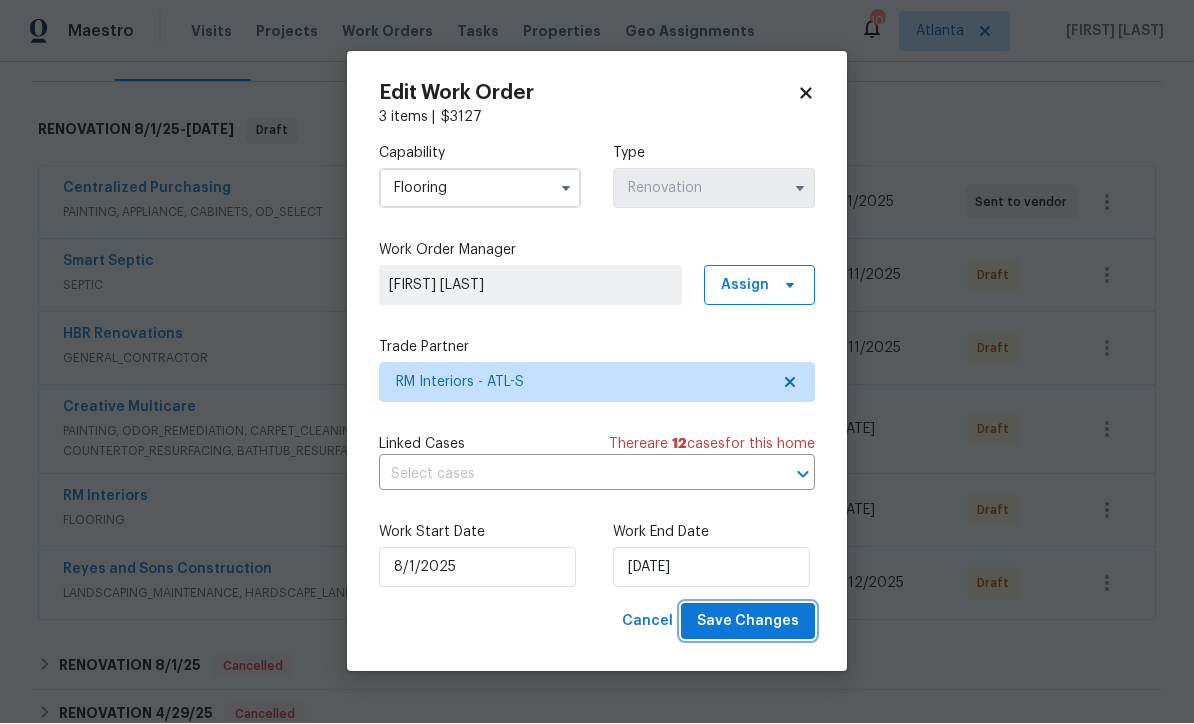 click on "Save Changes" at bounding box center [748, 622] 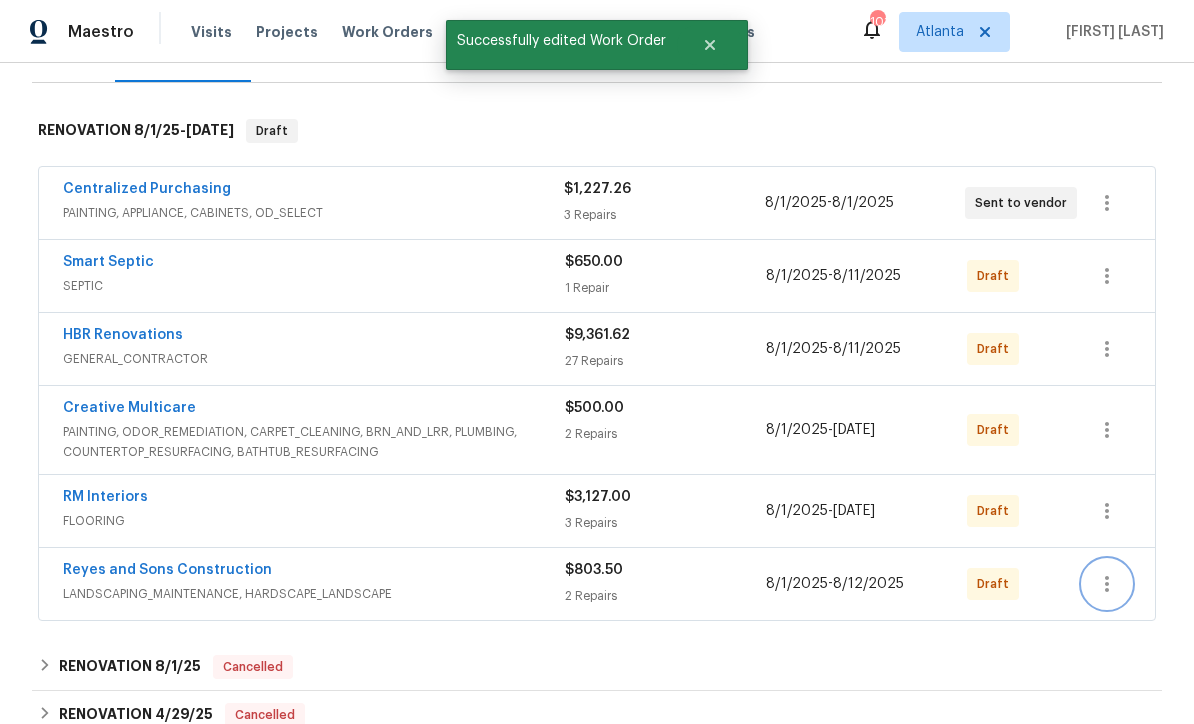 click 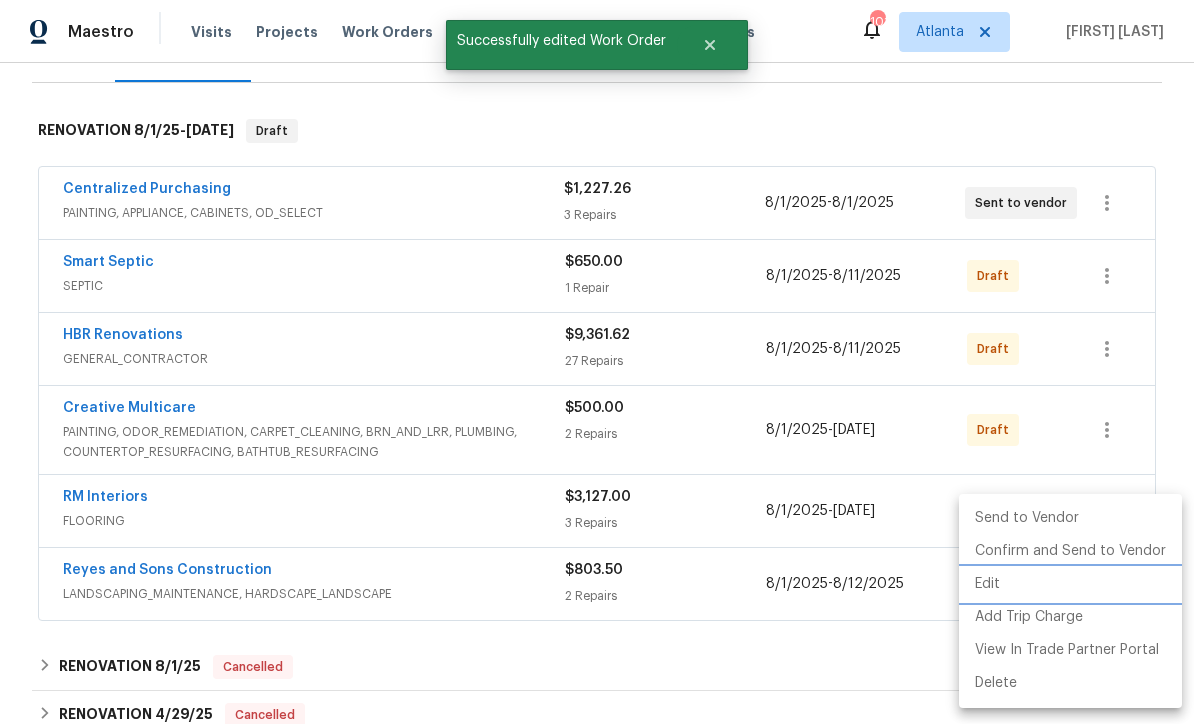 click on "Edit" at bounding box center [1070, 584] 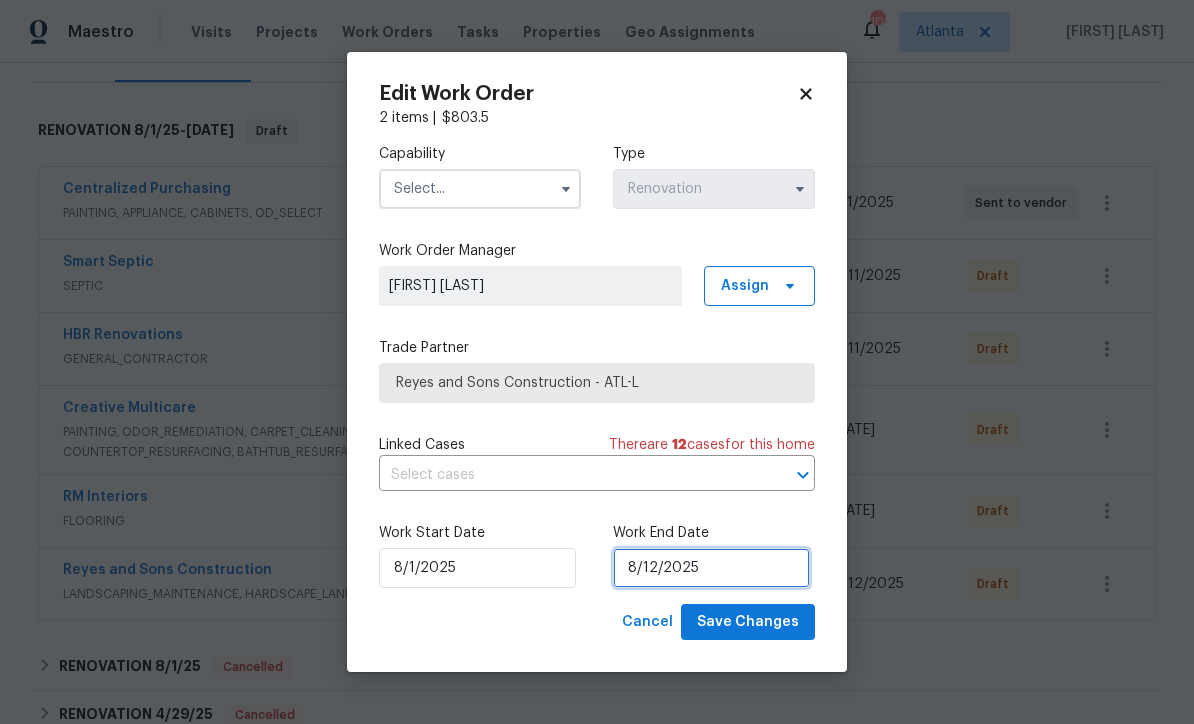 click on "8/12/2025" at bounding box center [711, 568] 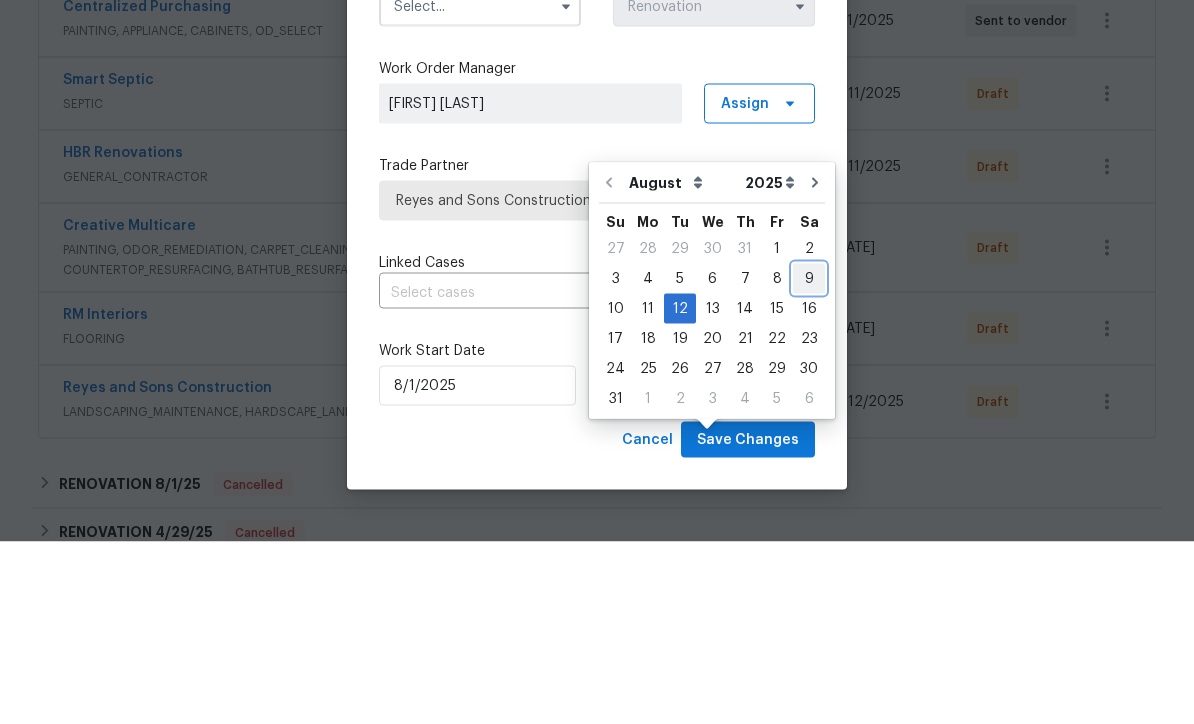 click on "9" at bounding box center (809, 461) 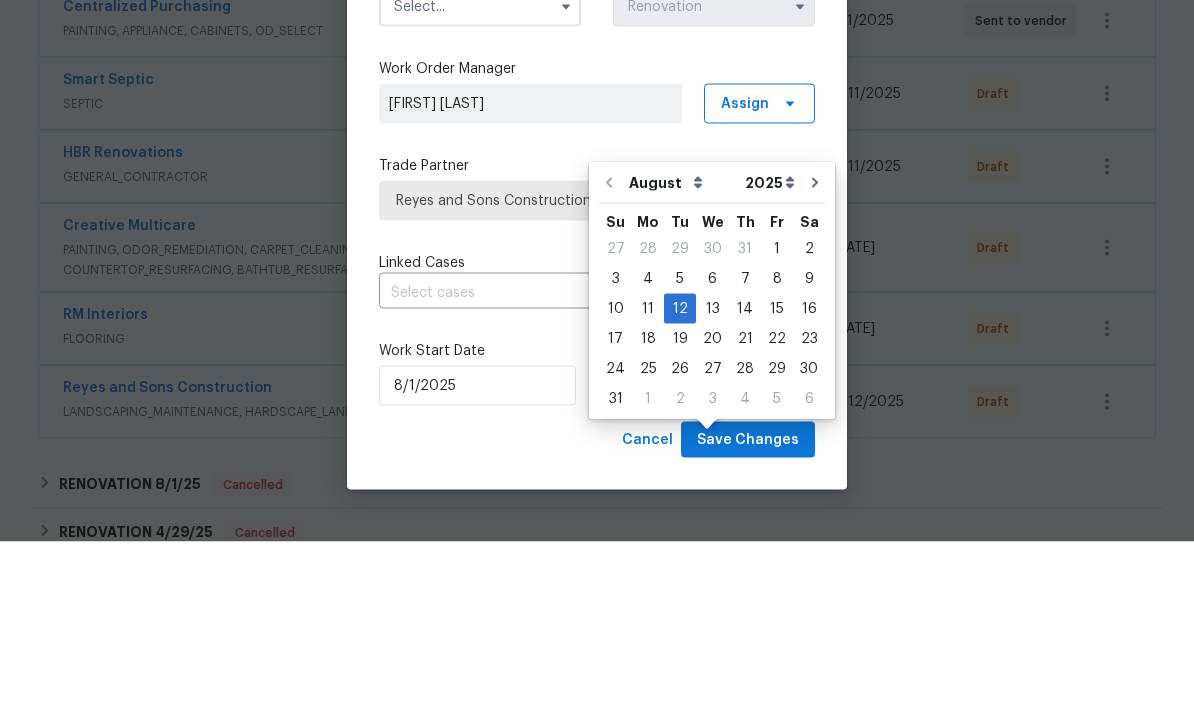 type on "8/9/2025" 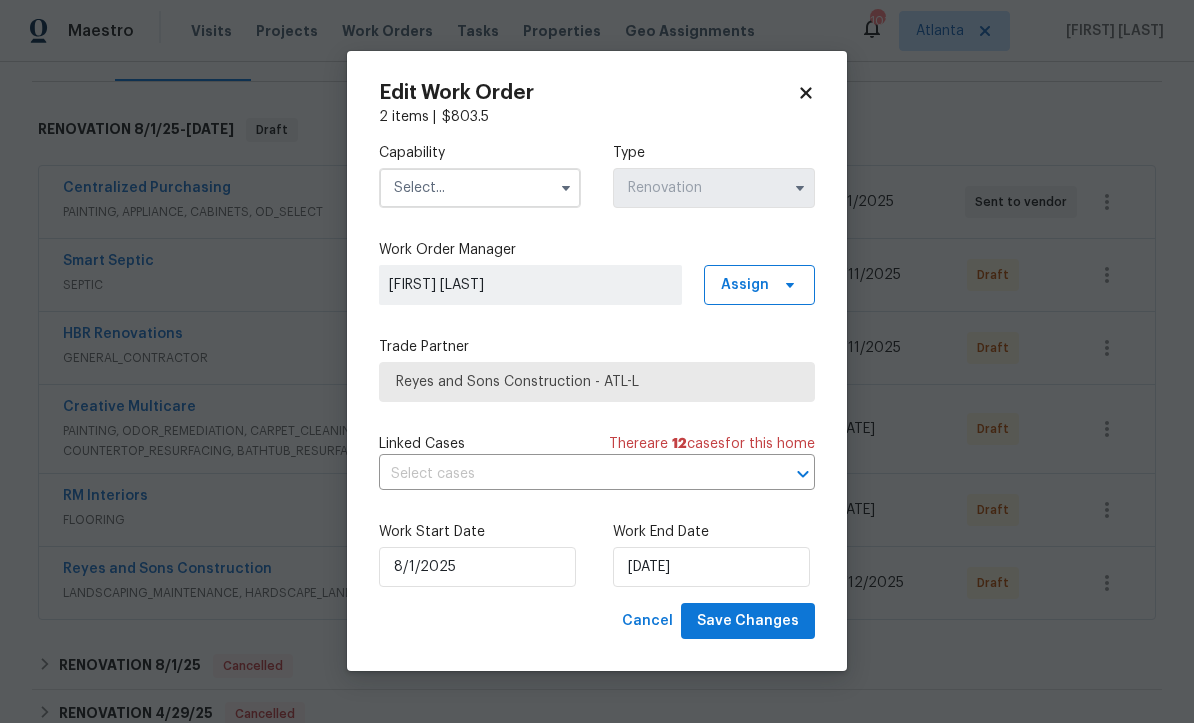click at bounding box center [480, 189] 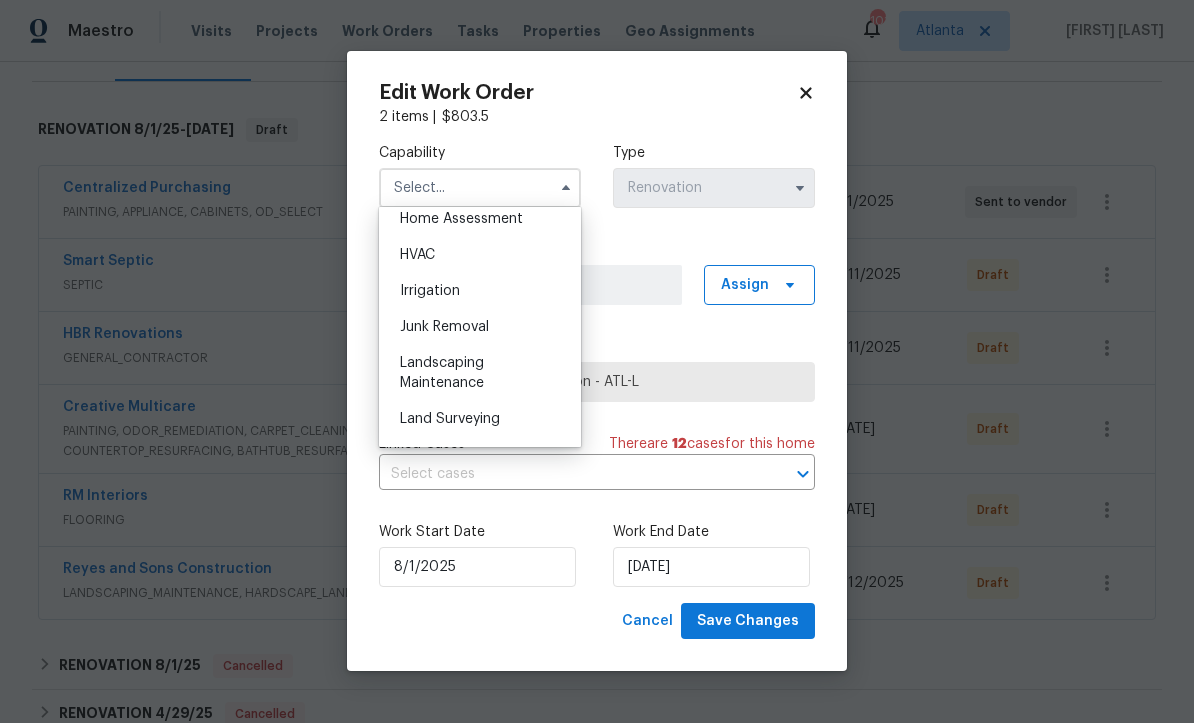 scroll, scrollTop: 1192, scrollLeft: 0, axis: vertical 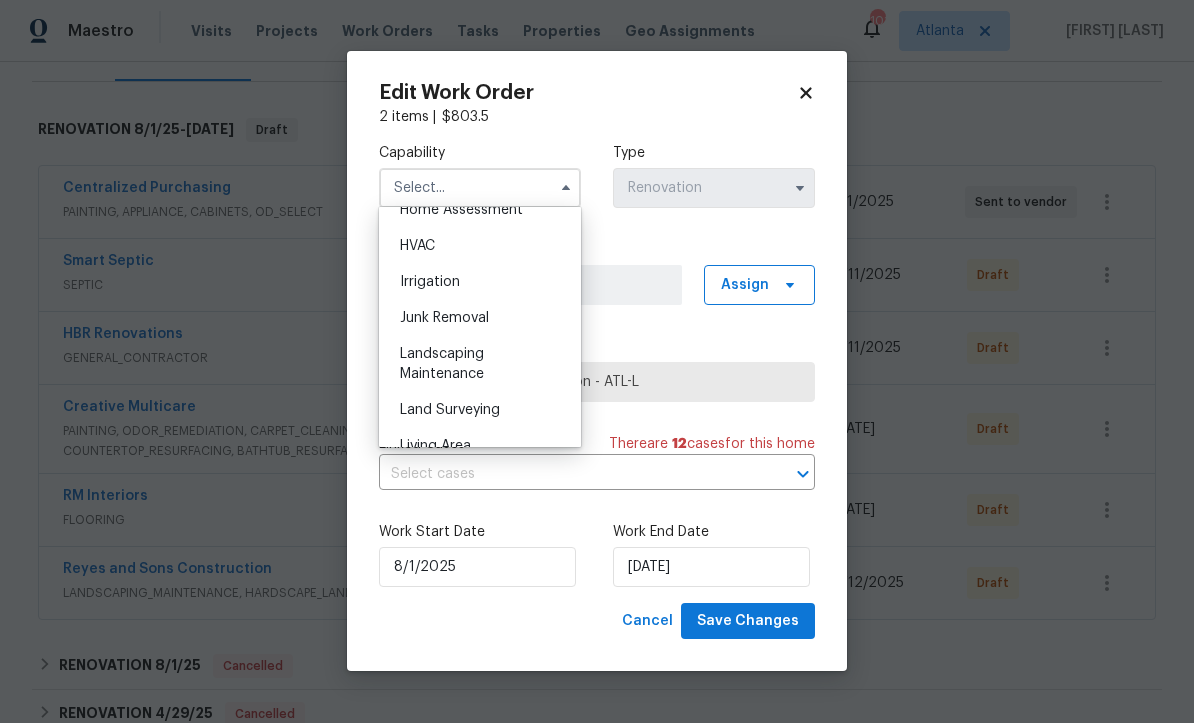 click on "Landscaping Maintenance" at bounding box center (480, 365) 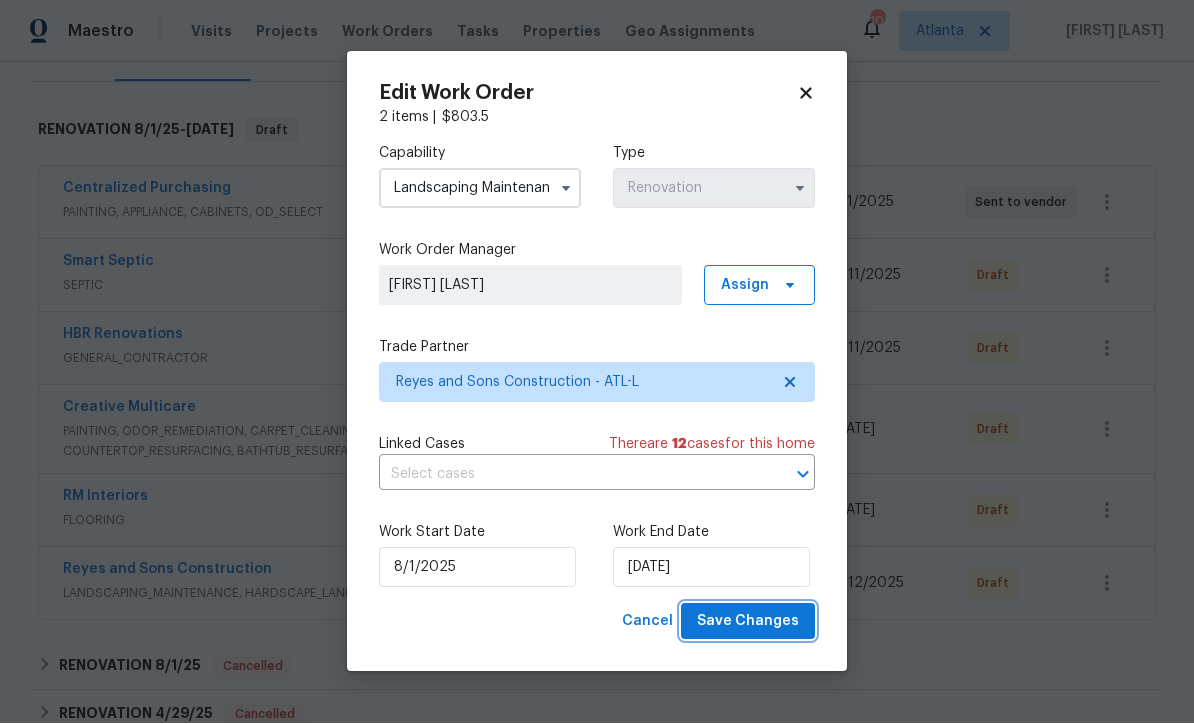 click on "Save Changes" at bounding box center [748, 622] 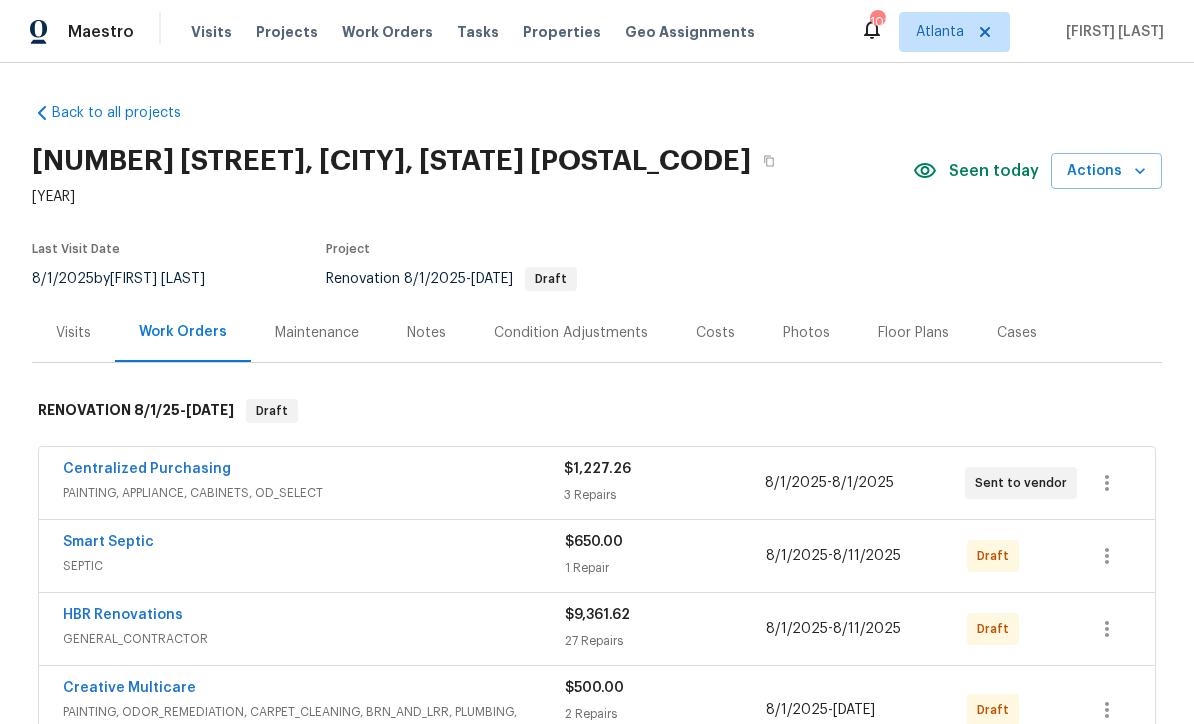 scroll, scrollTop: 0, scrollLeft: 0, axis: both 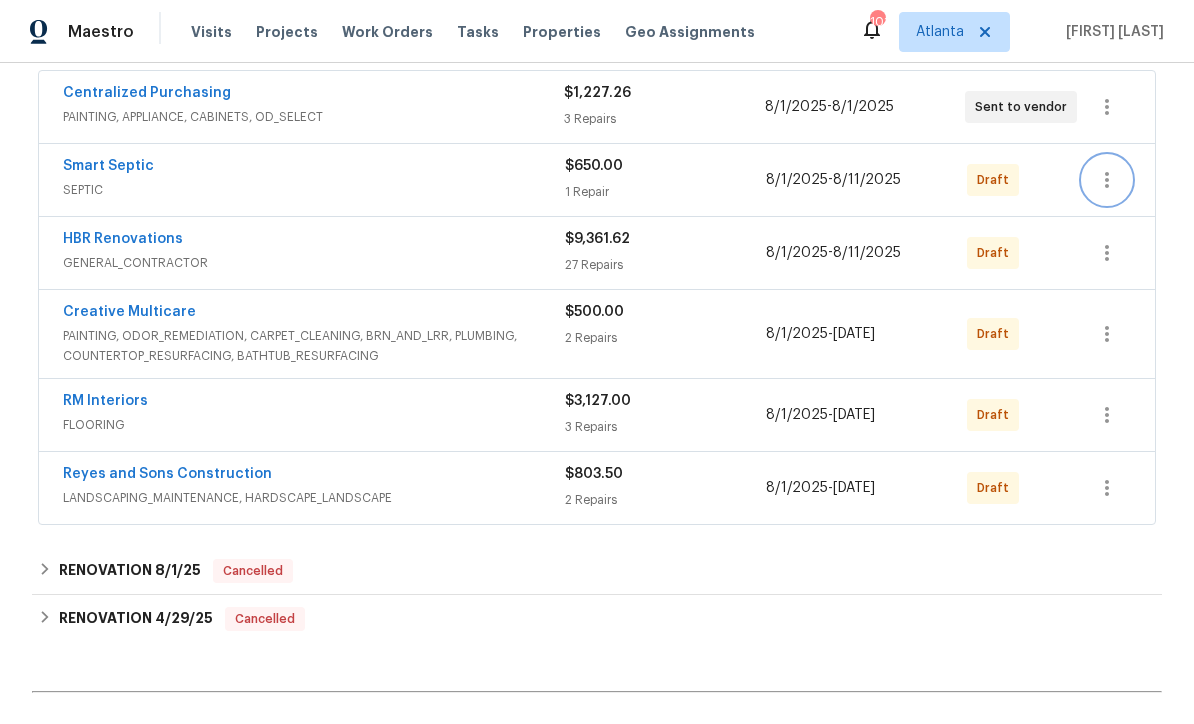 click 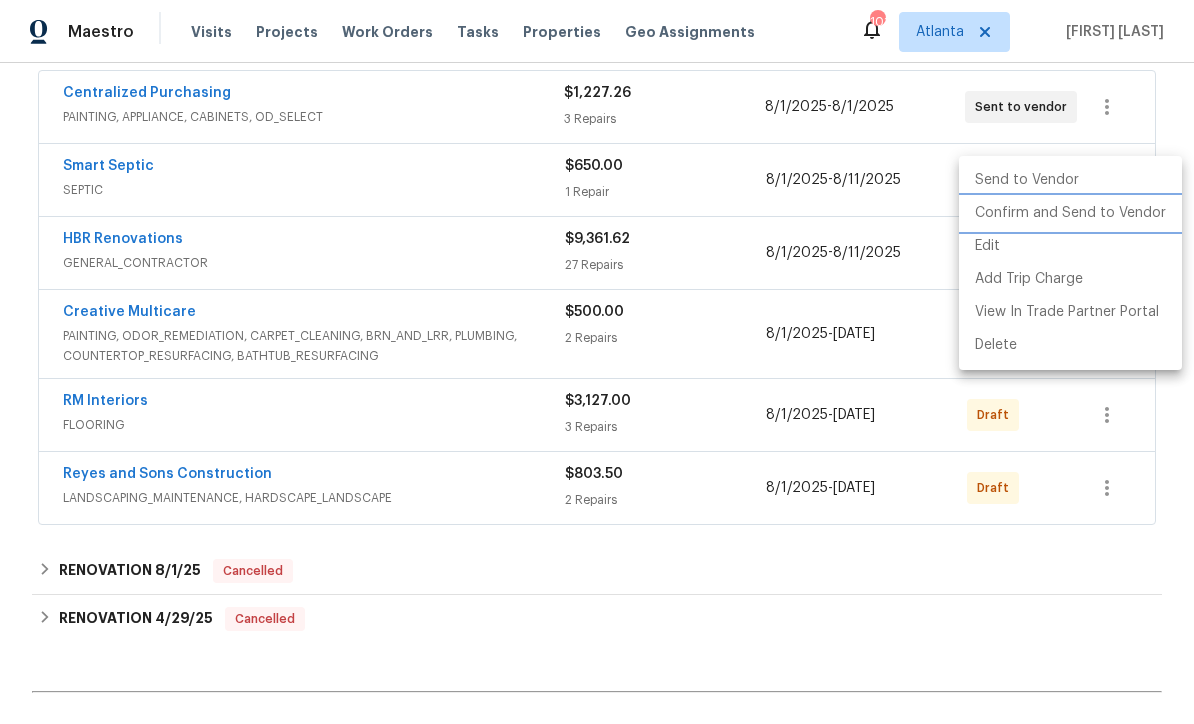 click on "Confirm and Send to Vendor" at bounding box center (1070, 213) 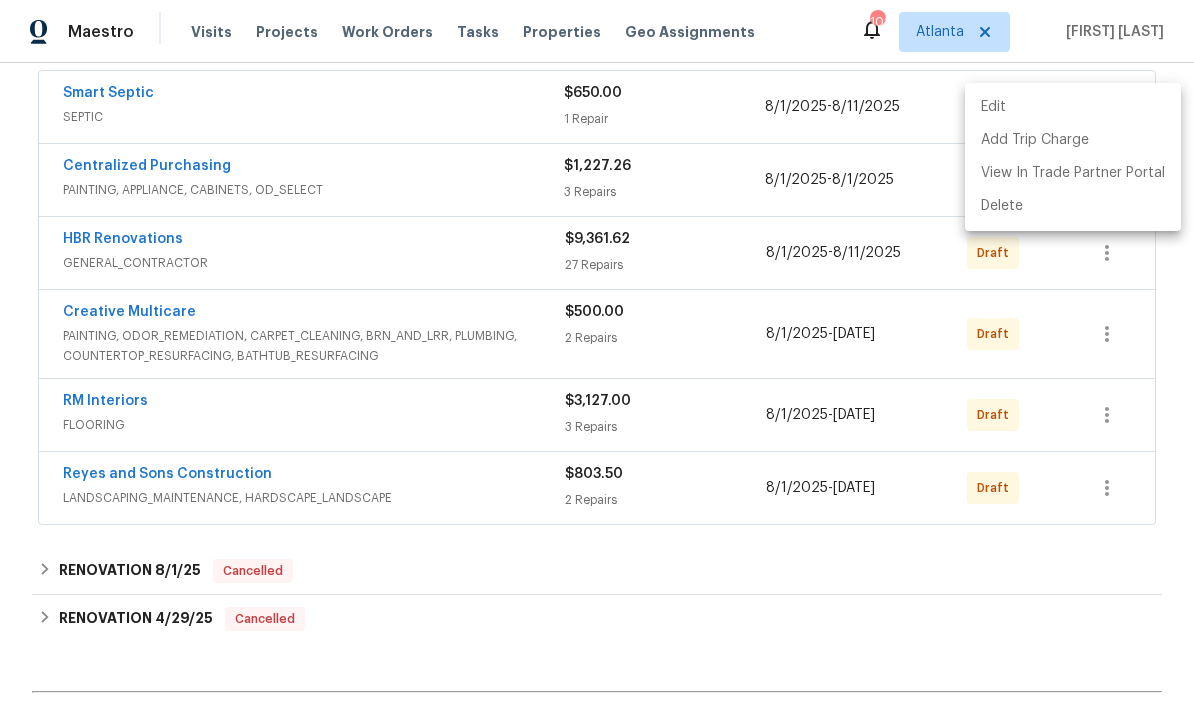 click at bounding box center [597, 362] 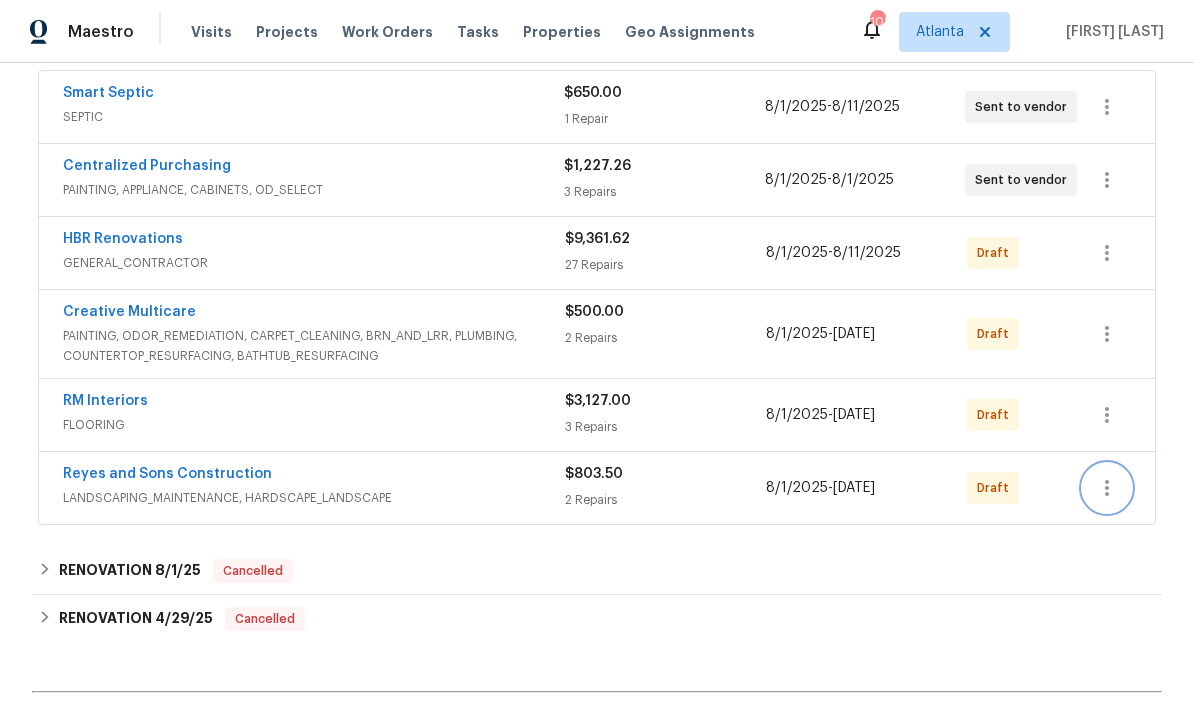 click 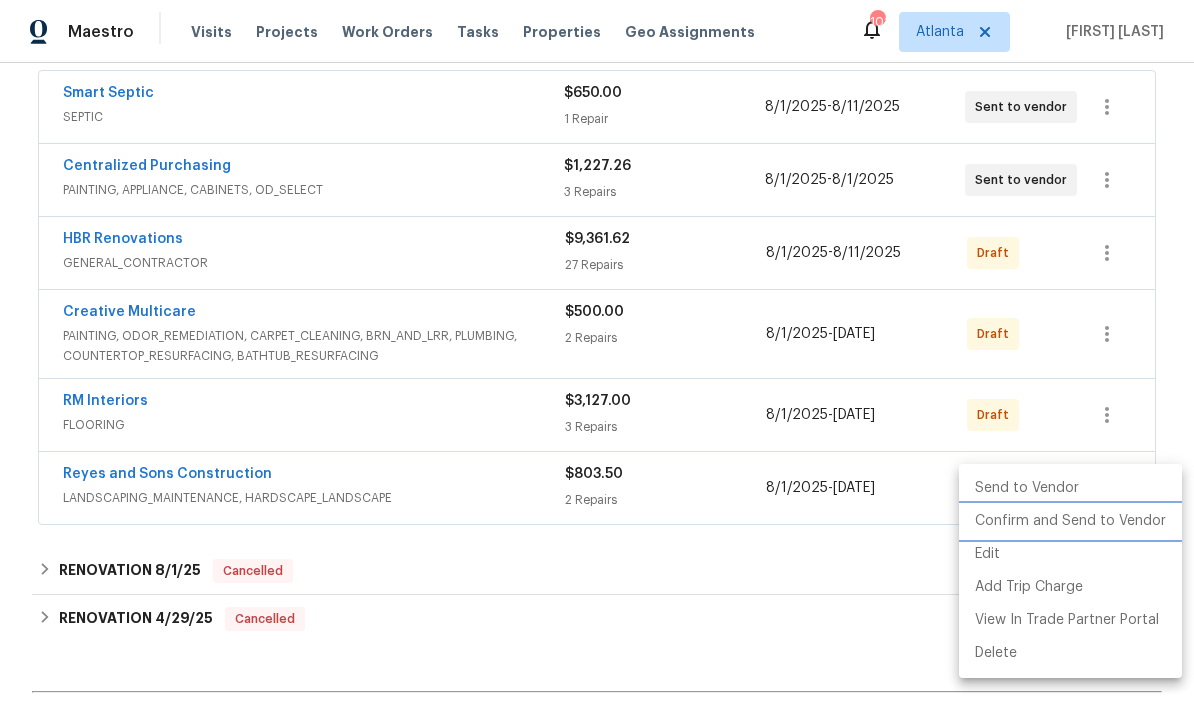 click on "Confirm and Send to Vendor" at bounding box center (1070, 521) 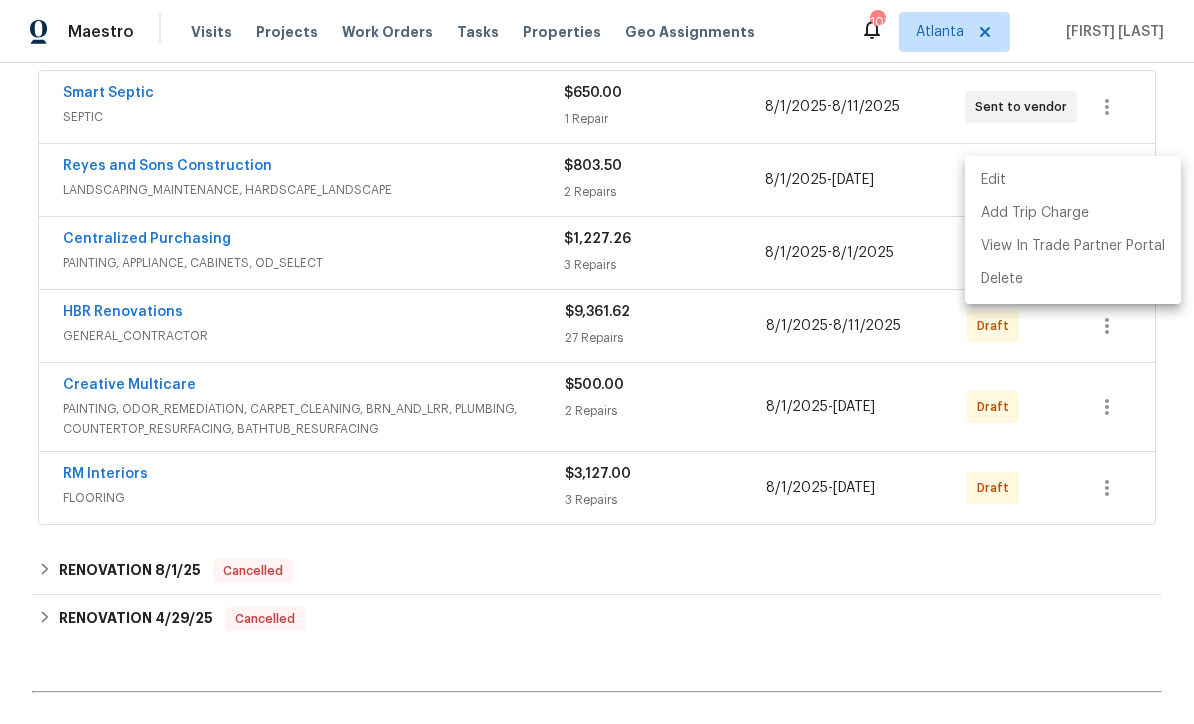 click at bounding box center (597, 362) 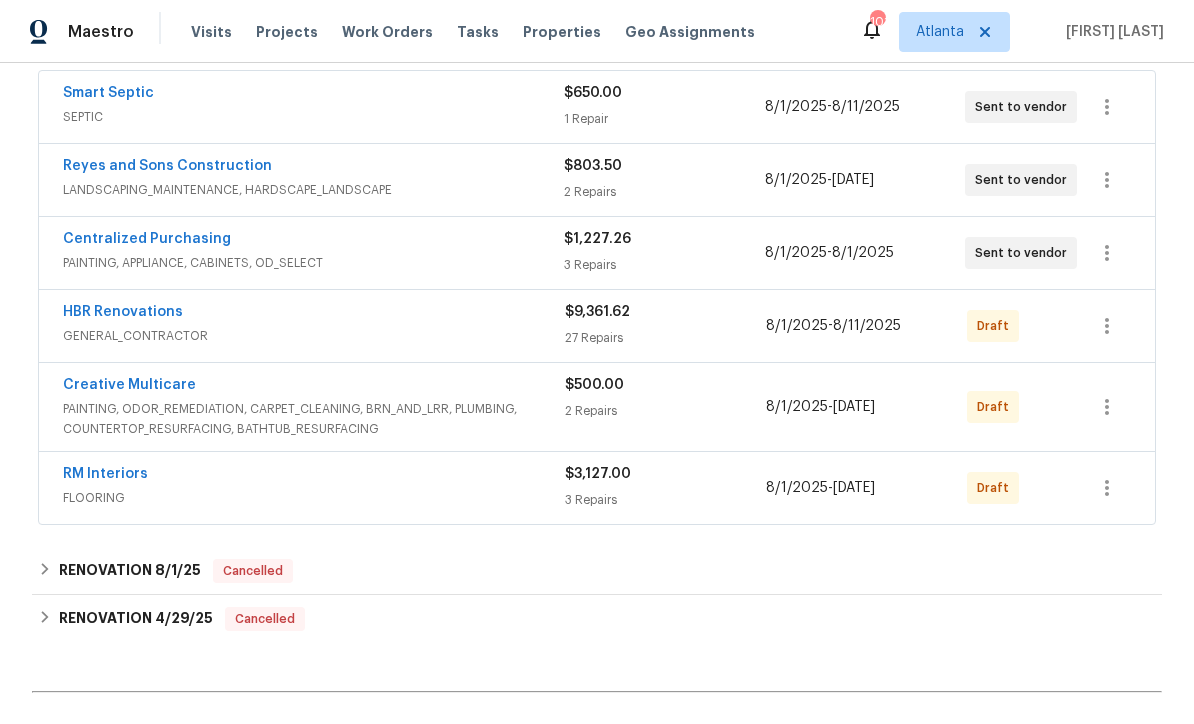 click on "Reyes and Sons Construction" at bounding box center (167, 166) 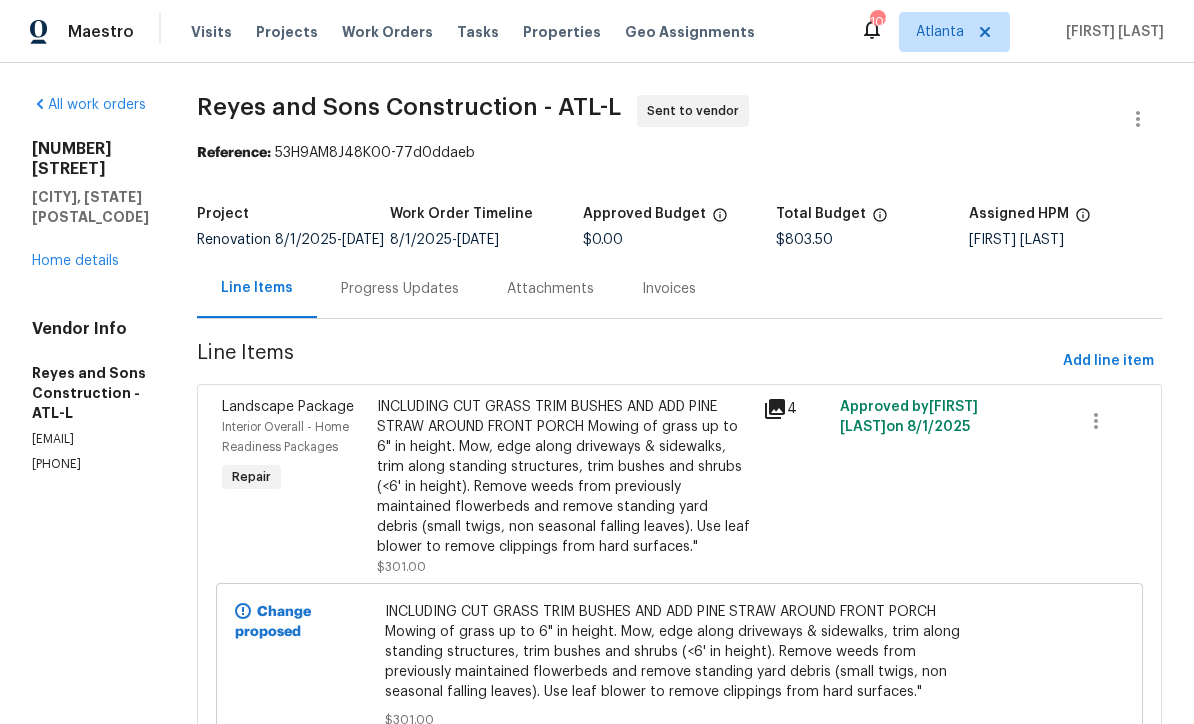 click on "Progress Updates" at bounding box center [400, 289] 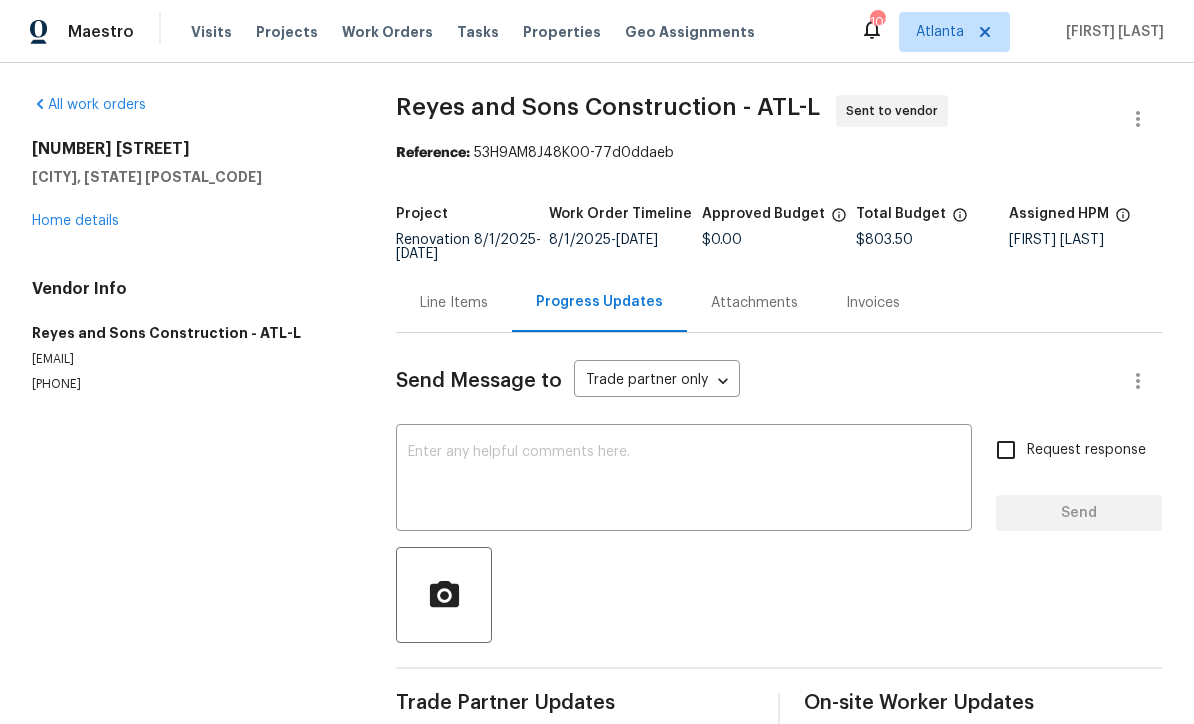 click at bounding box center (684, 480) 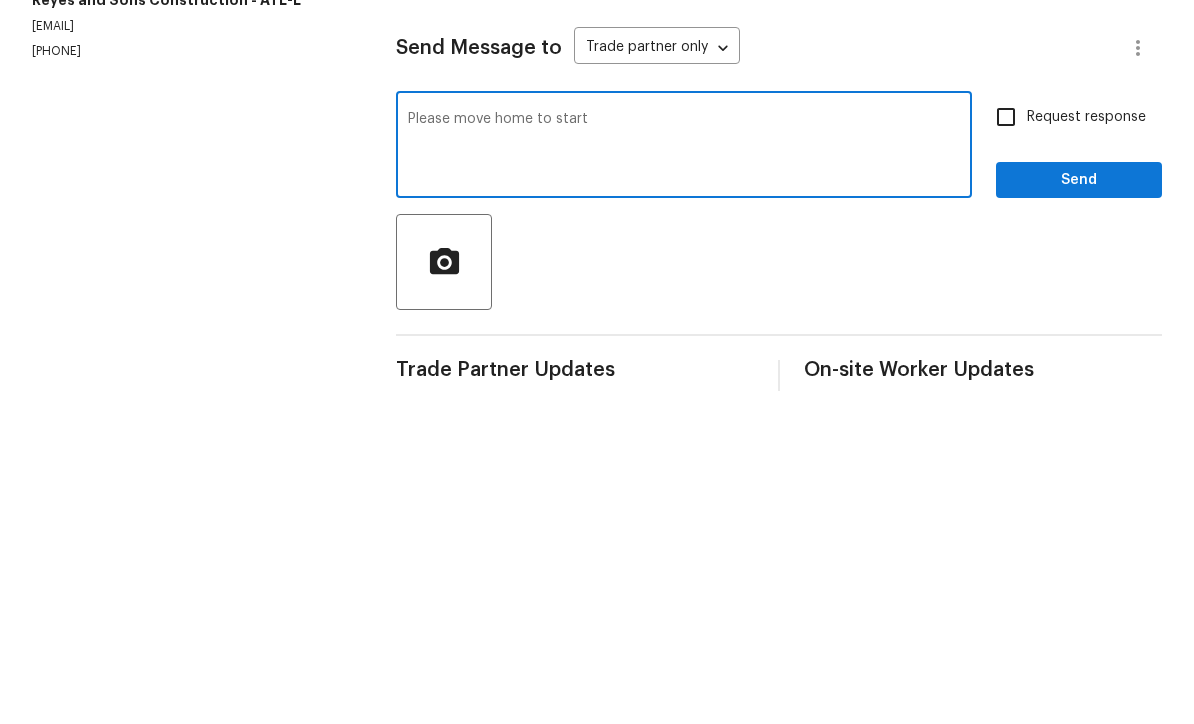 type on "Please move home to start" 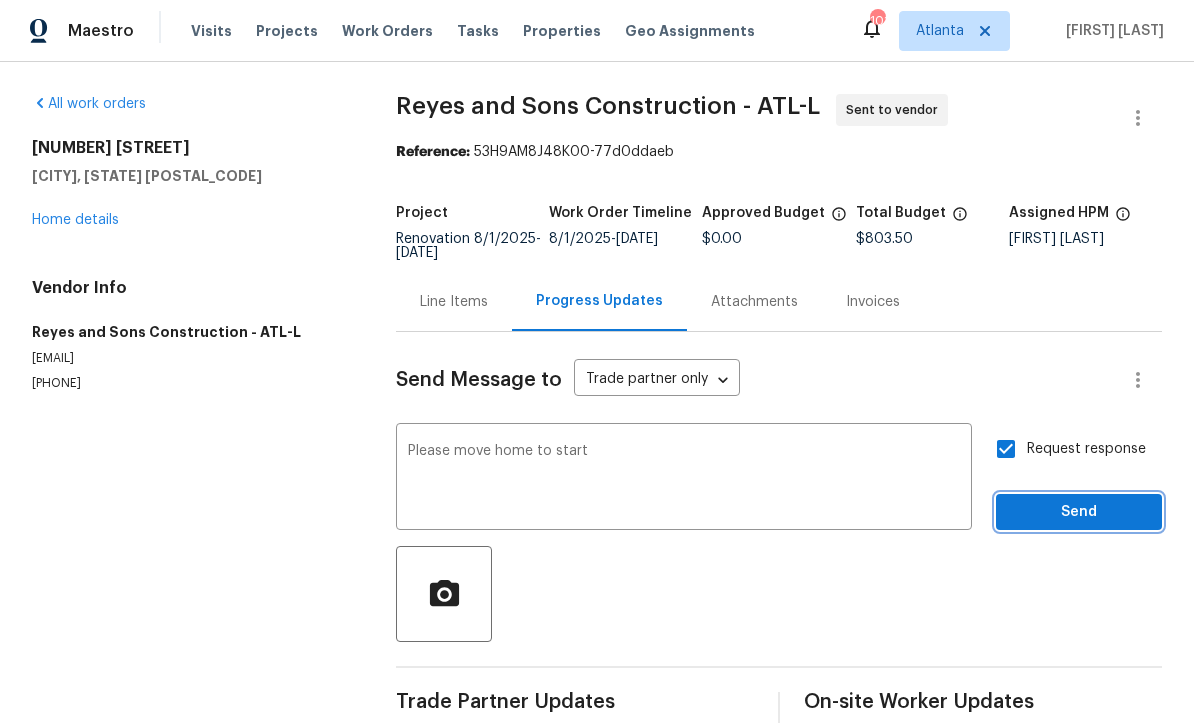 click on "Send" at bounding box center (1079, 513) 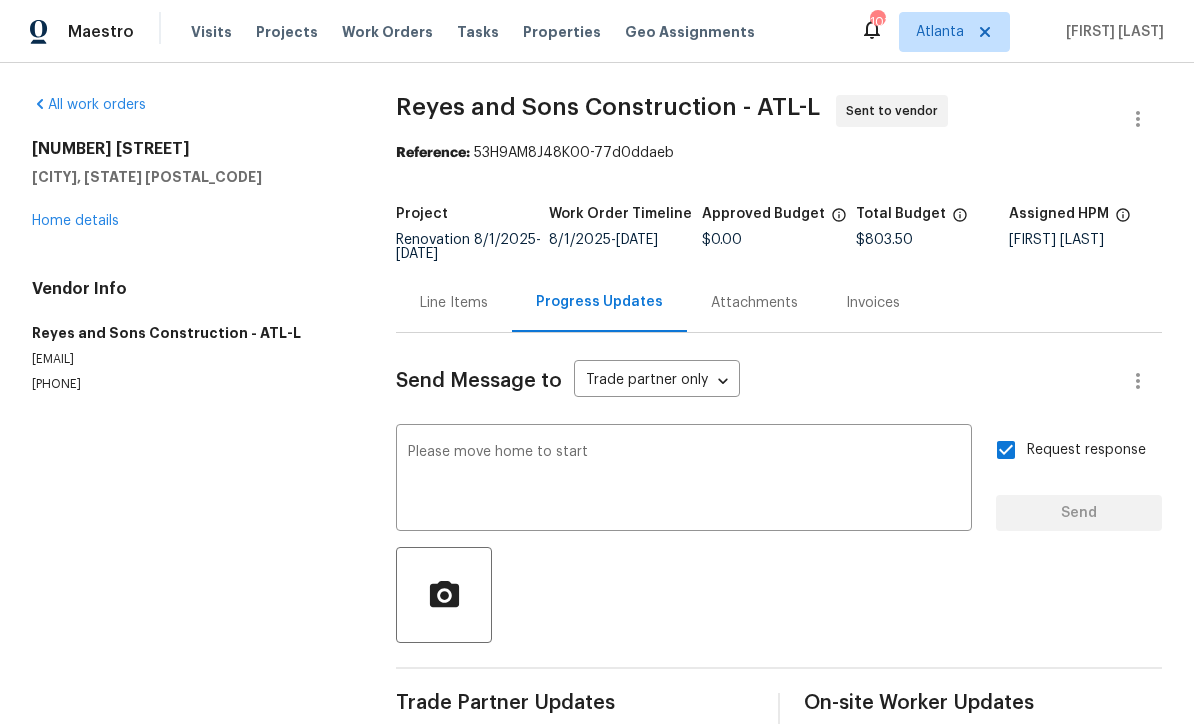 type 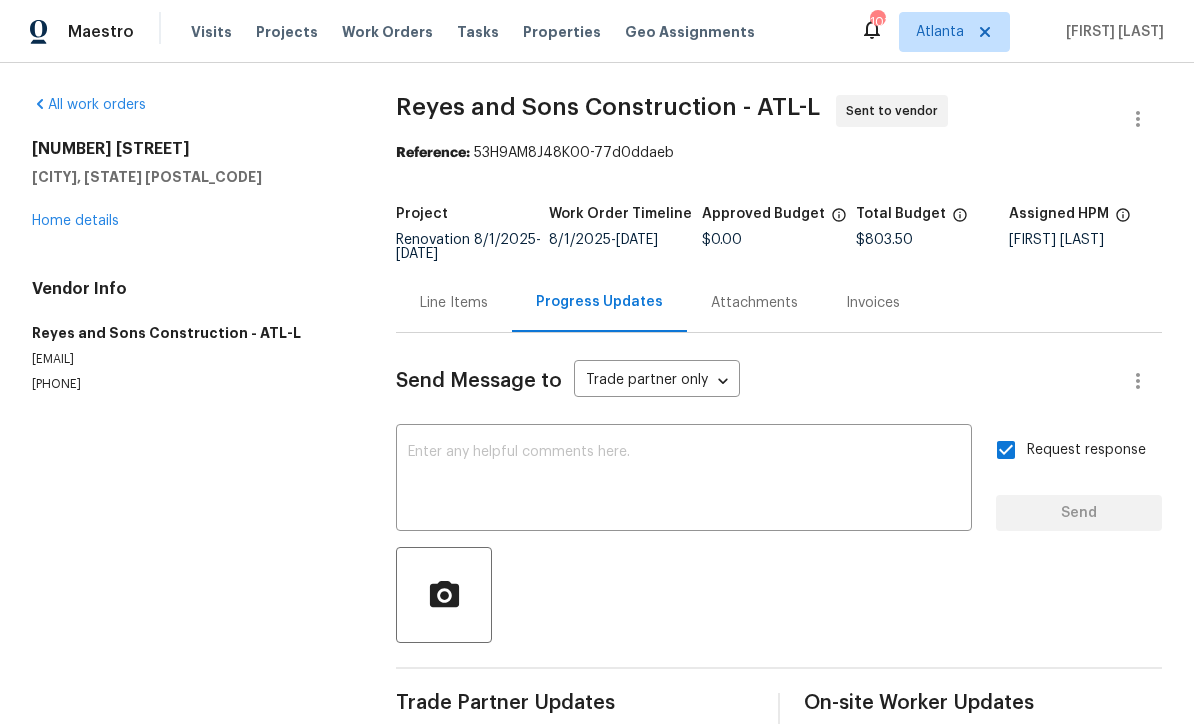 scroll, scrollTop: 34, scrollLeft: 0, axis: vertical 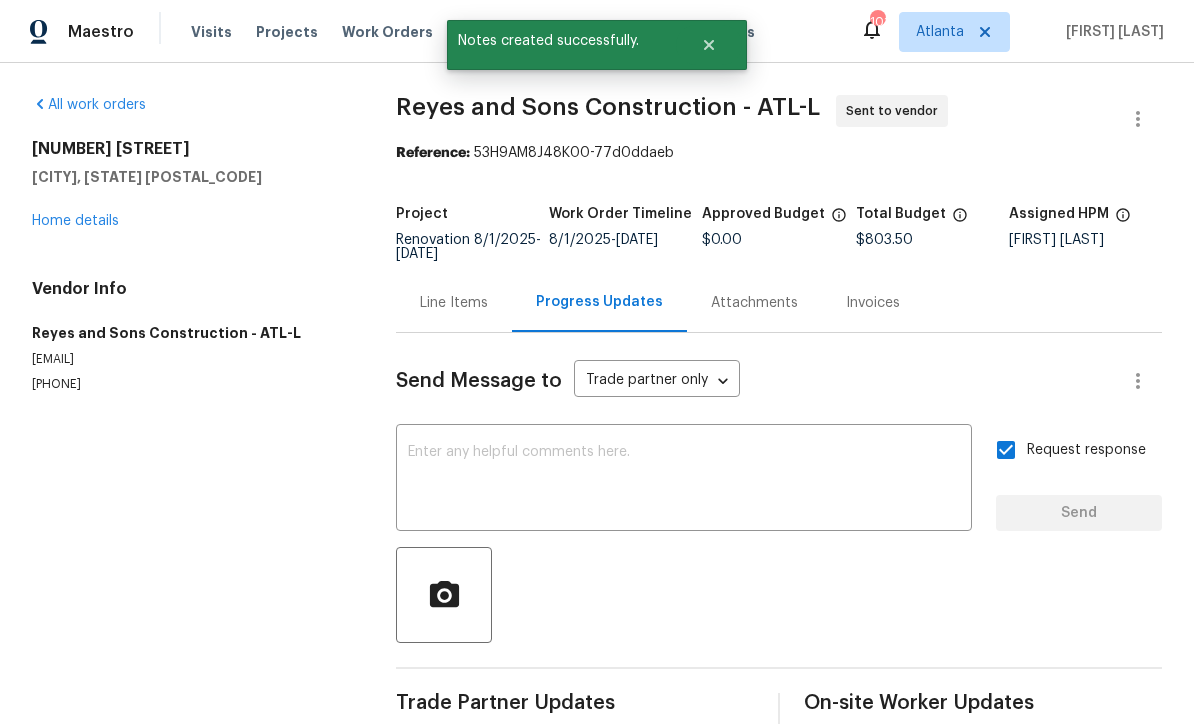 click on "Home details" at bounding box center (75, 221) 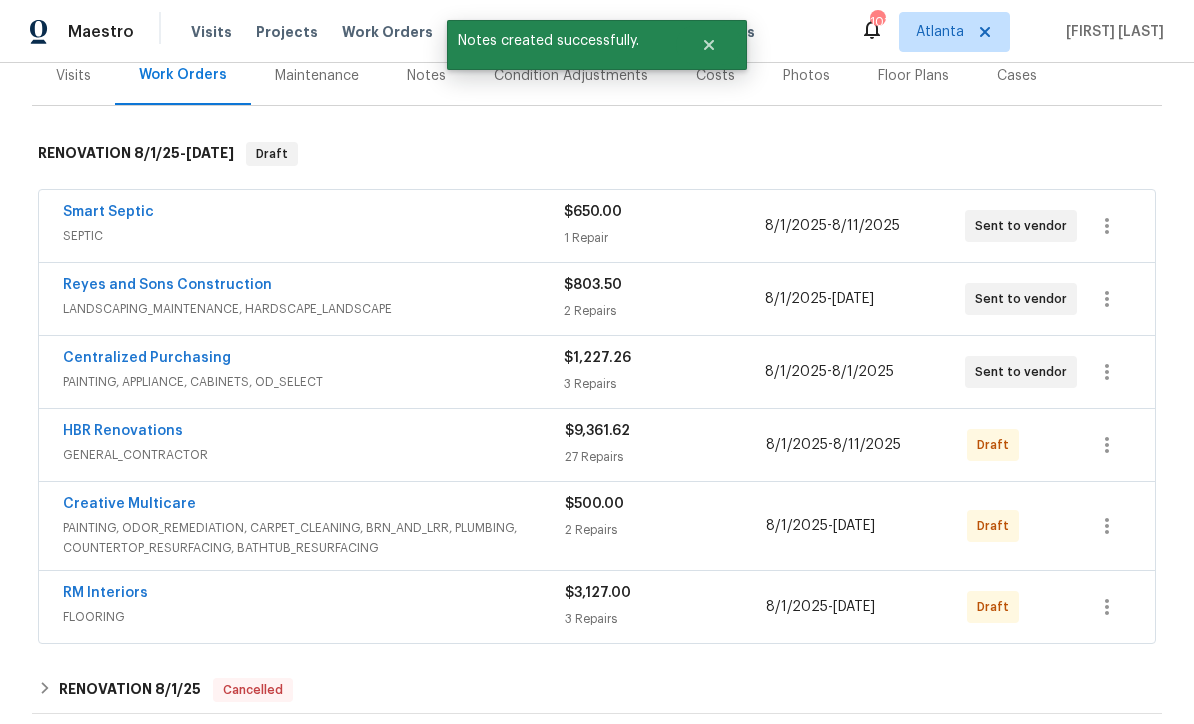 scroll, scrollTop: 331, scrollLeft: 0, axis: vertical 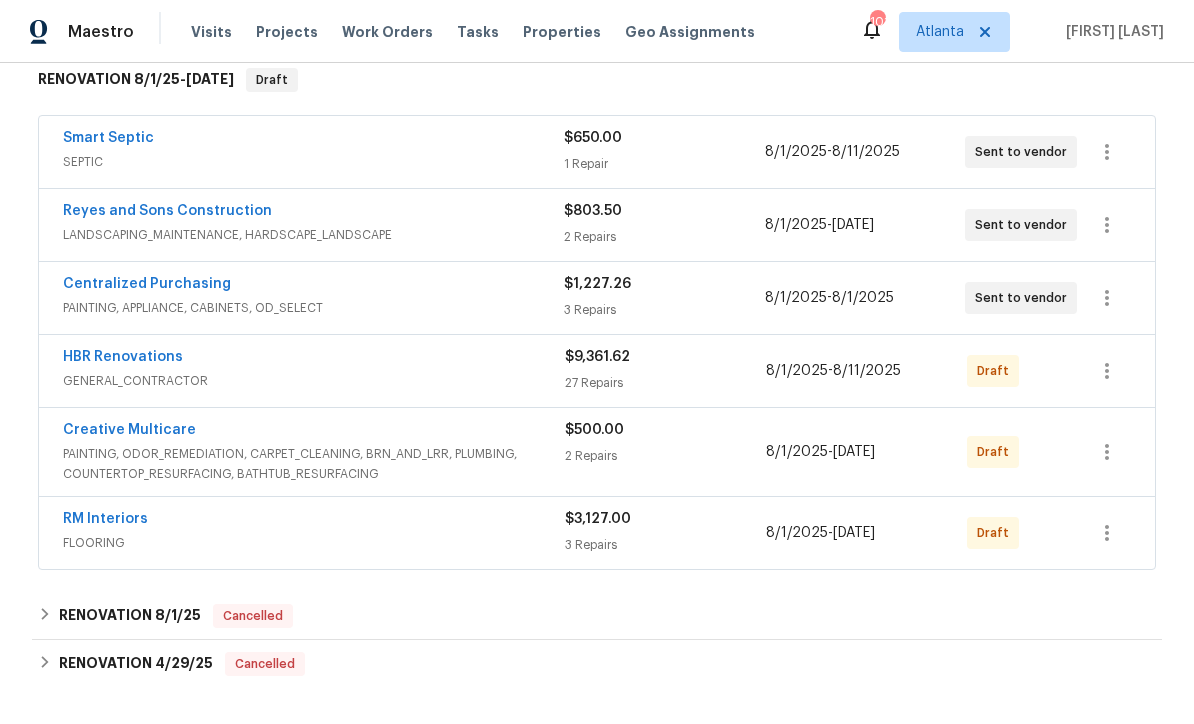 click on "Smart Septic" at bounding box center (108, 138) 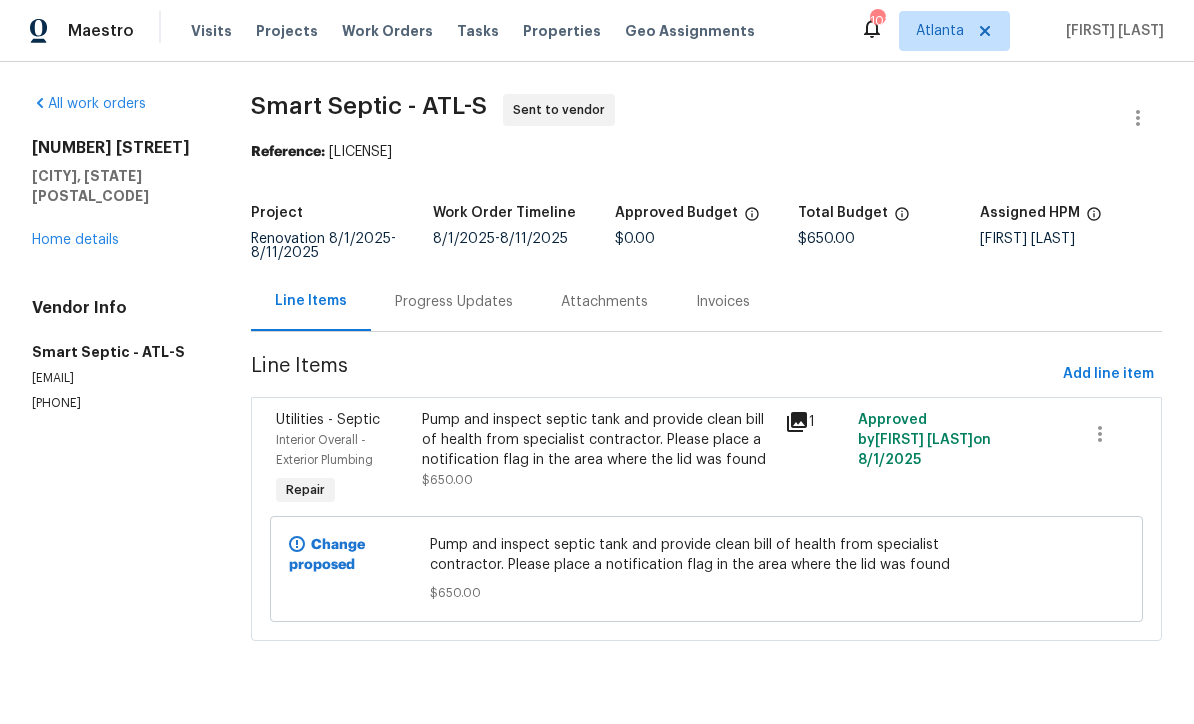 click on "Progress Updates" at bounding box center [454, 302] 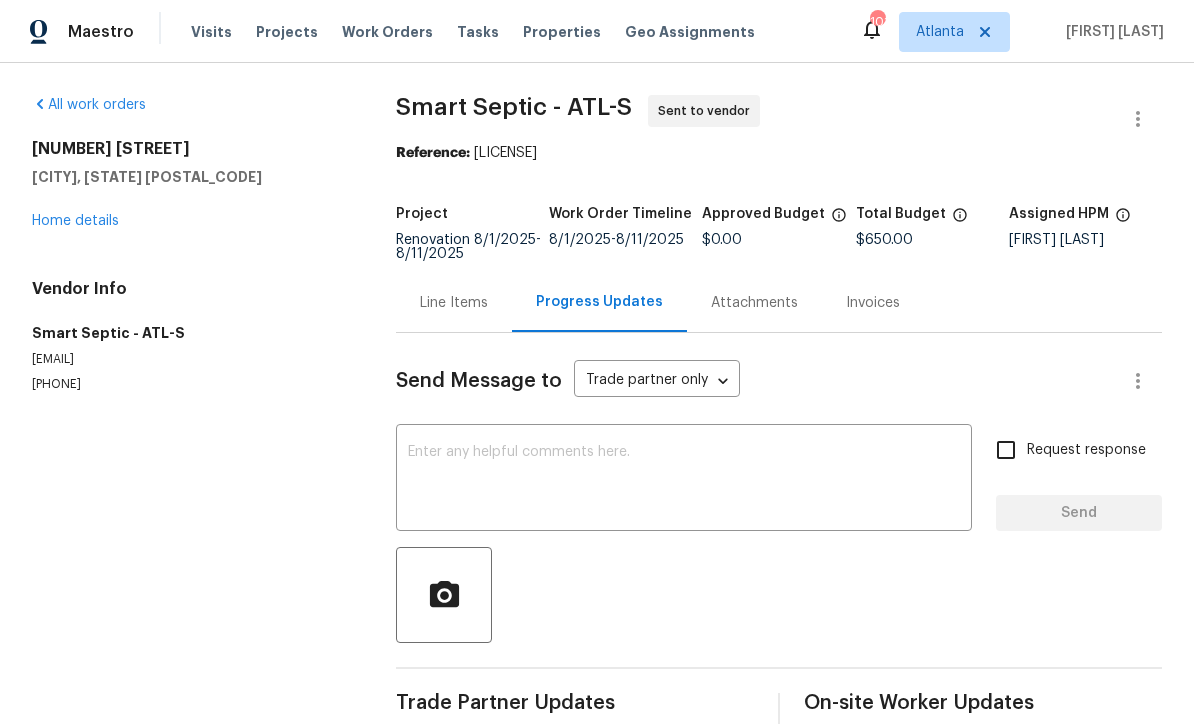 scroll, scrollTop: 34, scrollLeft: 0, axis: vertical 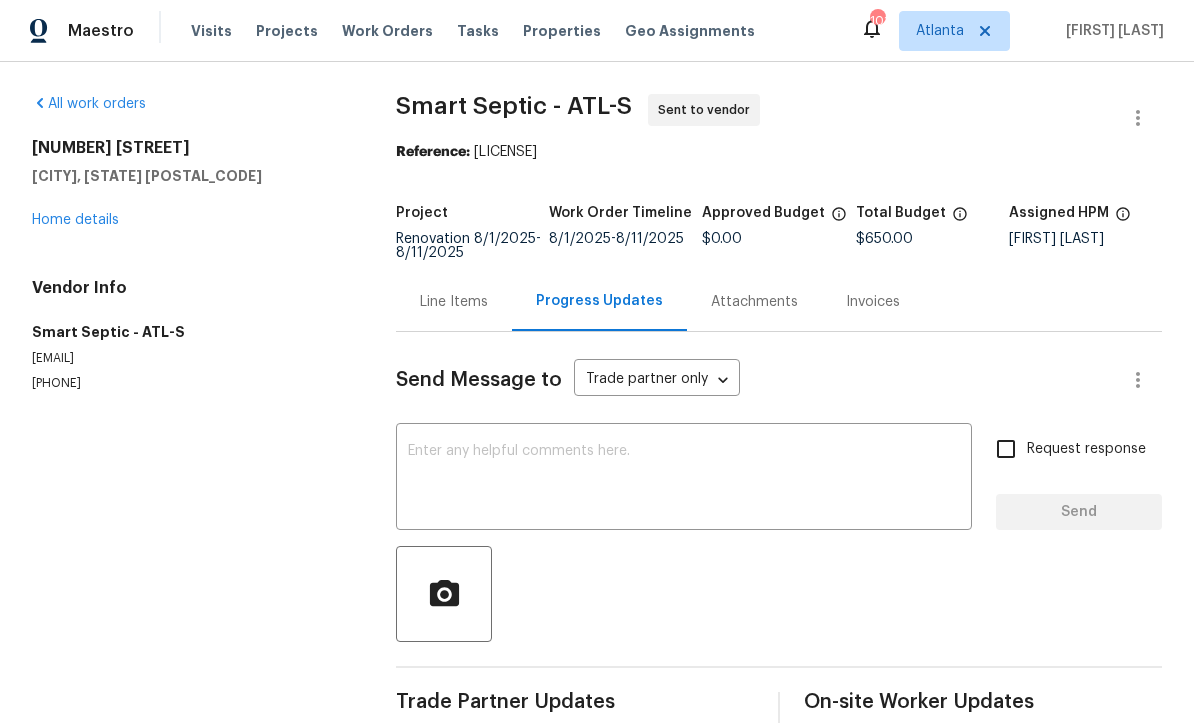 click at bounding box center (684, 480) 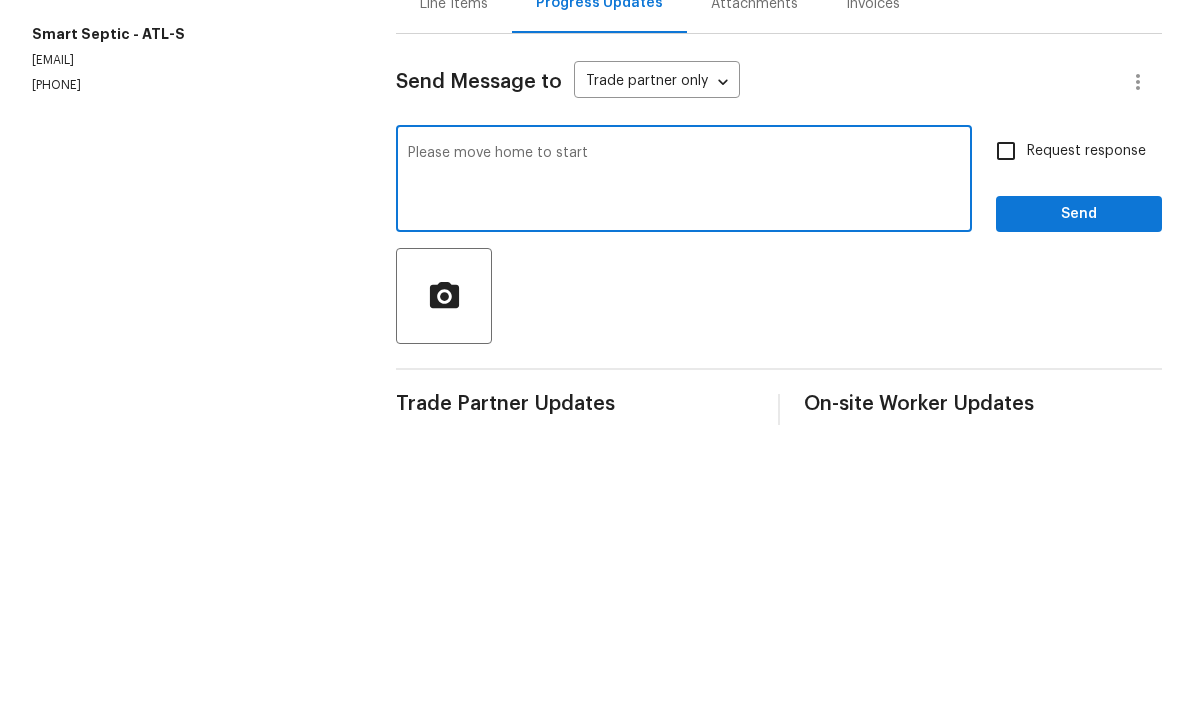 type on "Please move home to start" 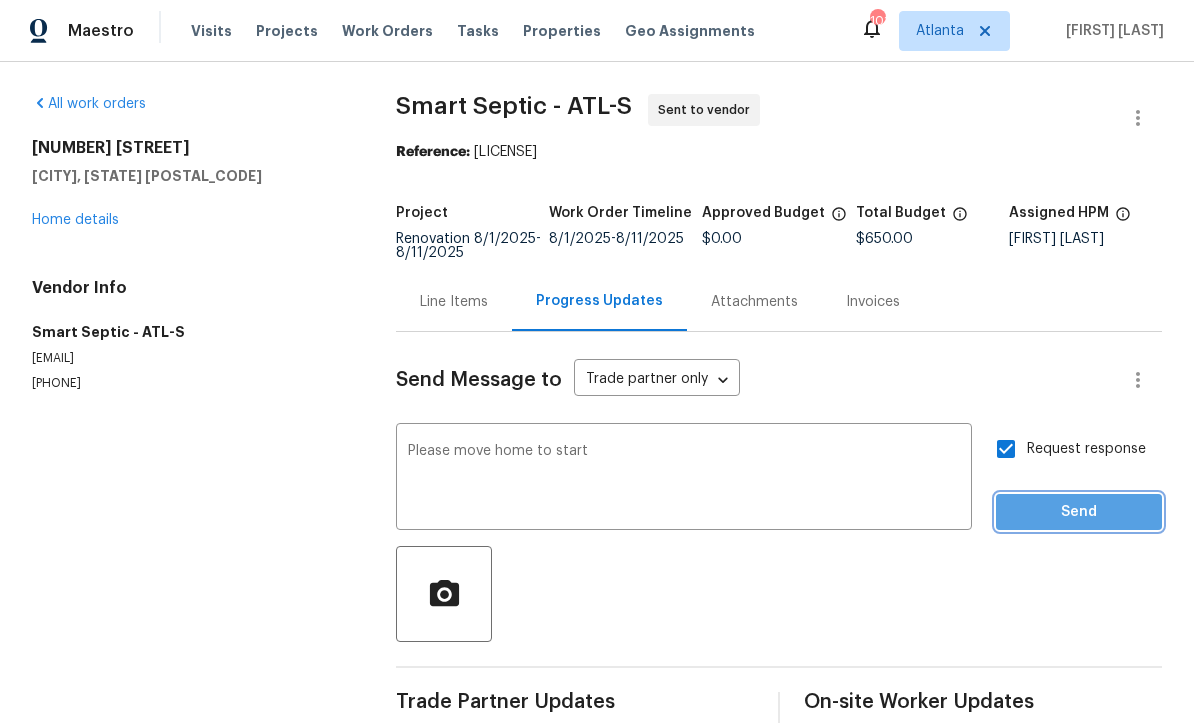 click on "Send" at bounding box center (1079, 513) 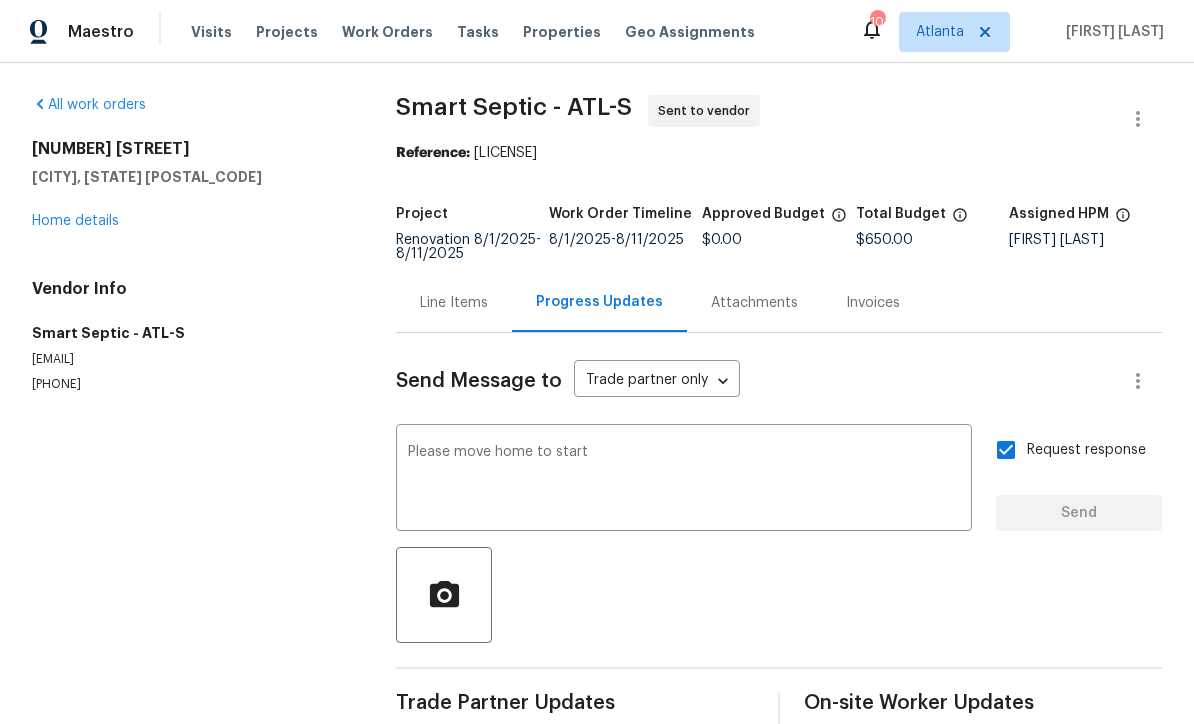 type 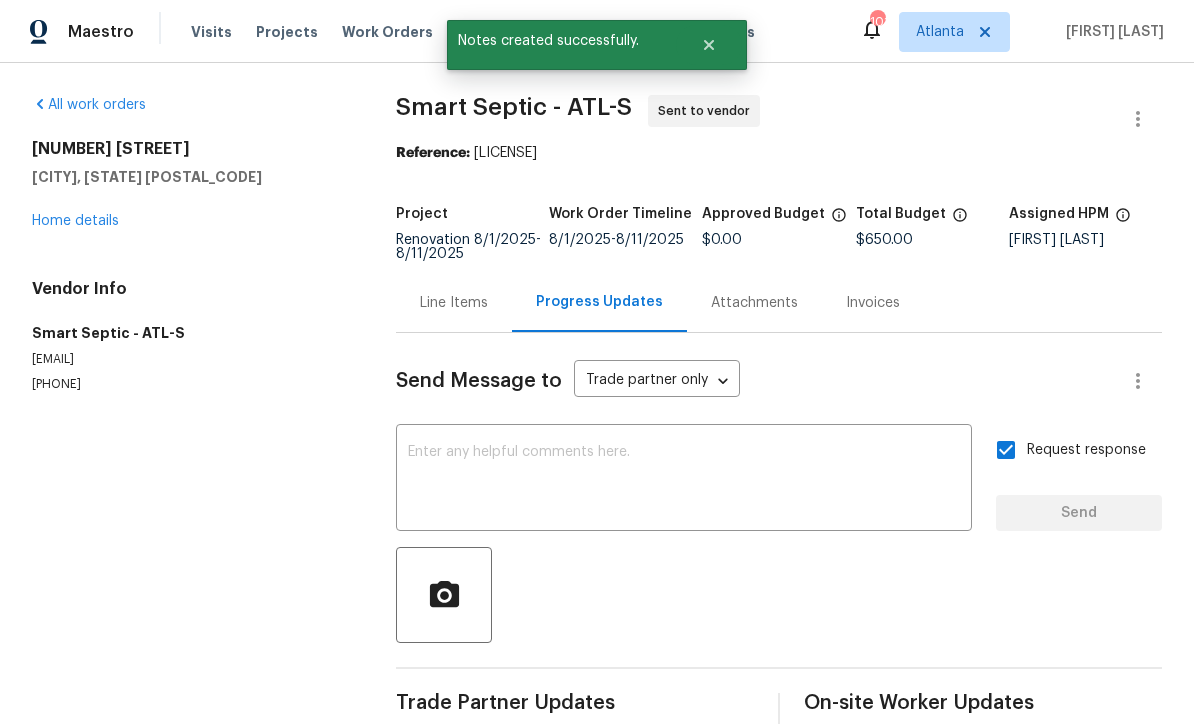 scroll, scrollTop: 34, scrollLeft: 0, axis: vertical 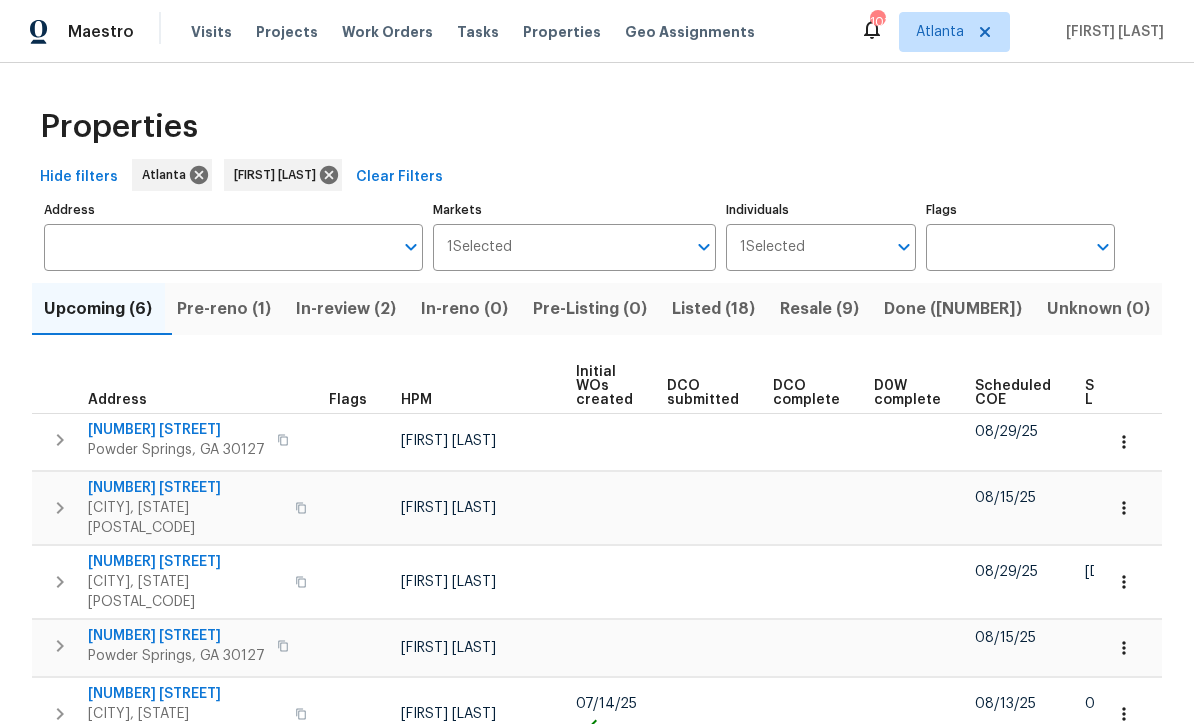 click on "Pre-reno (1)" at bounding box center (224, 309) 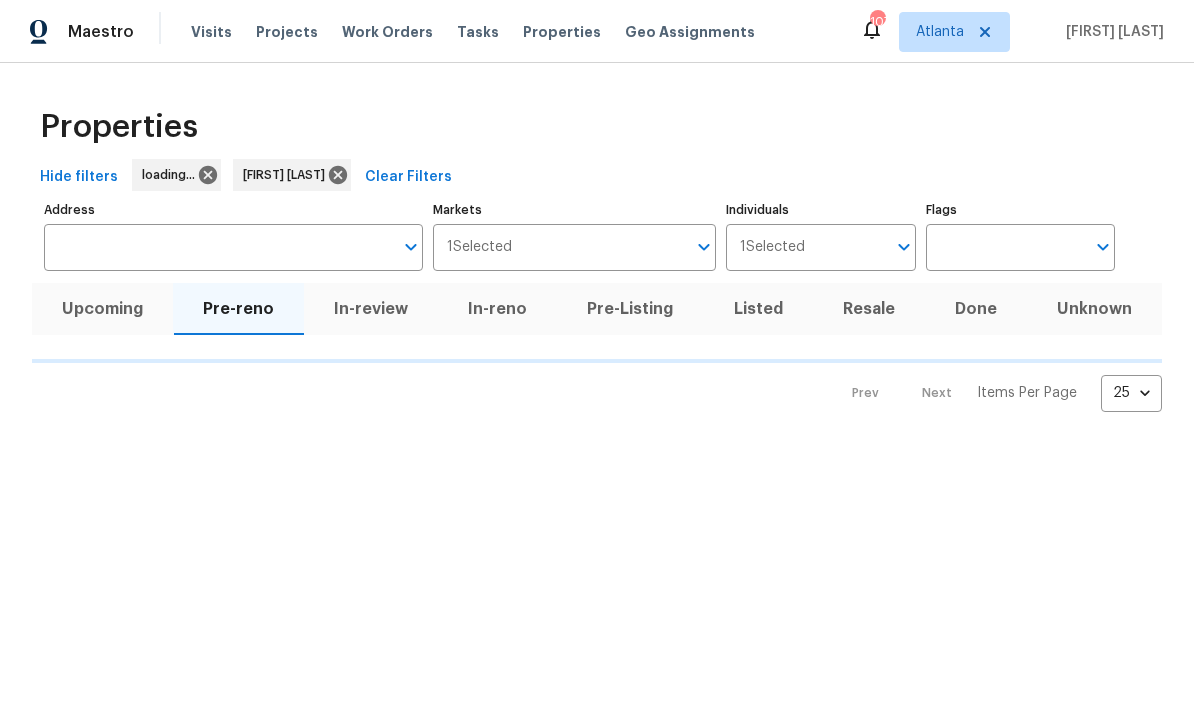 scroll, scrollTop: 0, scrollLeft: 0, axis: both 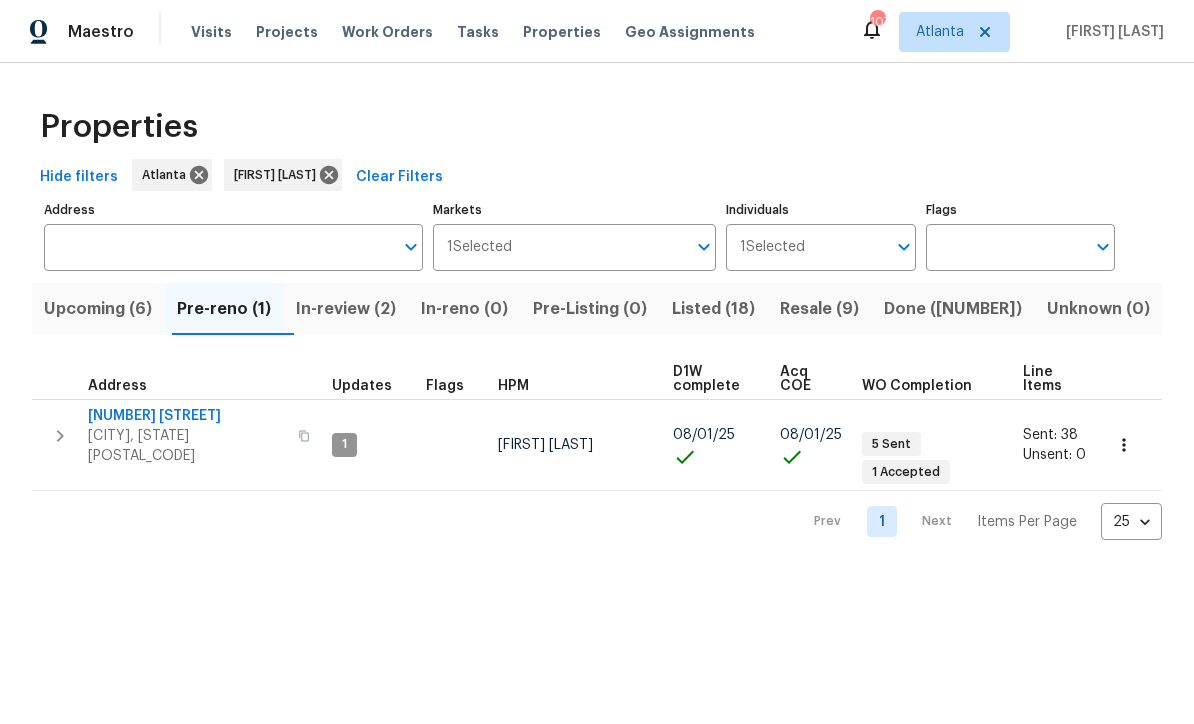 click on "[NUMBER] [STREET]" at bounding box center [187, 416] 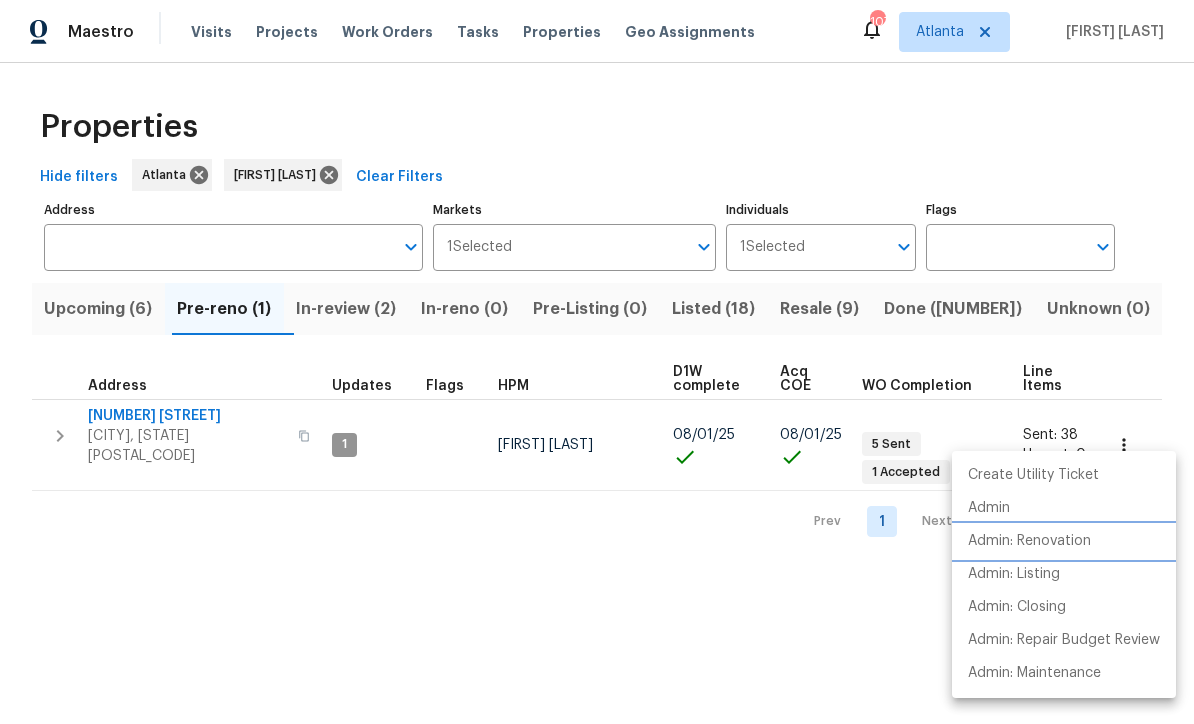 click on "Admin: Renovation" at bounding box center [1029, 541] 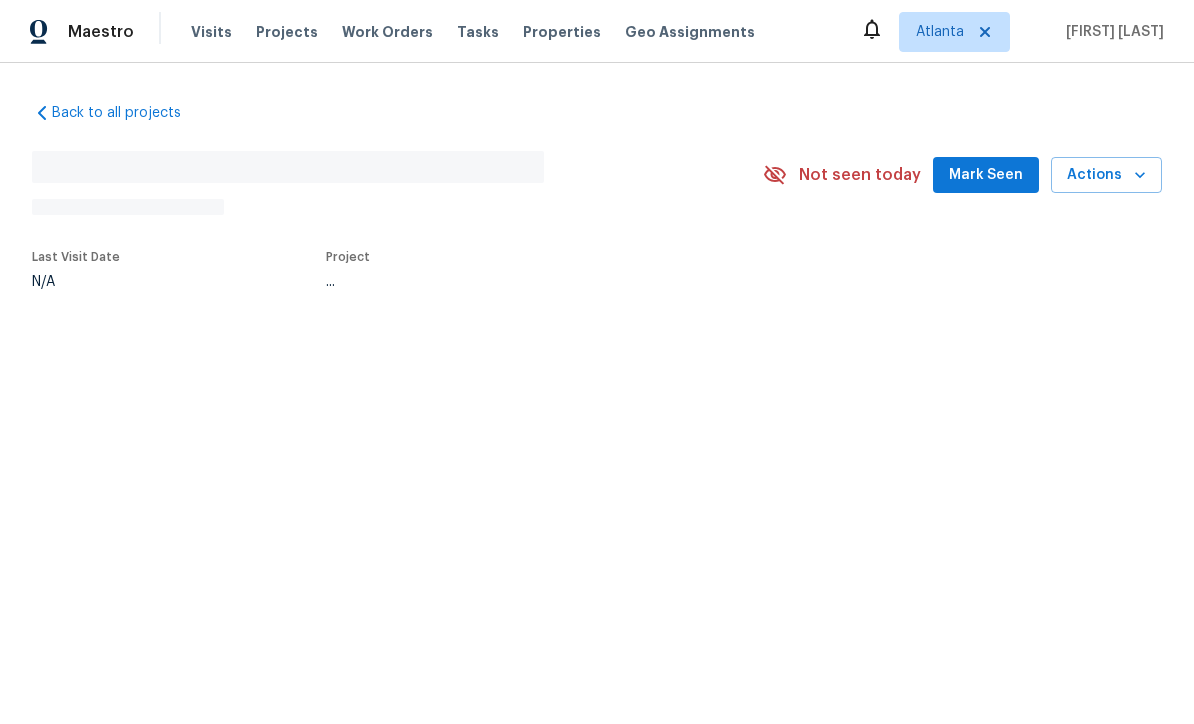 scroll, scrollTop: 0, scrollLeft: 0, axis: both 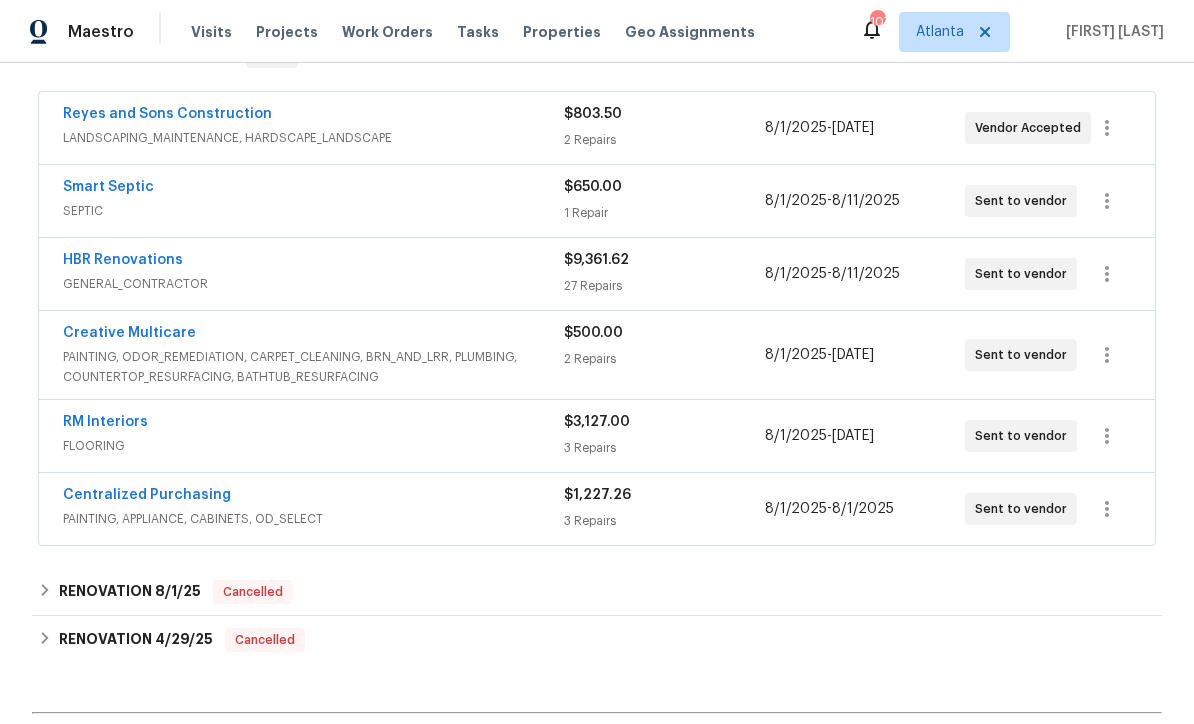 click on "Creative Multicare" at bounding box center [129, 333] 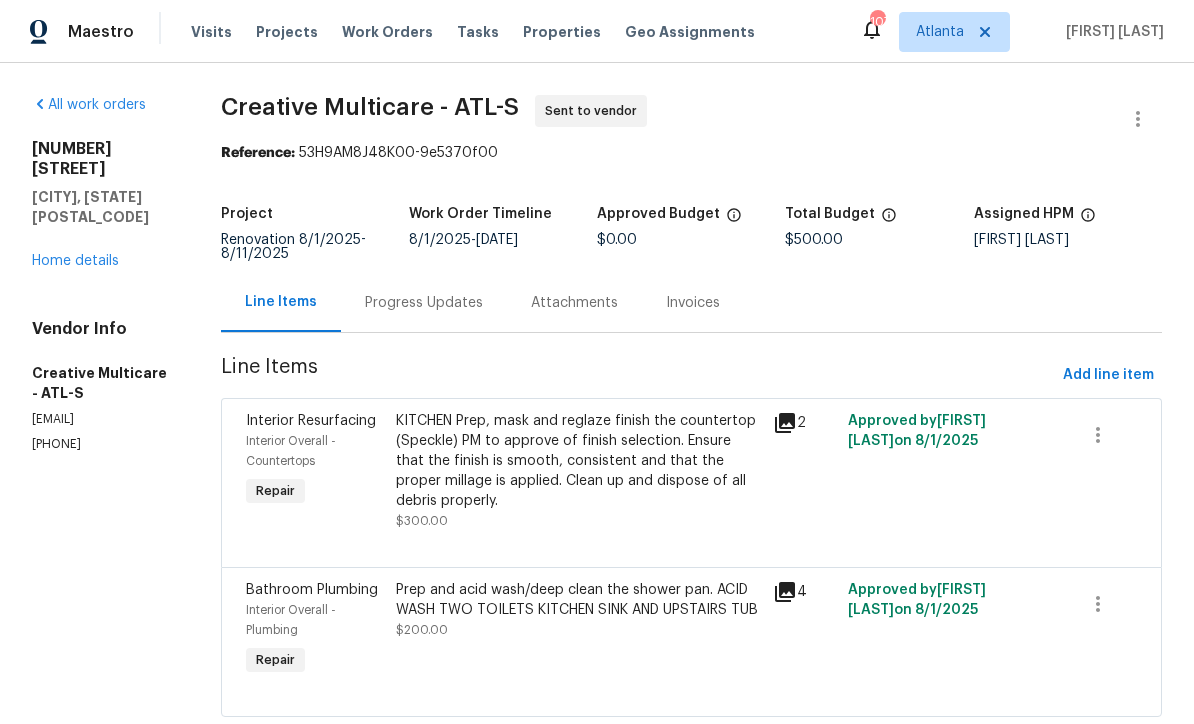 click on "Progress Updates" at bounding box center [424, 303] 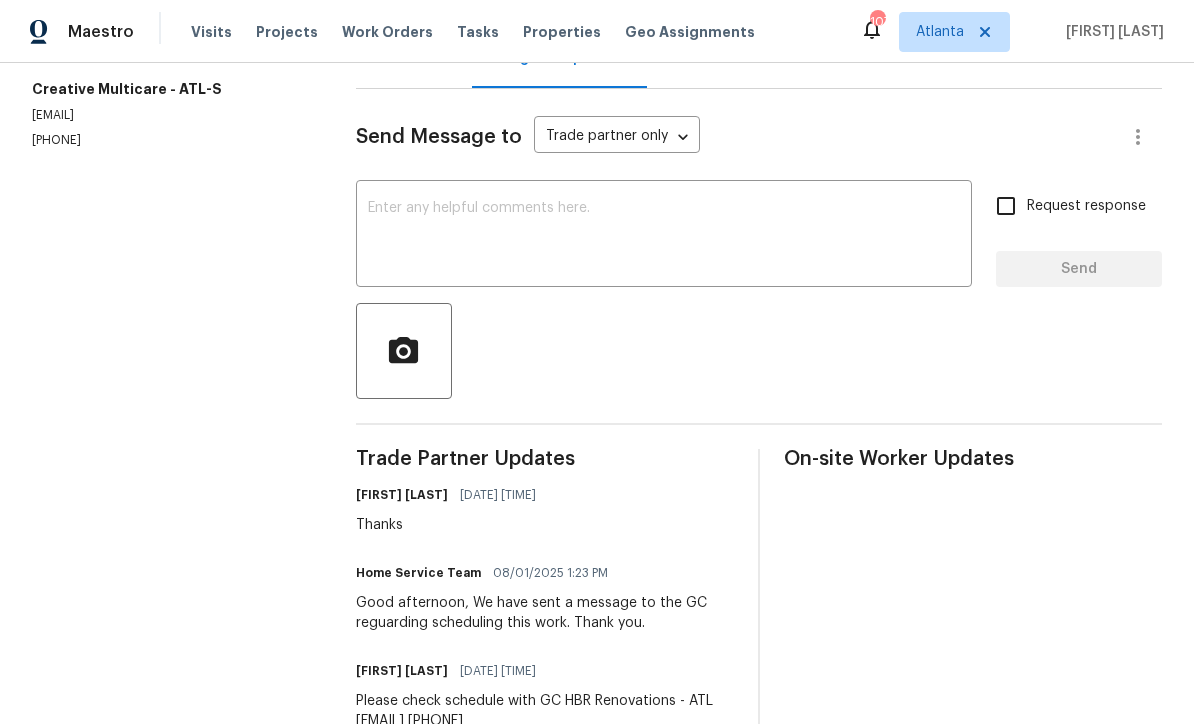 scroll, scrollTop: 242, scrollLeft: 0, axis: vertical 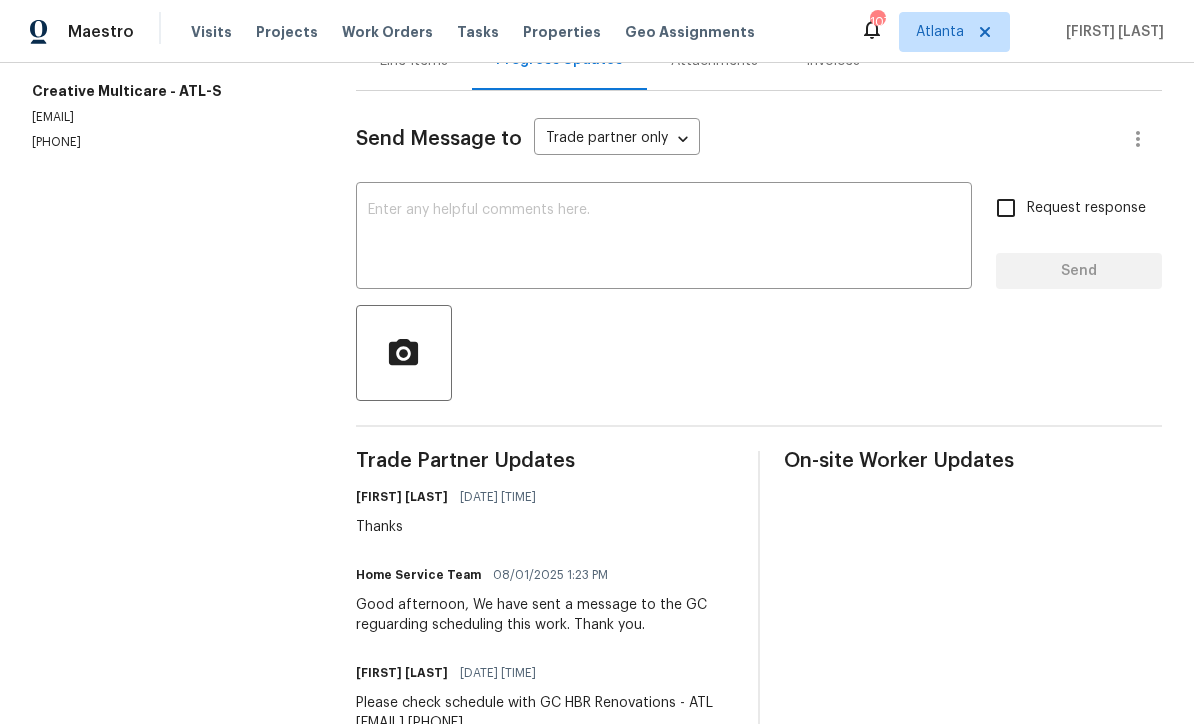 click at bounding box center [664, 238] 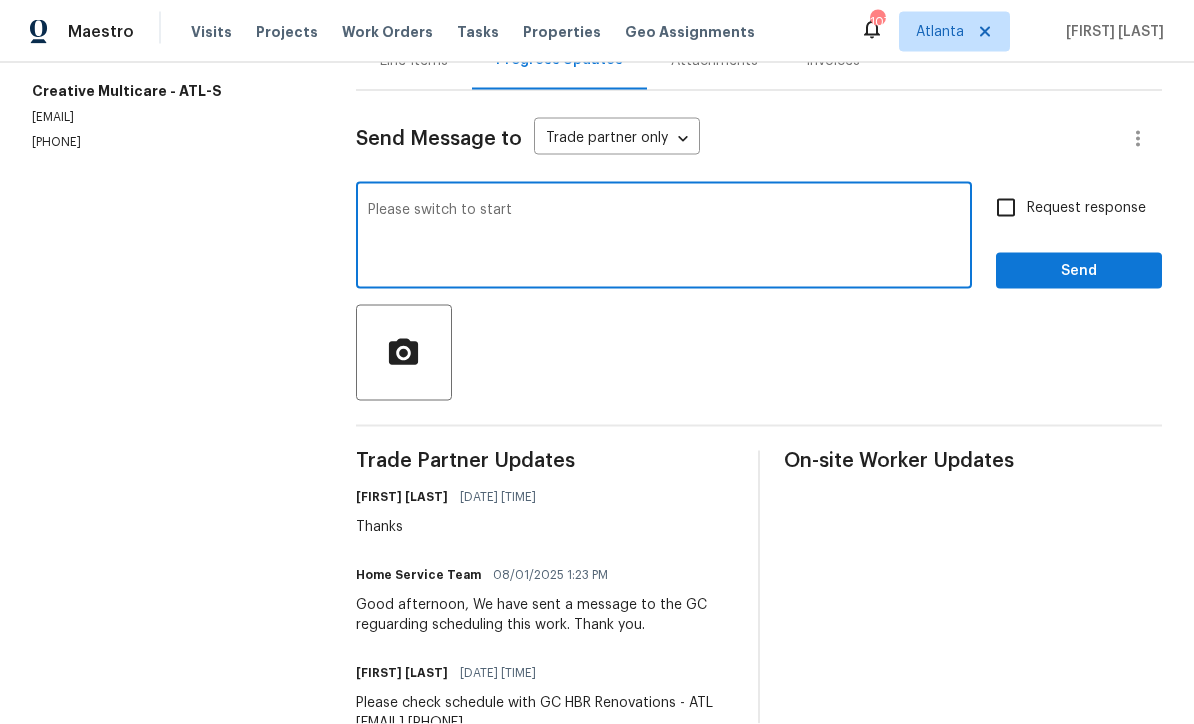 type on "Please switch to start" 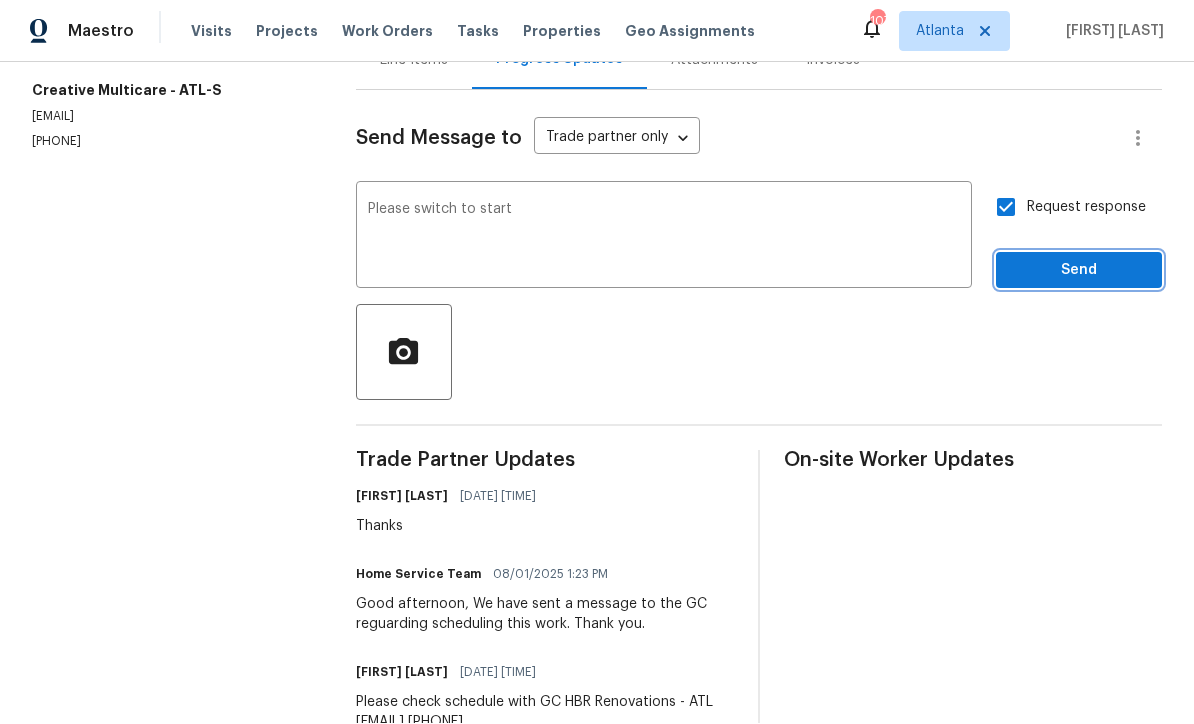 click on "Send" at bounding box center (1079, 271) 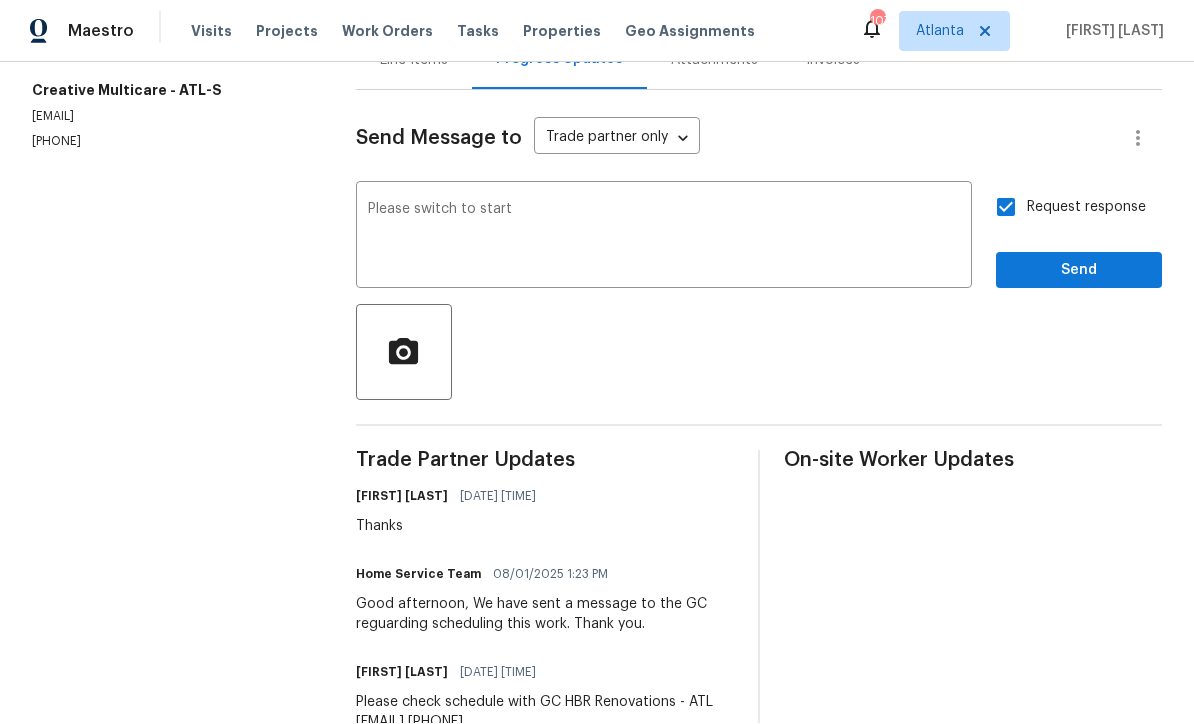 scroll, scrollTop: 38, scrollLeft: 0, axis: vertical 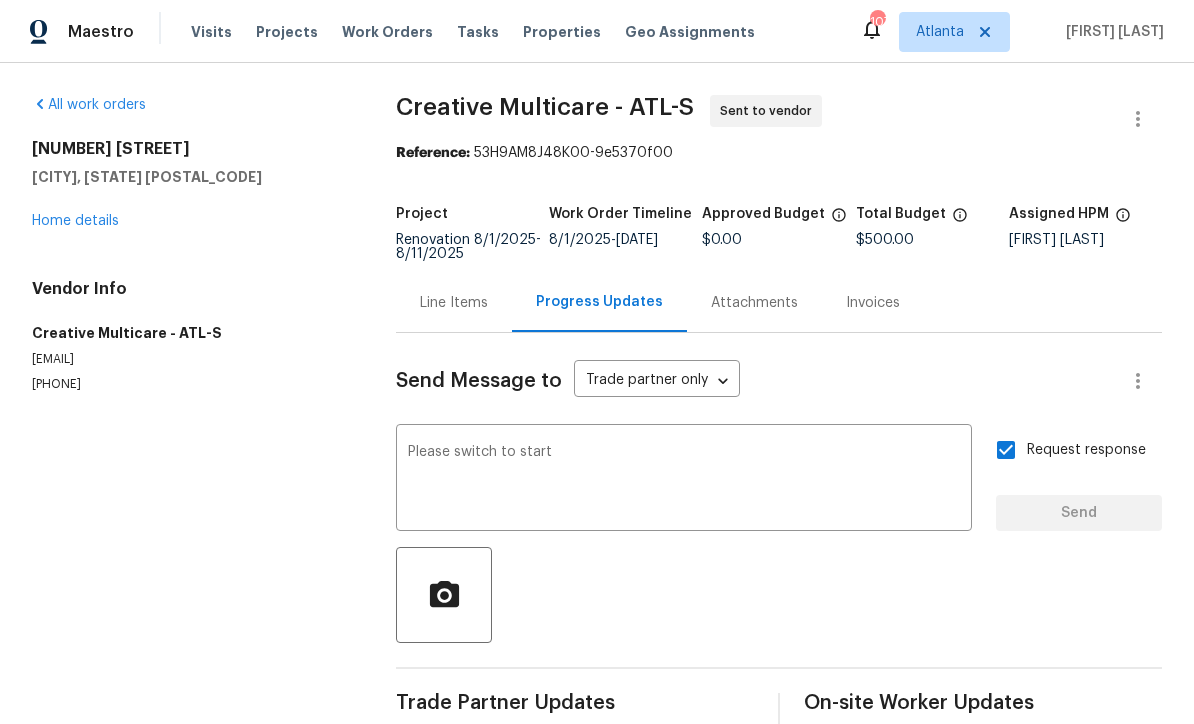type 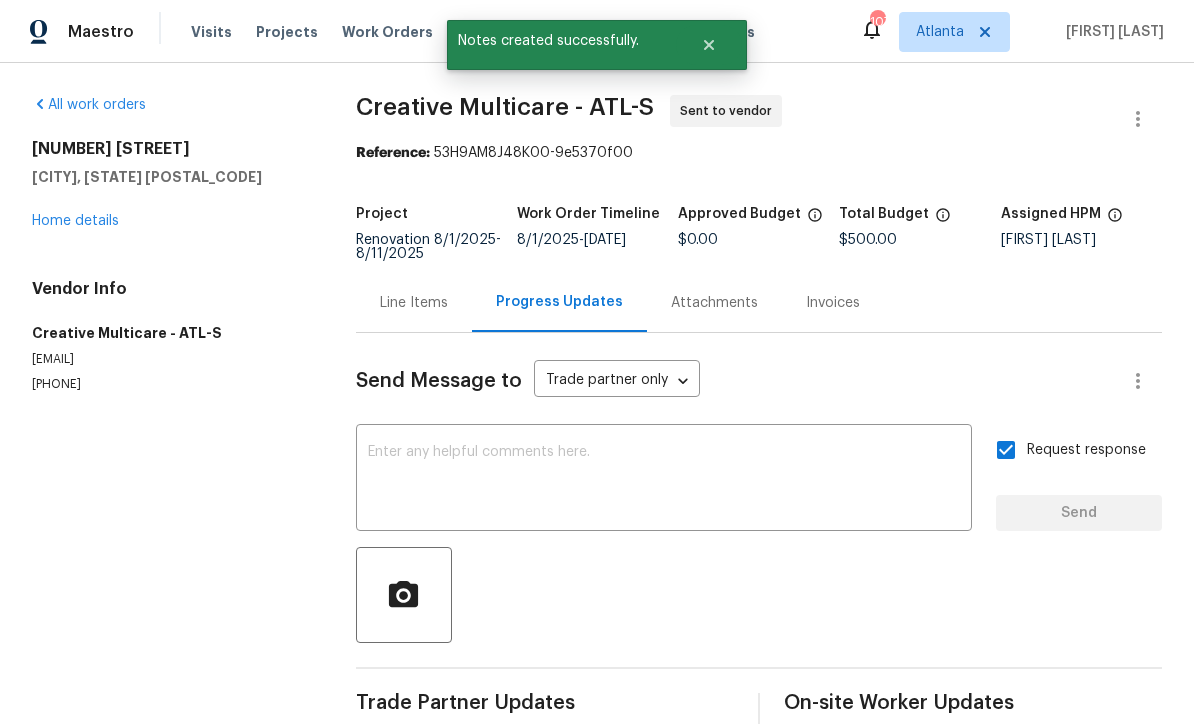 click on "Home details" at bounding box center (75, 221) 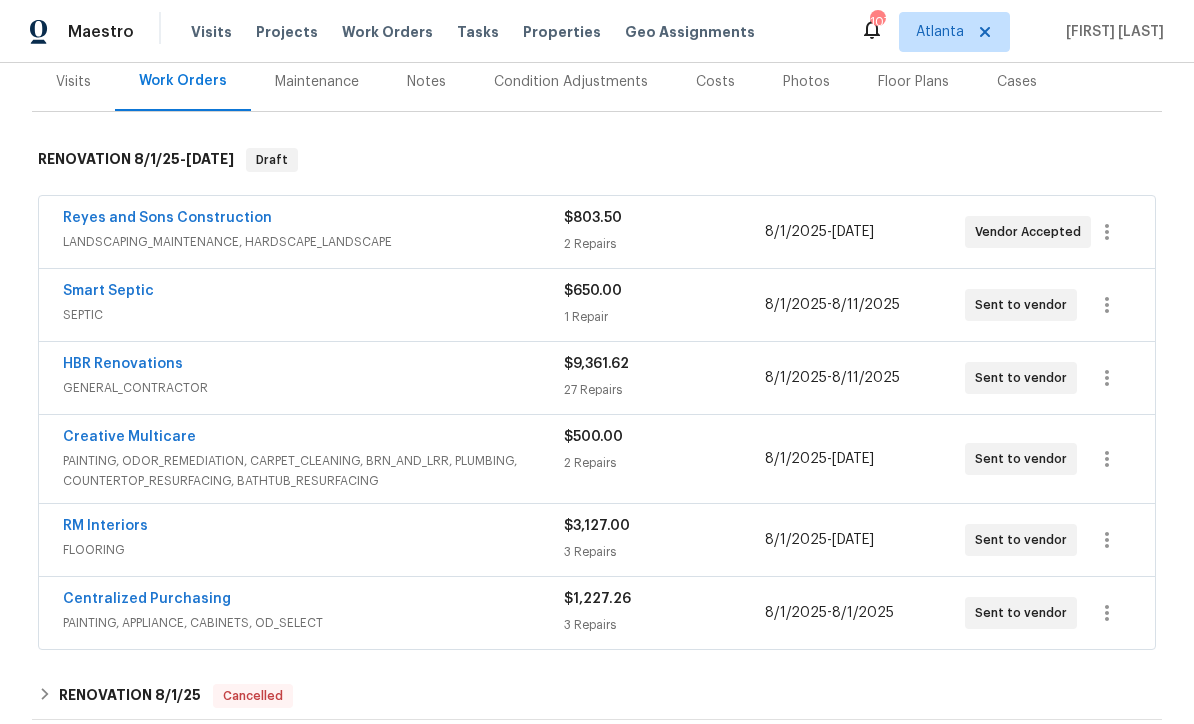 scroll, scrollTop: 247, scrollLeft: 0, axis: vertical 